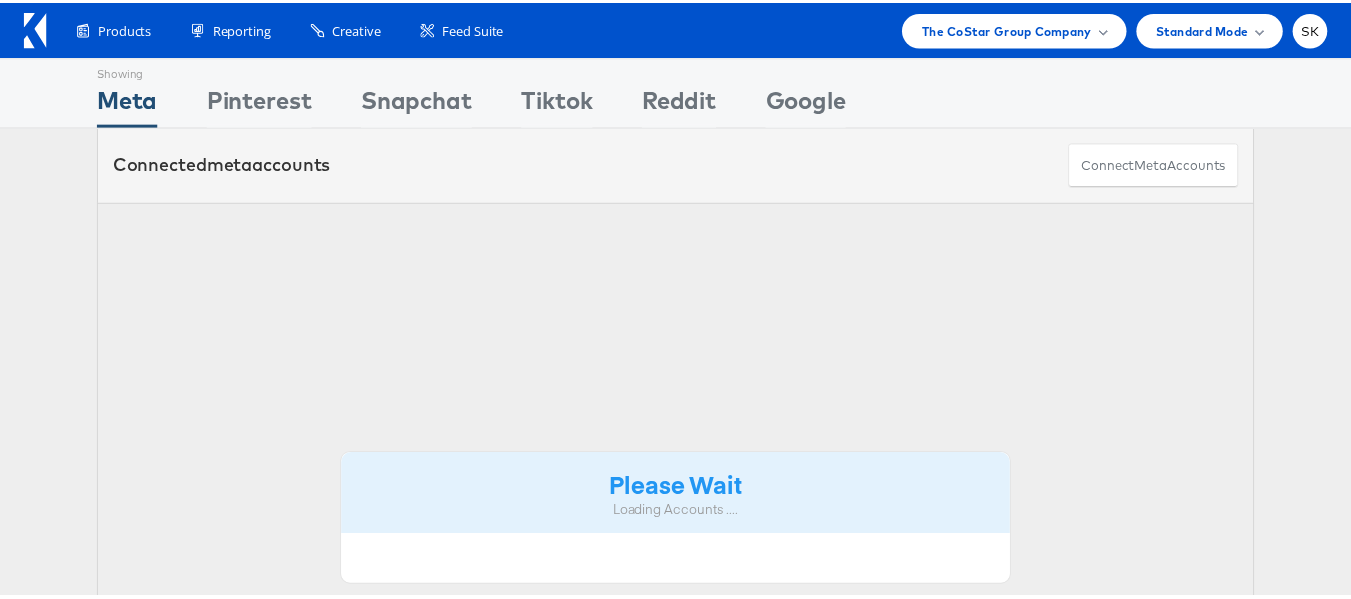 scroll, scrollTop: 0, scrollLeft: 0, axis: both 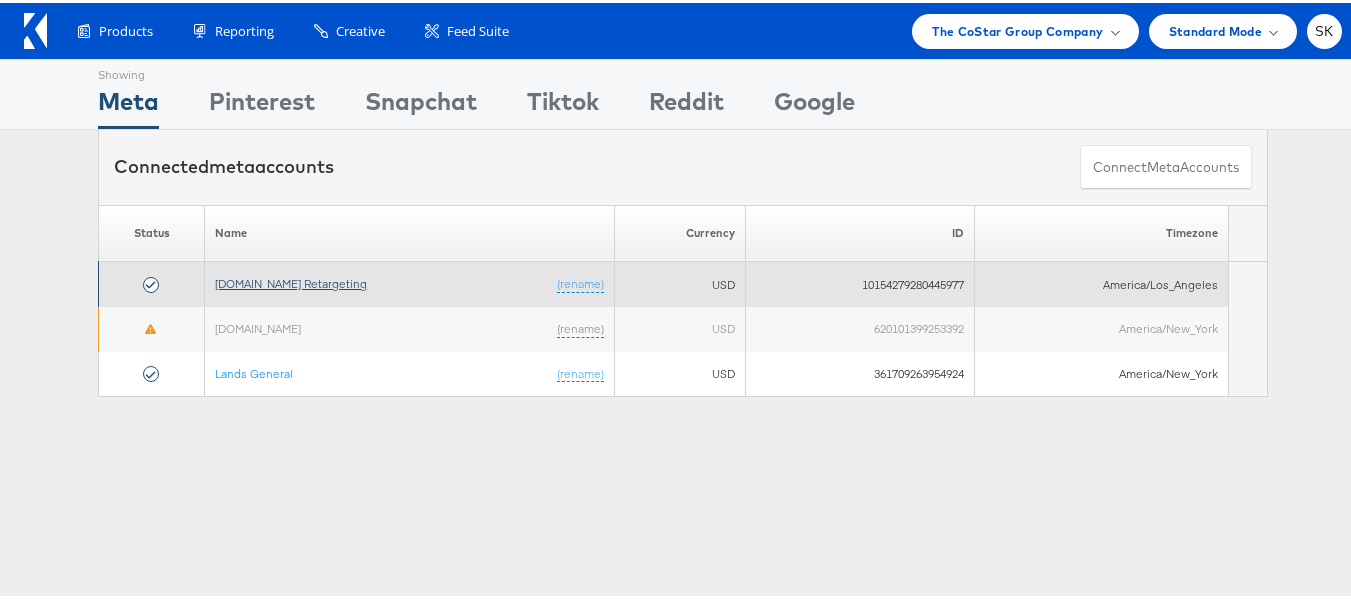 click on "[DOMAIN_NAME] Retargeting" at bounding box center [291, 280] 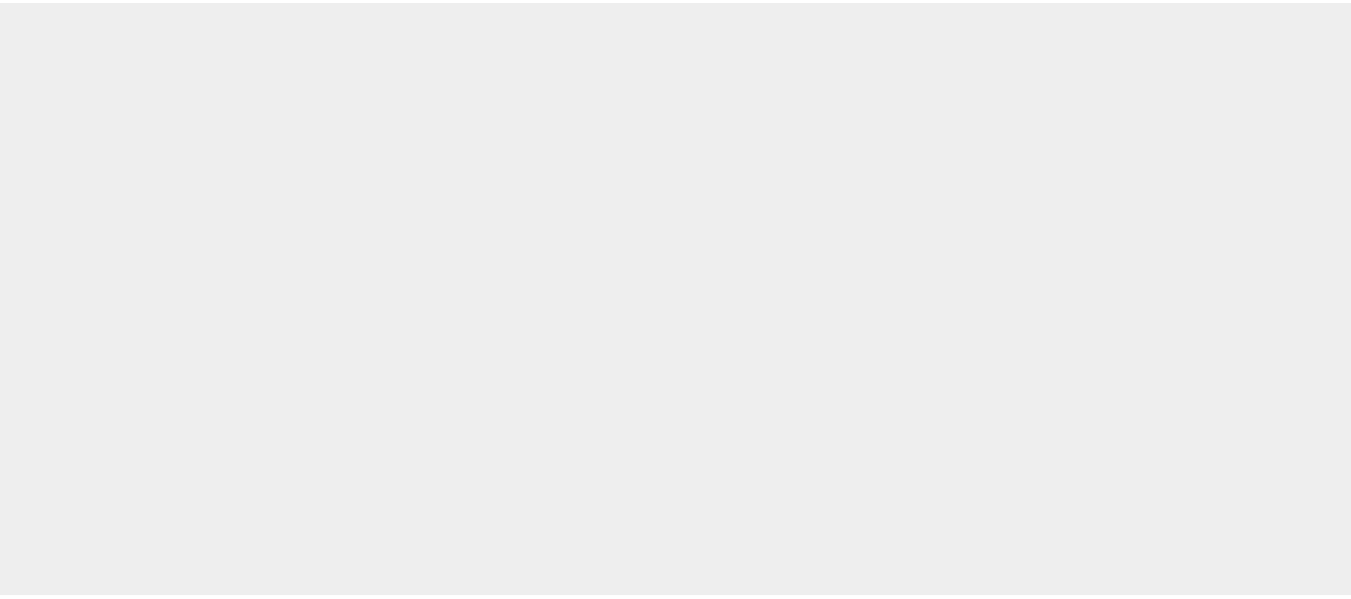 scroll, scrollTop: 0, scrollLeft: 0, axis: both 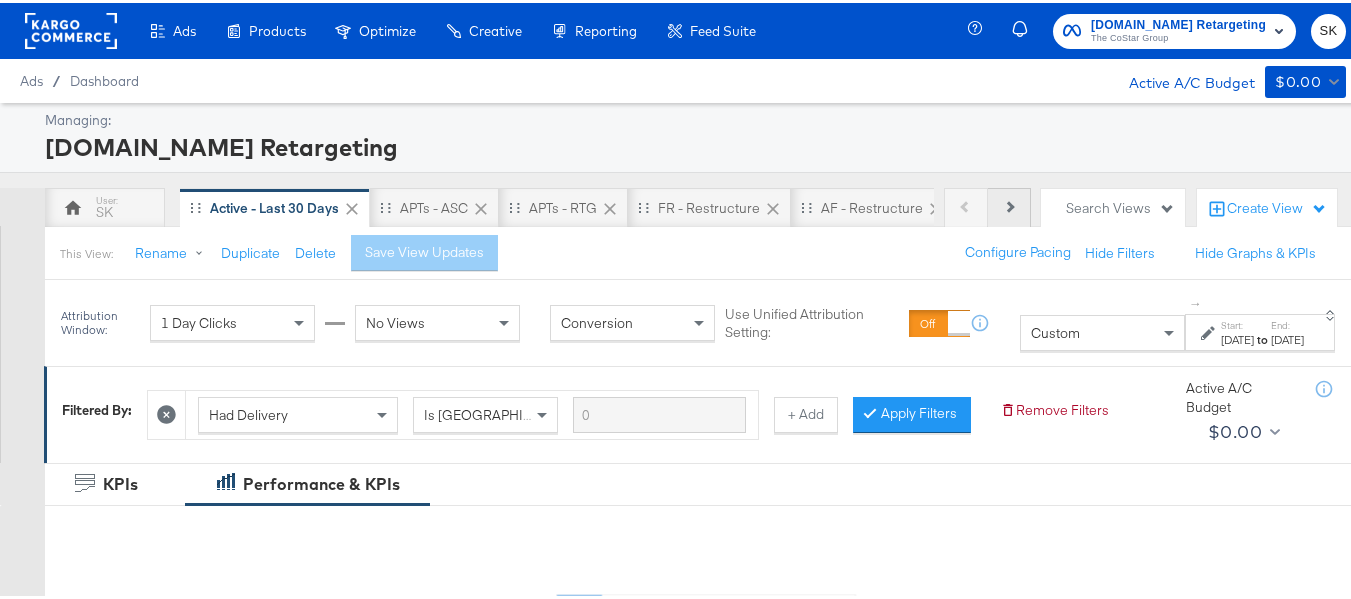 click at bounding box center (1008, 203) 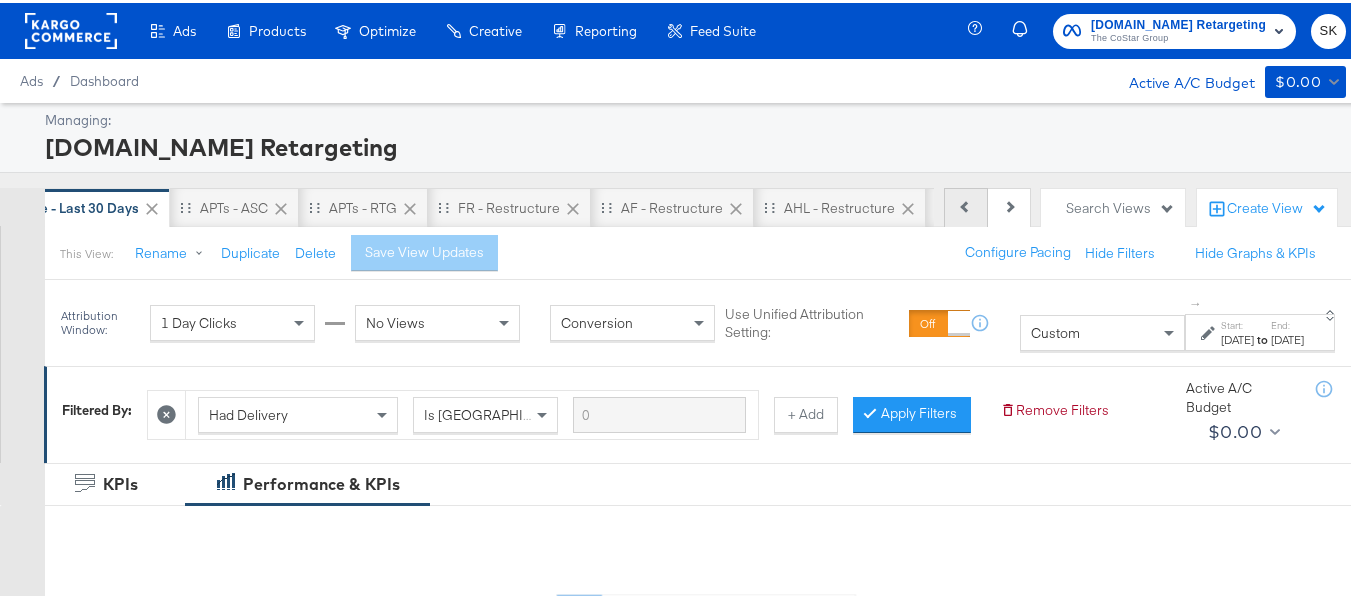 click on "Previous" at bounding box center [966, 205] 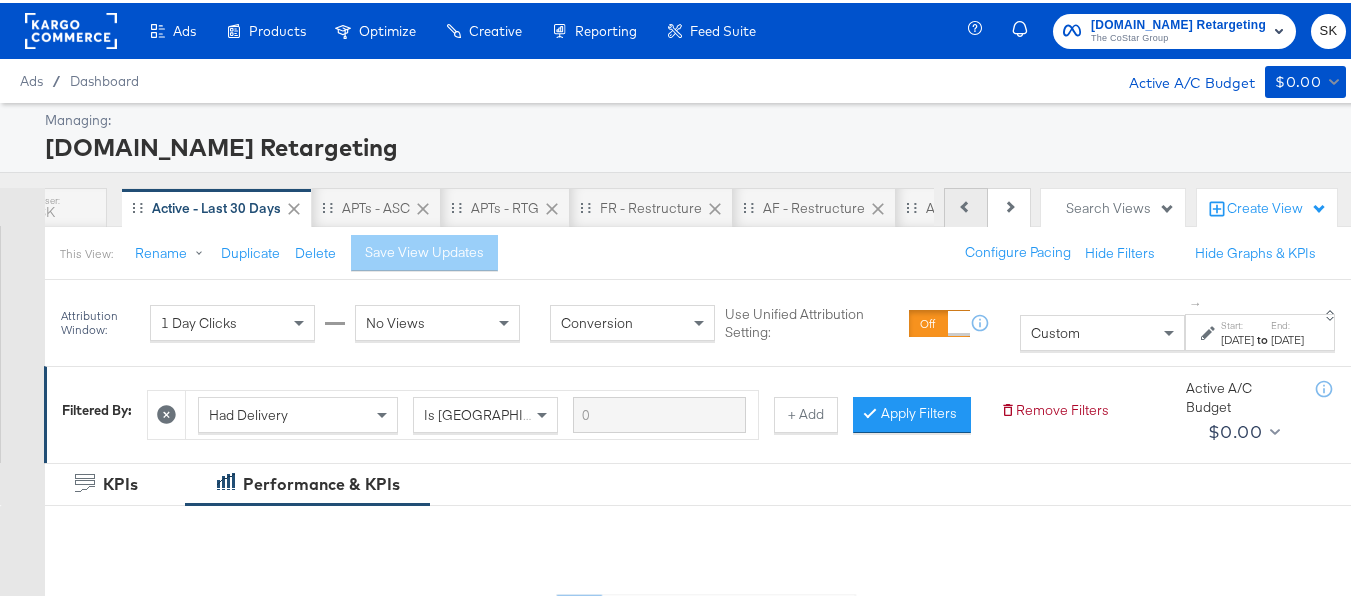 click on "Previous" at bounding box center (966, 205) 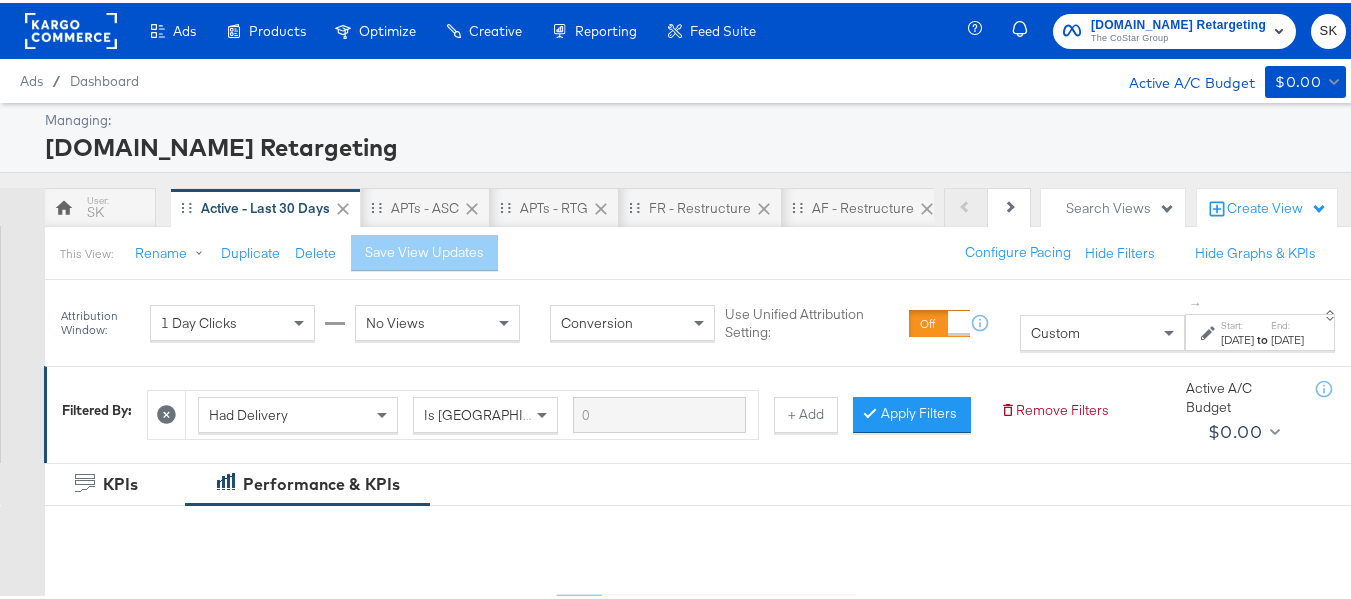 scroll, scrollTop: 0, scrollLeft: 0, axis: both 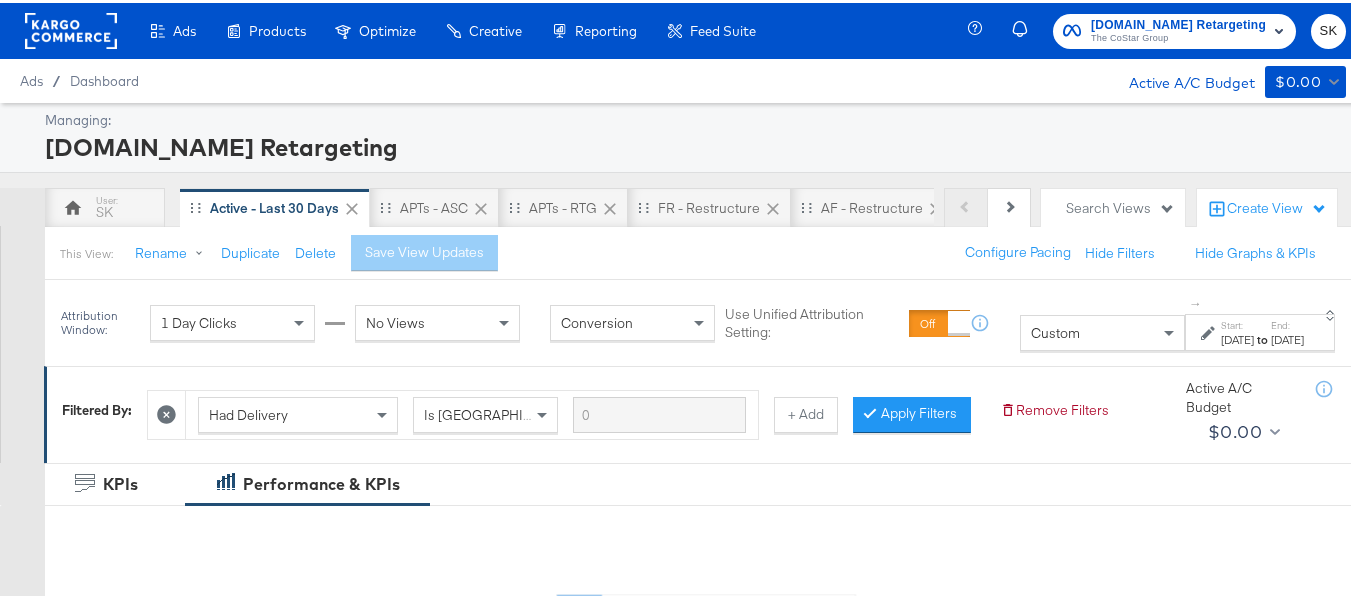 click on "Previous Next" at bounding box center (987, 205) 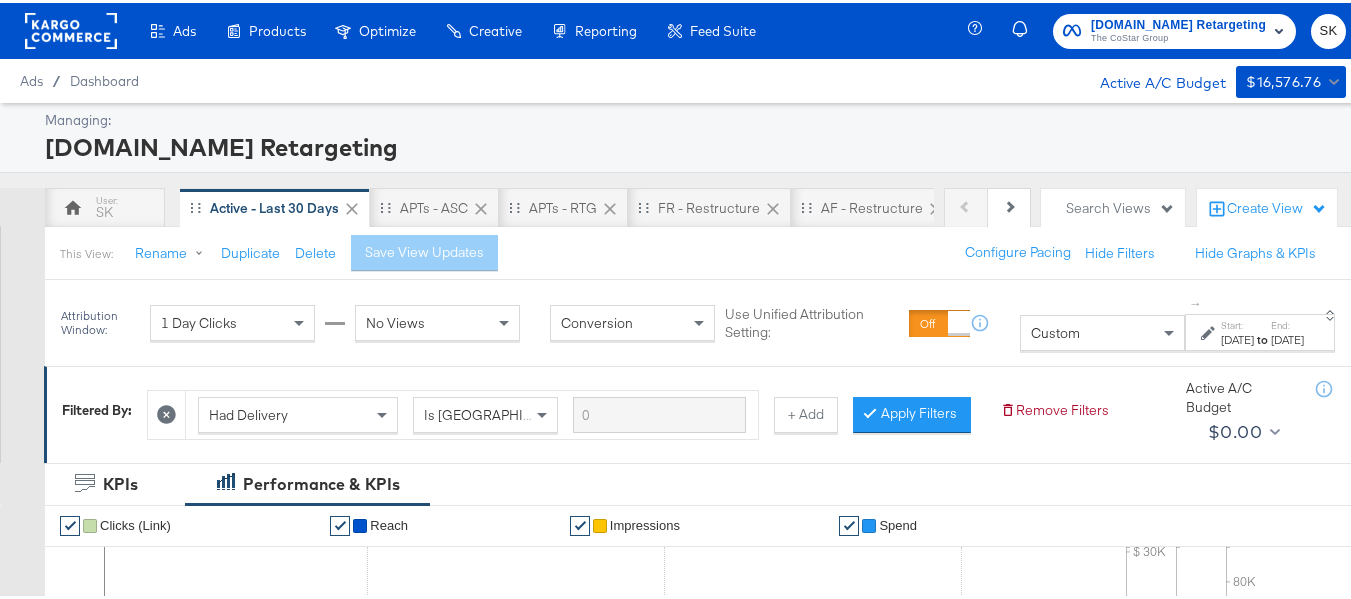scroll, scrollTop: 500, scrollLeft: 0, axis: vertical 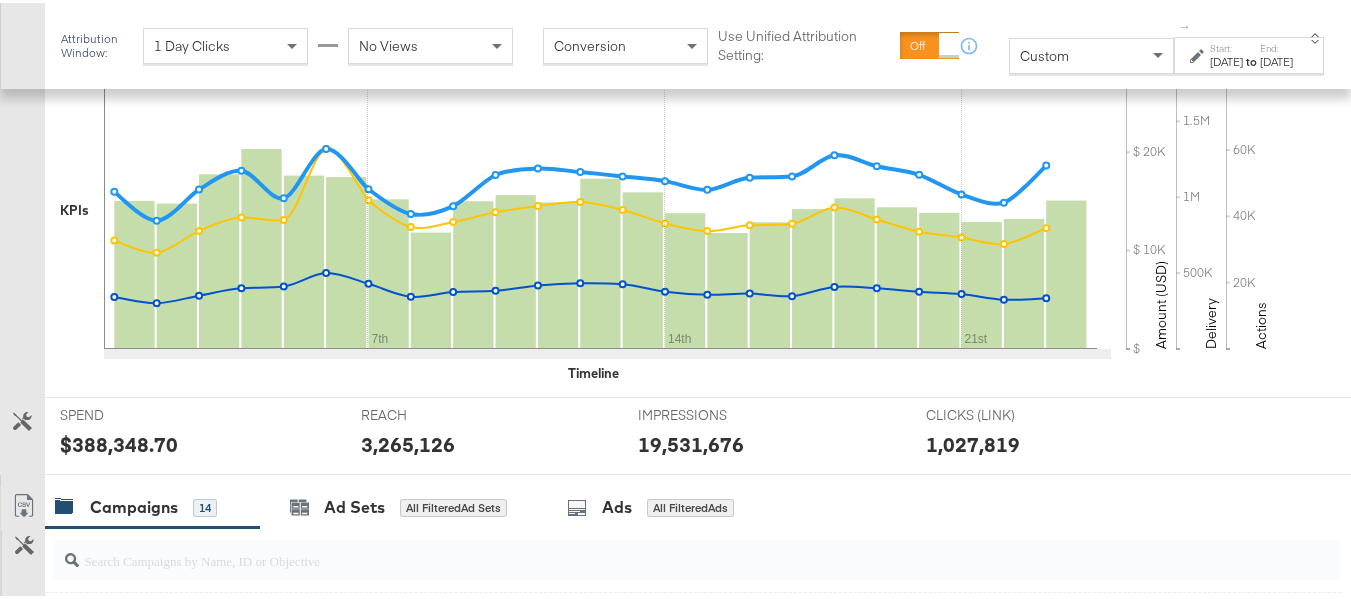 click on "Custom" at bounding box center [1044, 53] 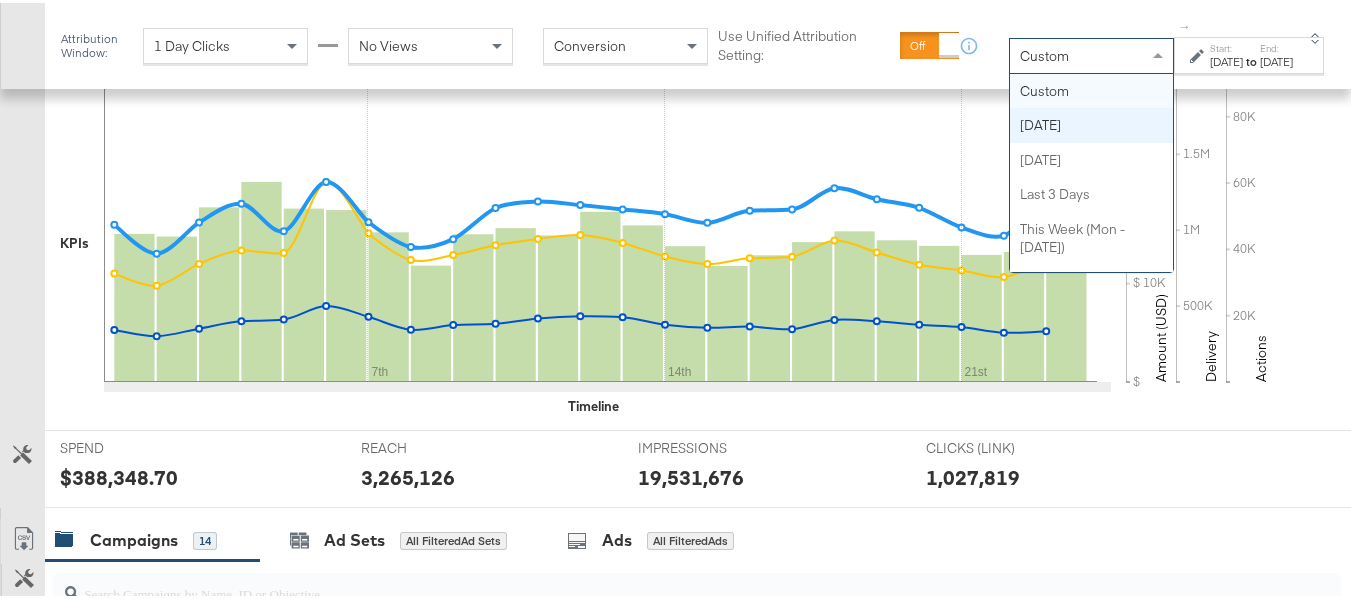 scroll, scrollTop: 500, scrollLeft: 0, axis: vertical 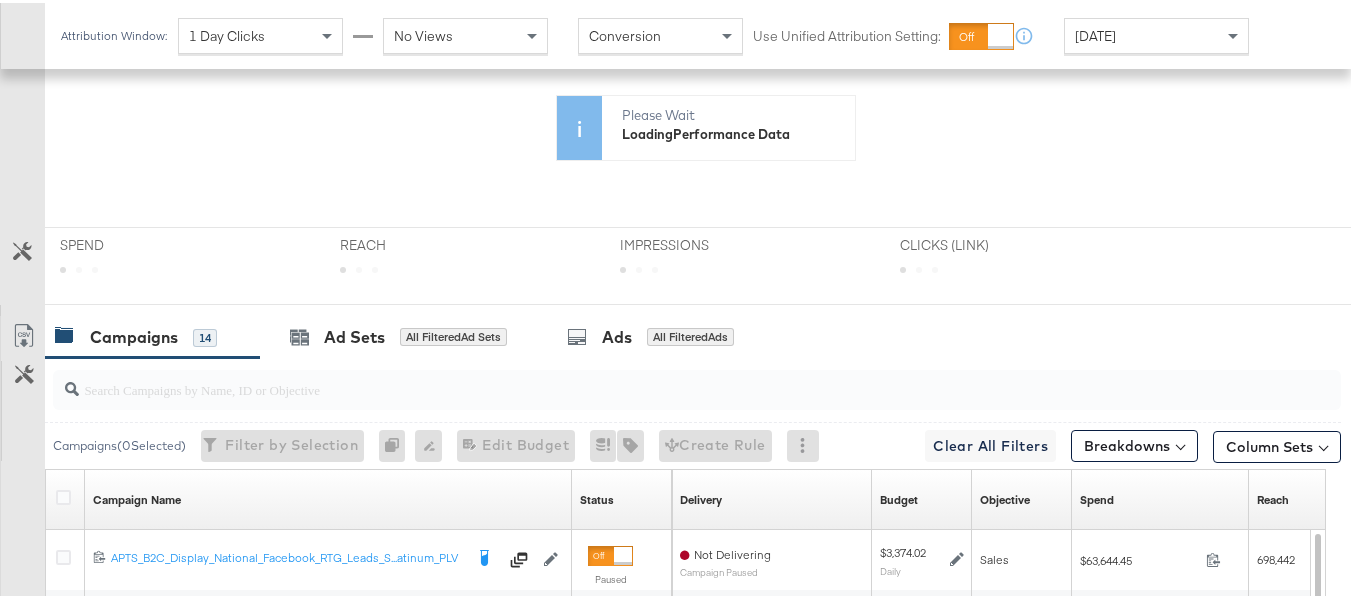 click on "Attribution Window:  1 Day Clicks No Views Conversion Use Unified Attribution Setting: If you set use unified attribution setting, your query's conversion metric attribution and campaign optimization will use the attribution setting of the ad object(s) being queried — a single period of time during which conversions are credited to ads and used to inform campaign optimization. Today" at bounding box center (659, 33) 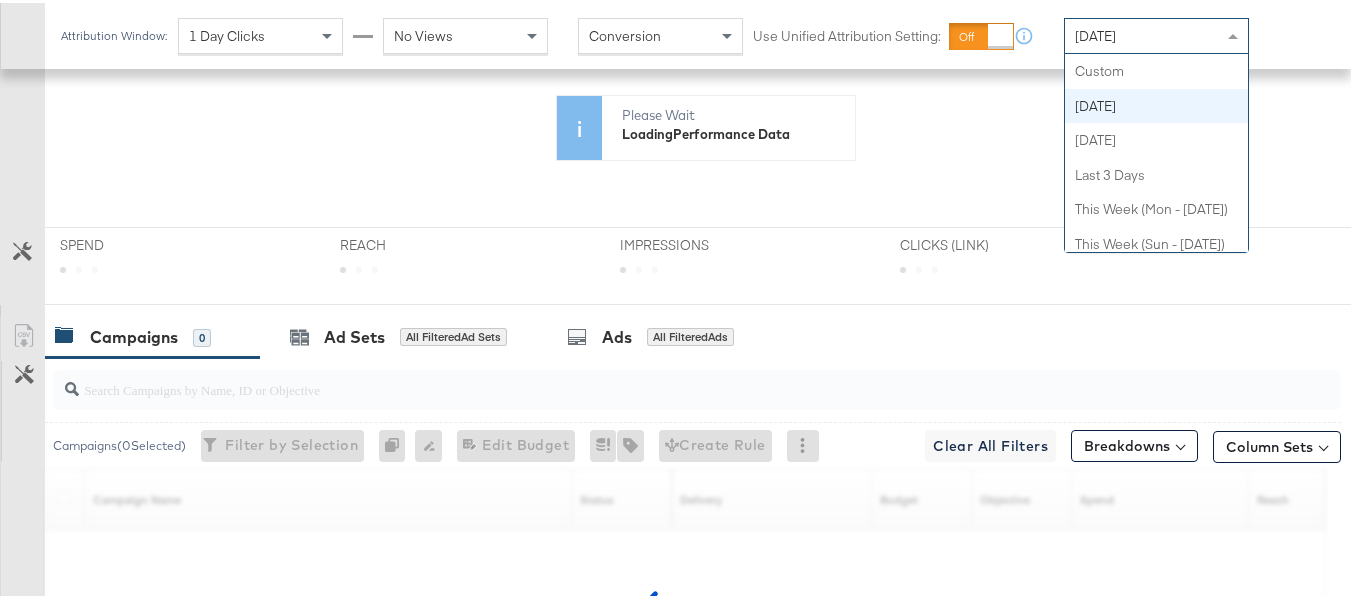 click on "[DATE]" at bounding box center [1156, 33] 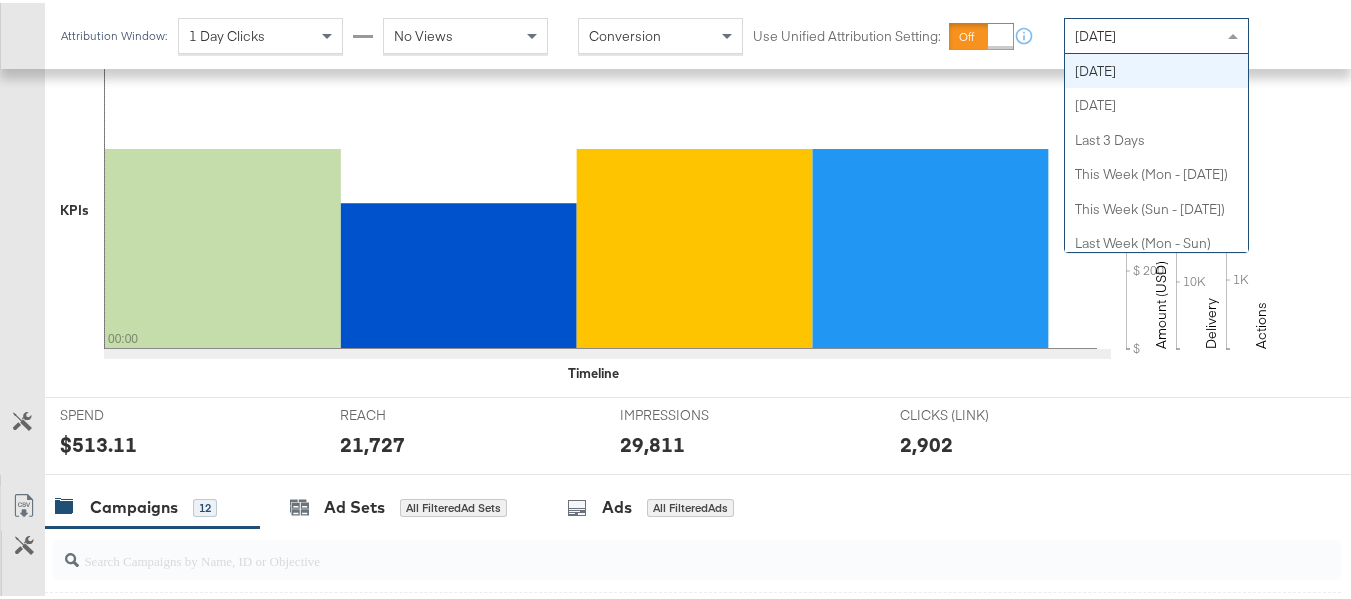 scroll, scrollTop: 0, scrollLeft: 0, axis: both 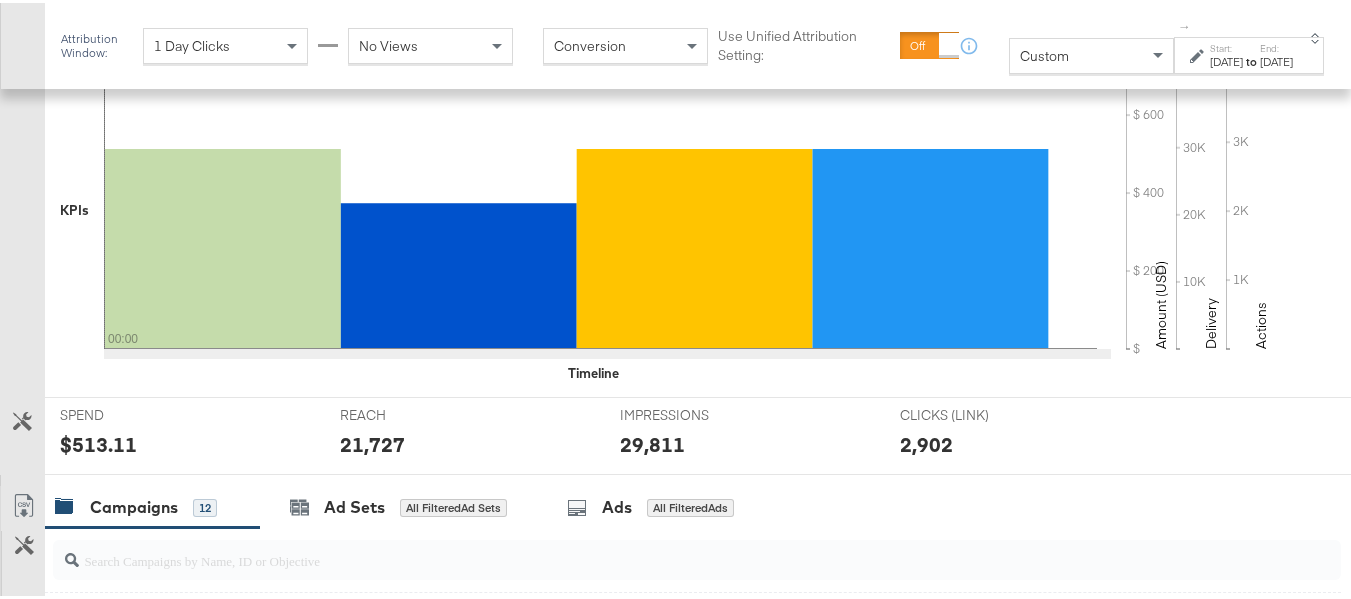 click on "Jul 11th 2025" at bounding box center [1226, 59] 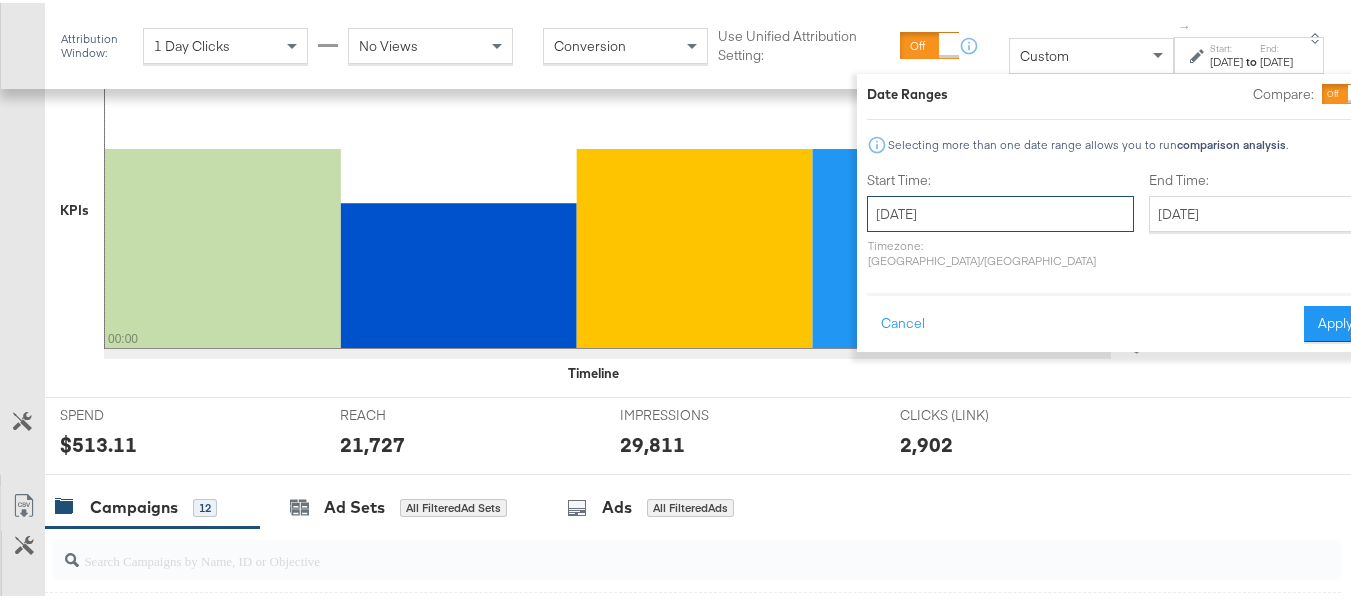 click on "July 11th 2025" at bounding box center (1000, 211) 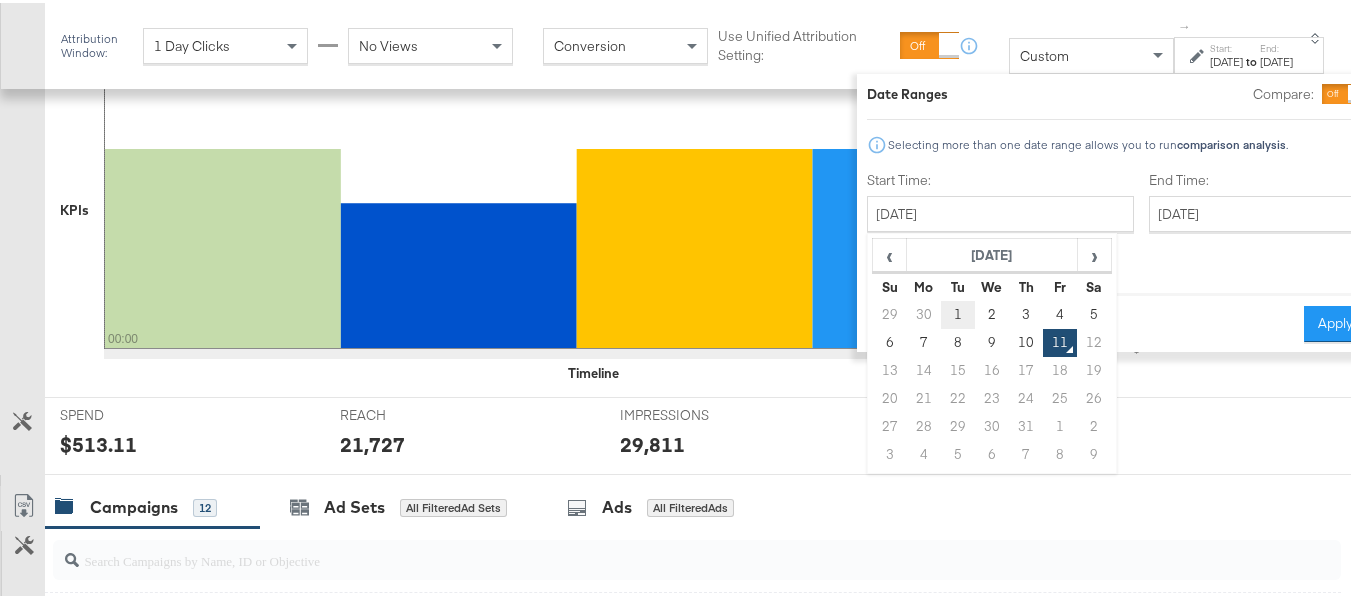 click on "1" at bounding box center [958, 312] 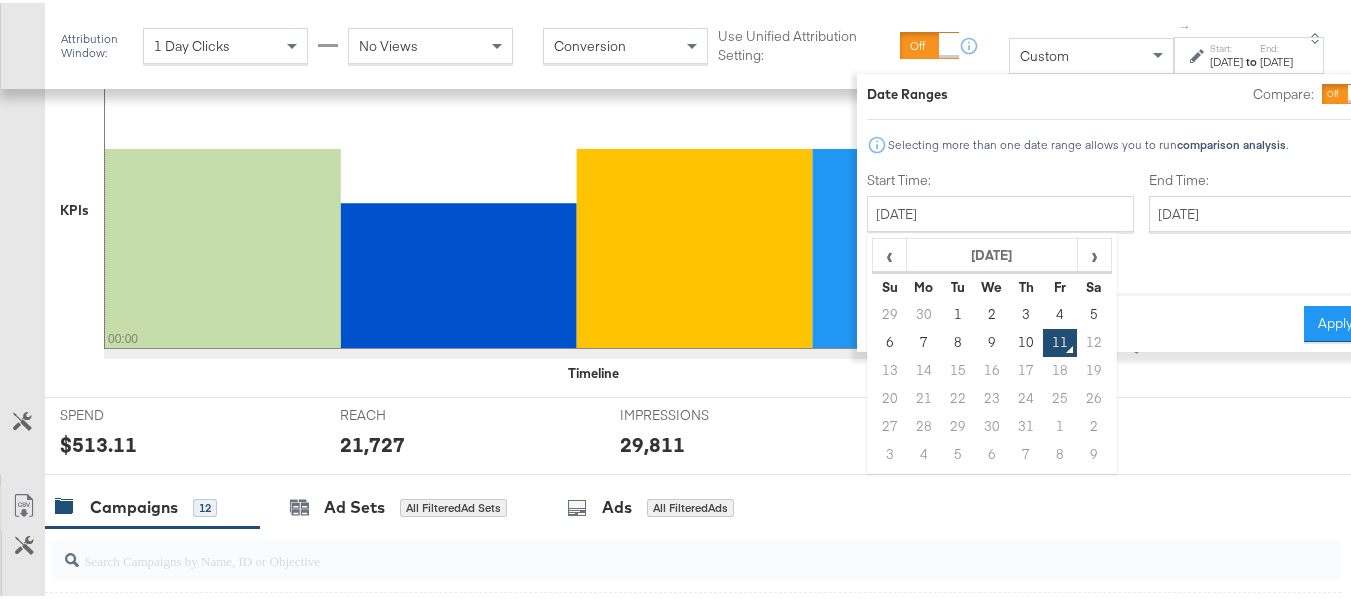 type on "July 1st 2025" 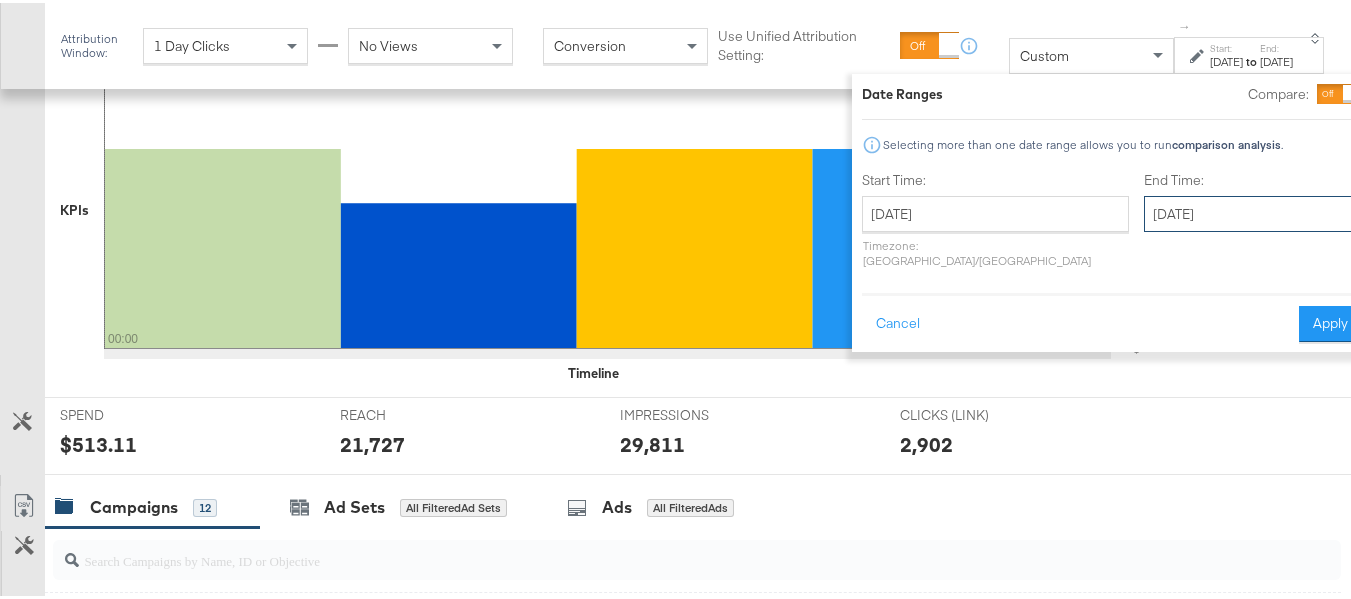 click on "July 11th 2025" at bounding box center [1249, 211] 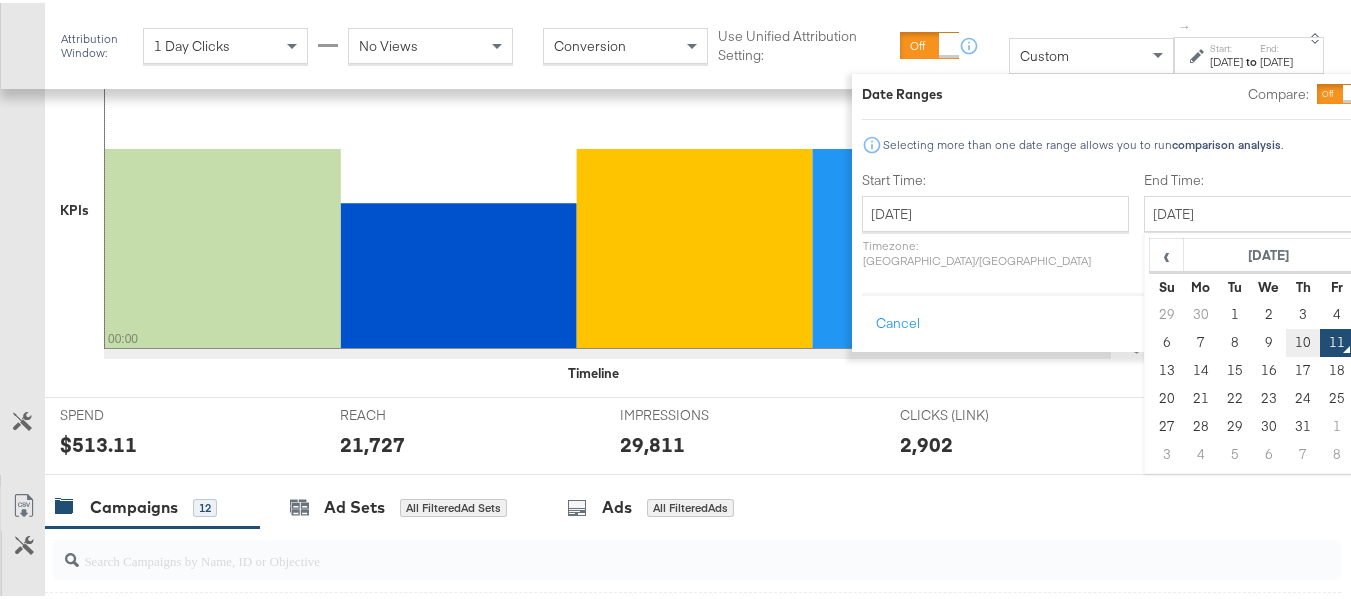 click on "10" at bounding box center [1303, 340] 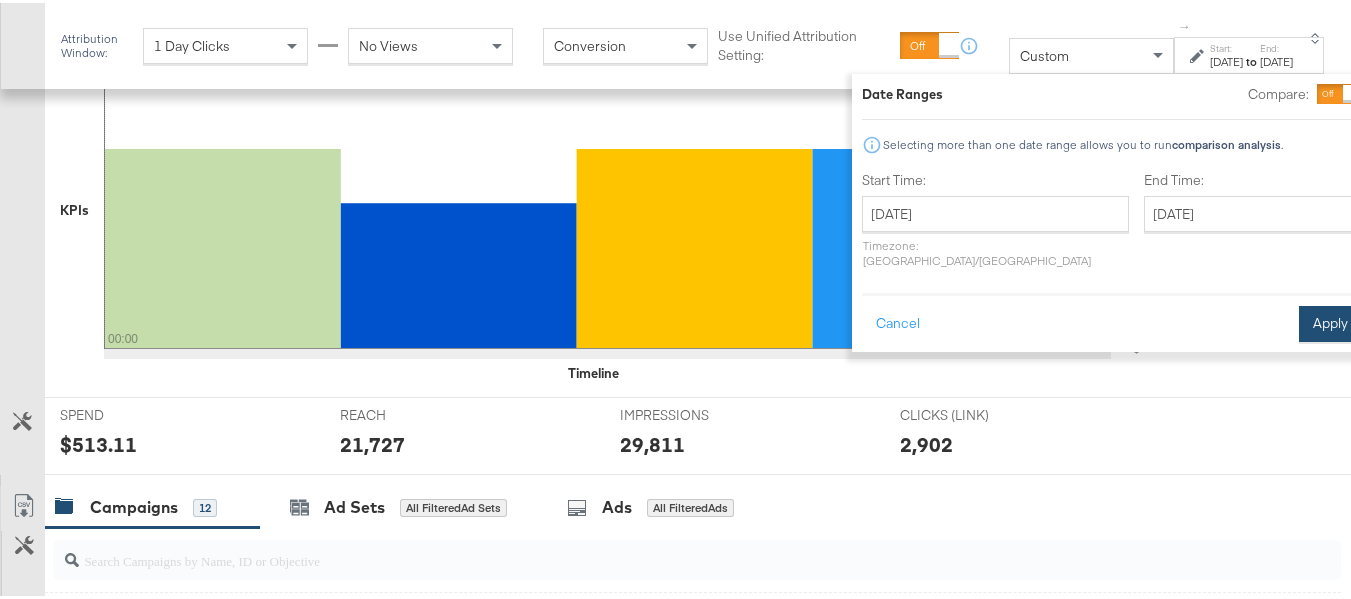 click on "Apply" at bounding box center (1330, 321) 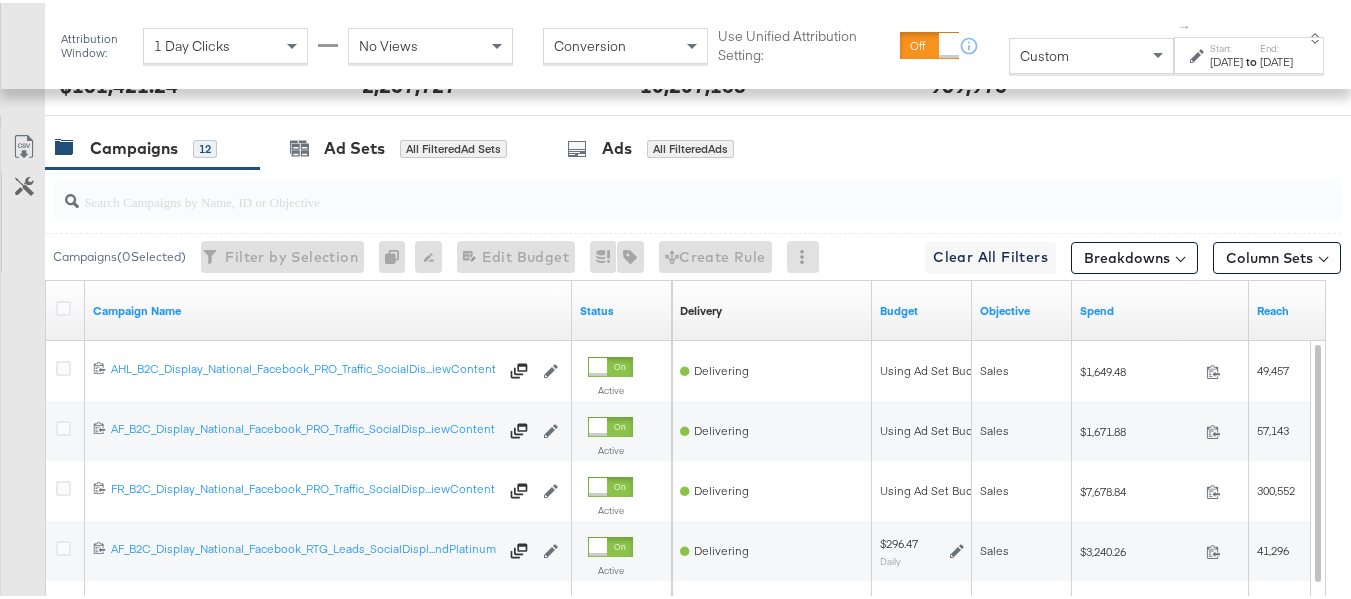 scroll, scrollTop: 855, scrollLeft: 0, axis: vertical 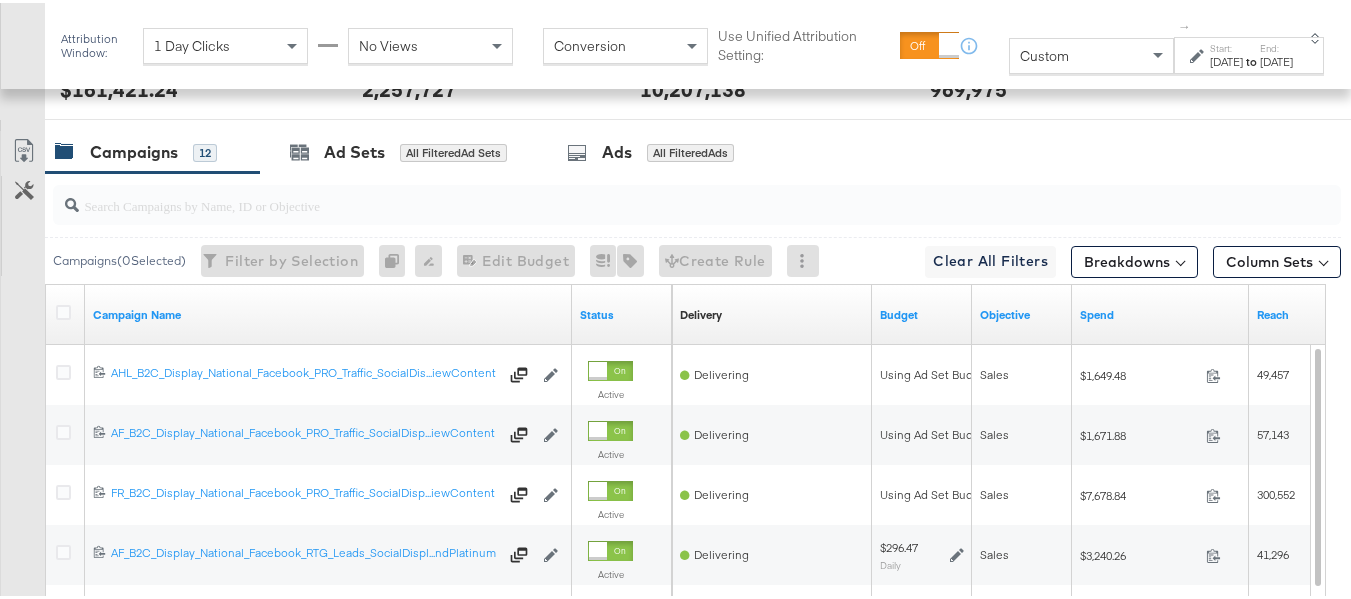 click at bounding box center [653, 194] 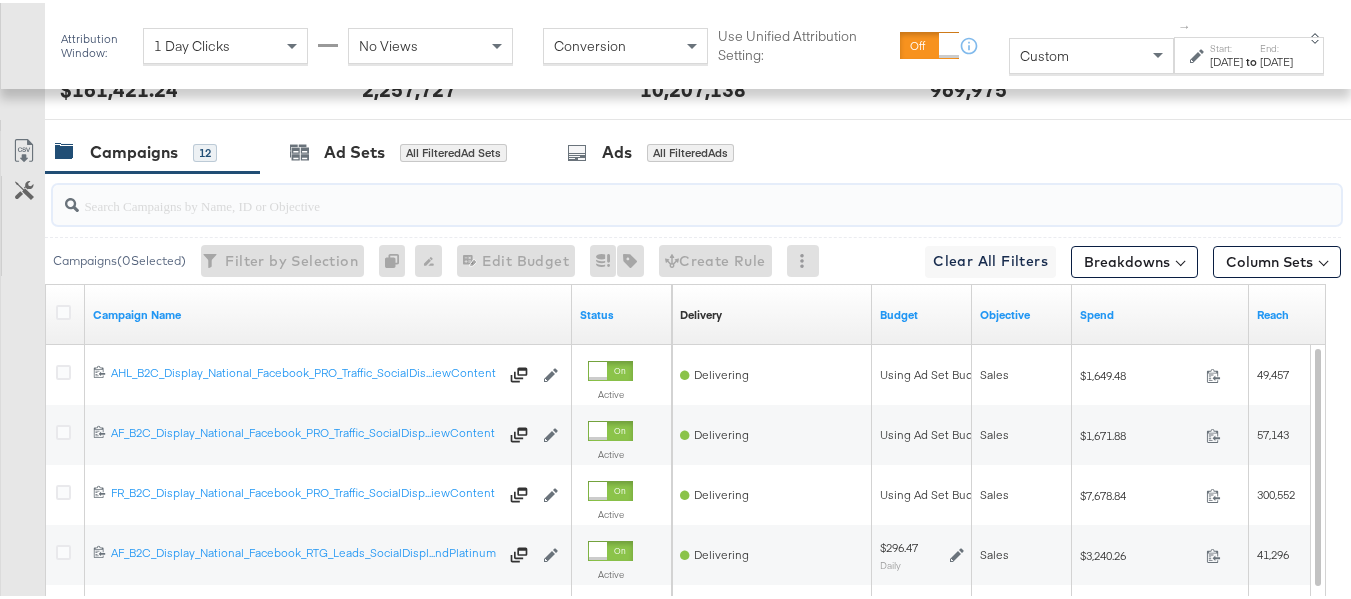 paste on "APTS_B2C_Display_National_Facebook_RTG_Leads_SocialDisplay_alwayson_Retargeting_DARE24_DiamondPlatinum" 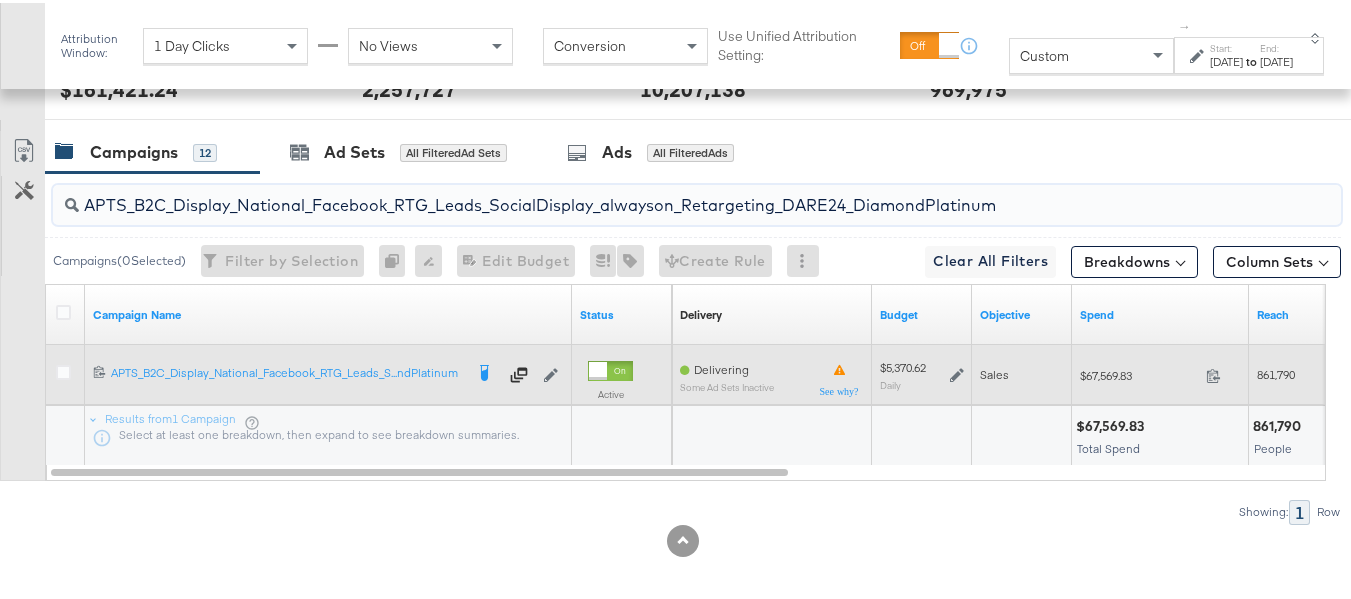 click on "$67,569.83" at bounding box center (1139, 372) 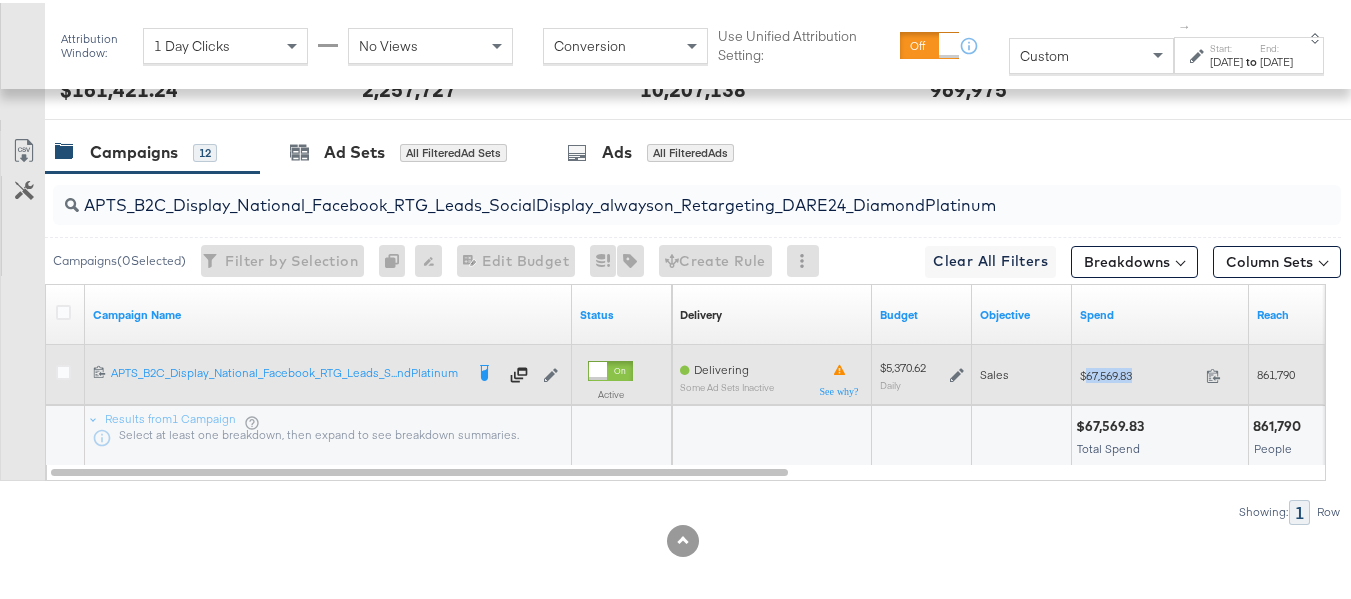 click on "$67,569.83" at bounding box center (1139, 372) 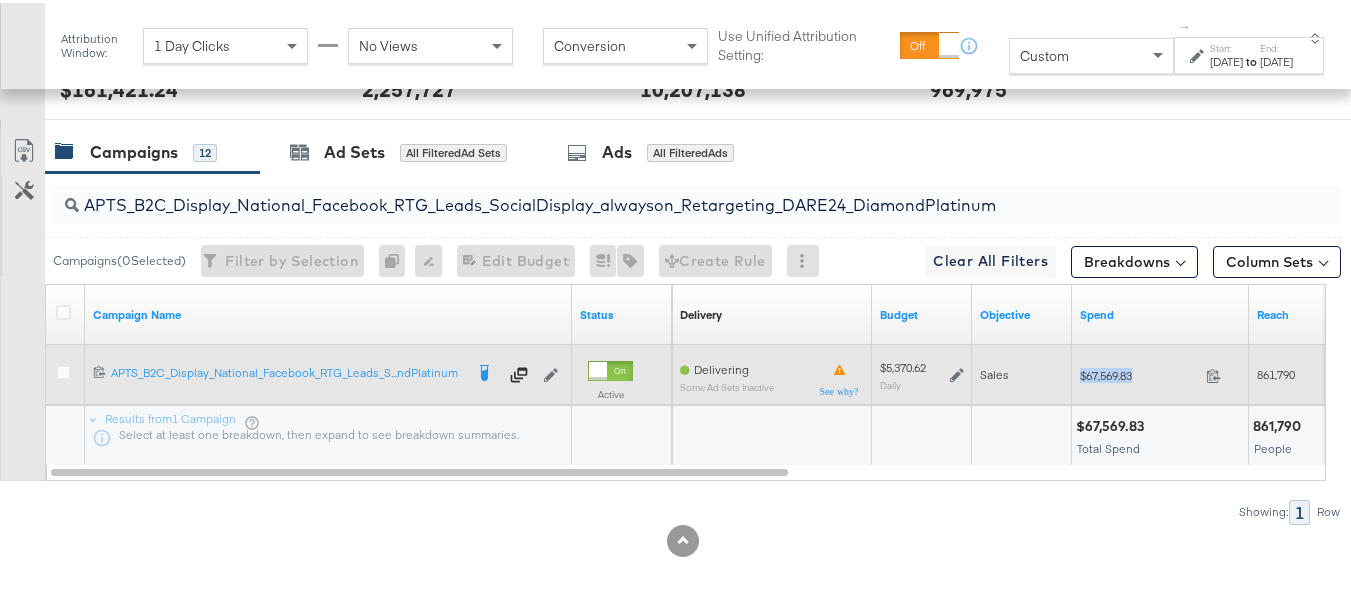 click on "$67,569.83" at bounding box center (1139, 372) 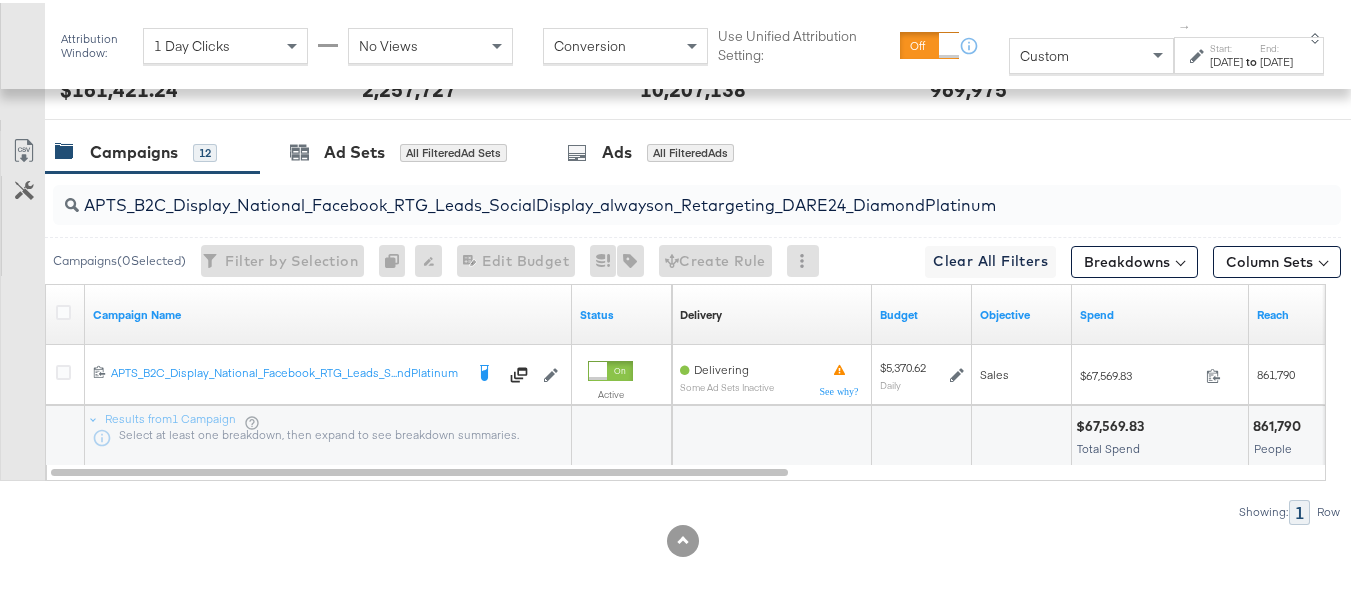 click on "APTS_B2C_Display_National_Facebook_RTG_Leads_SocialDisplay_alwayson_Retargeting_DARE24_DiamondPlatinum" at bounding box center (653, 194) 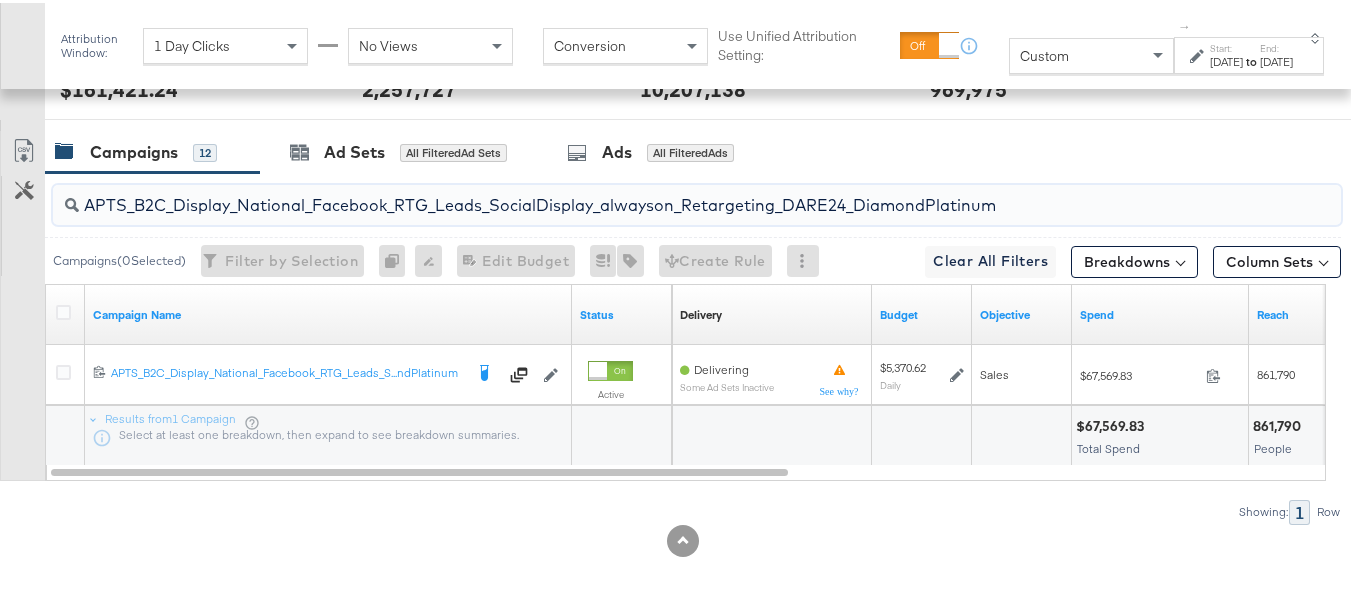 paste on "FR_B2C_Display_National_Facebook_RTG_Leads_SocialDisplay_alwayson_Retargeting_FR" 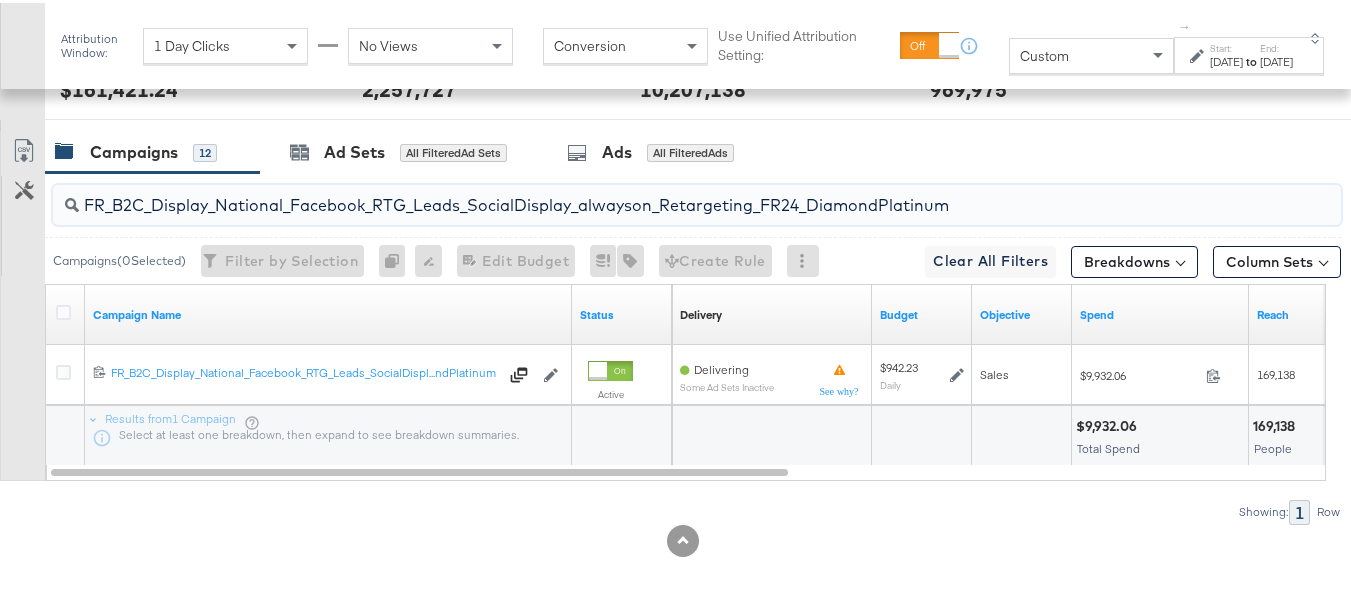 click on "FR_B2C_Display_National_Facebook_RTG_Leads_SocialDisplay_alwayson_Retargeting_FR24_DiamondPlatinum" at bounding box center [653, 194] 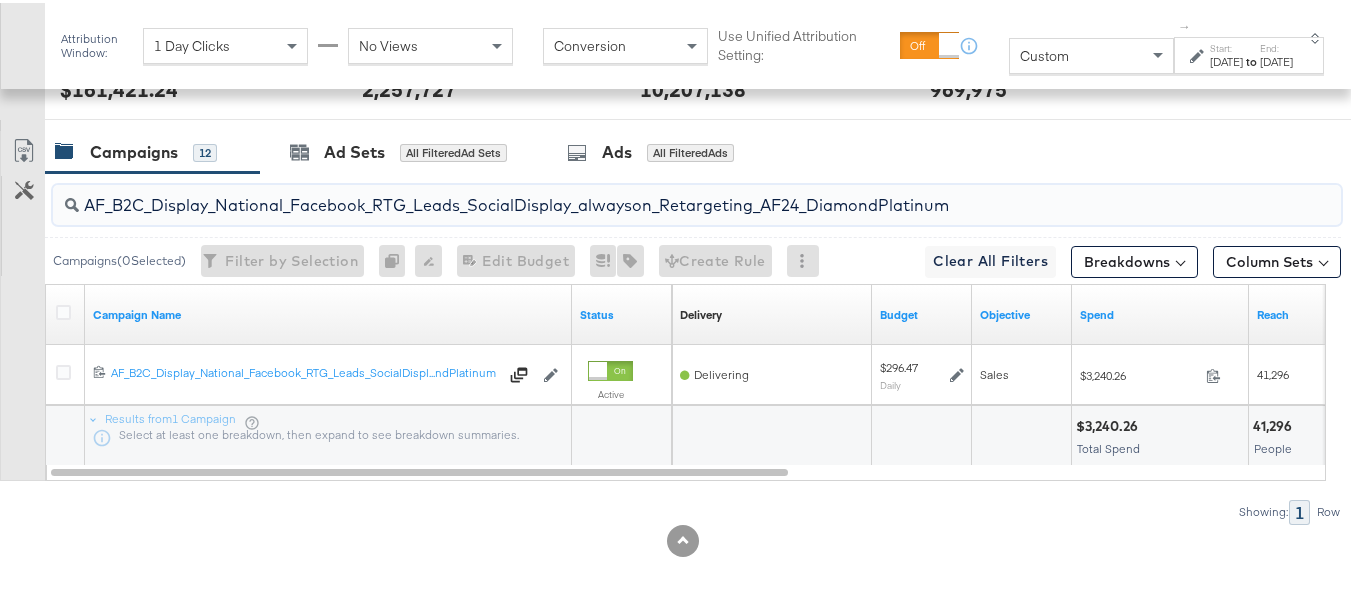 click on "AF_B2C_Display_National_Facebook_RTG_Leads_SocialDisplay_alwayson_Retargeting_AF24_DiamondPlatinum" at bounding box center (653, 194) 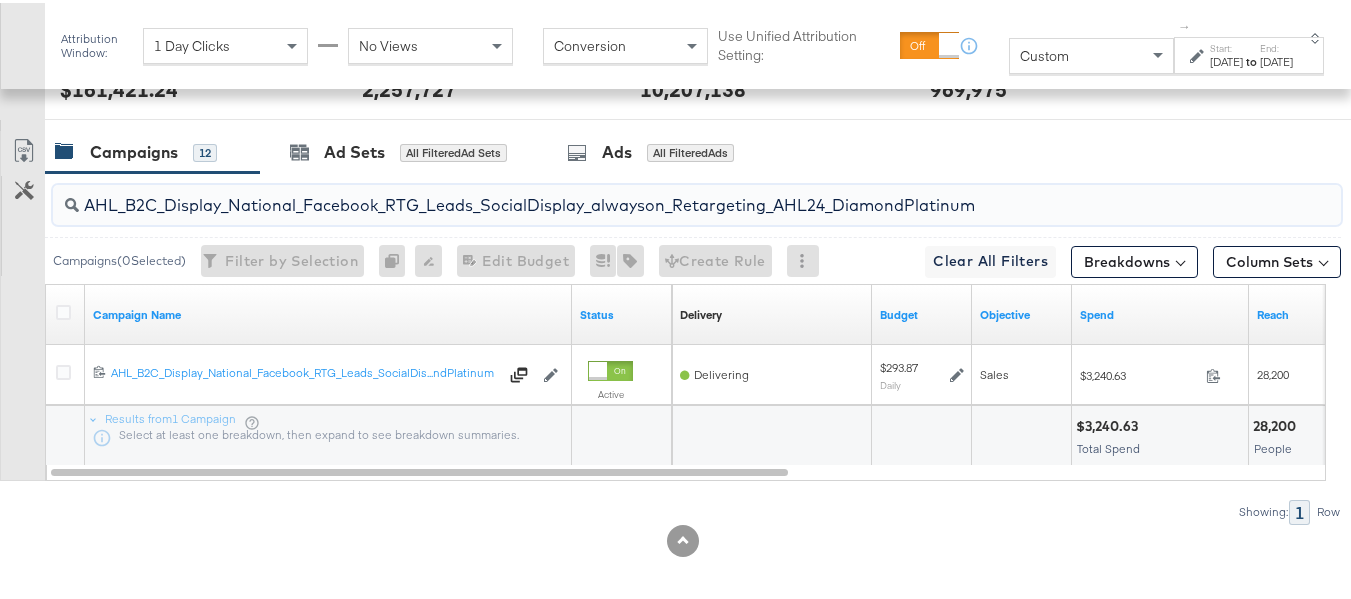 click on "AHL_B2C_Display_National_Facebook_RTG_Leads_SocialDisplay_alwayson_Retargeting_AHL24_DiamondPlatinum" at bounding box center (653, 194) 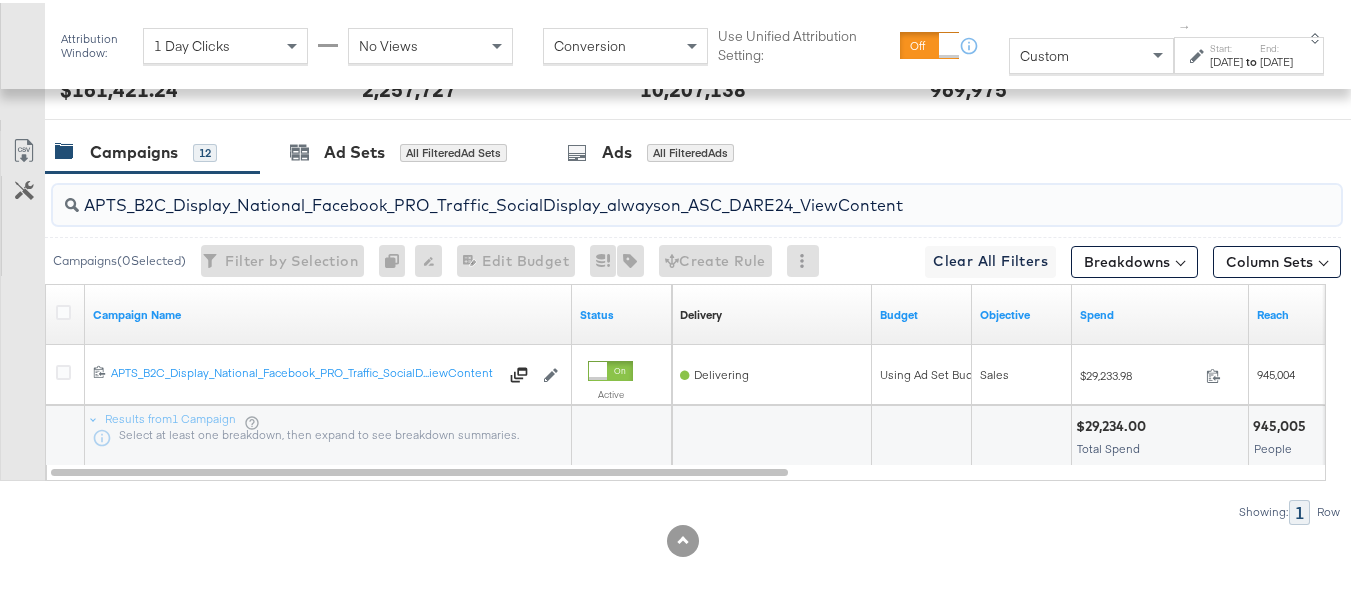 click on "APTS_B2C_Display_National_Facebook_PRO_Traffic_SocialDisplay_alwayson_ASC_DARE24_ViewContent" at bounding box center (653, 194) 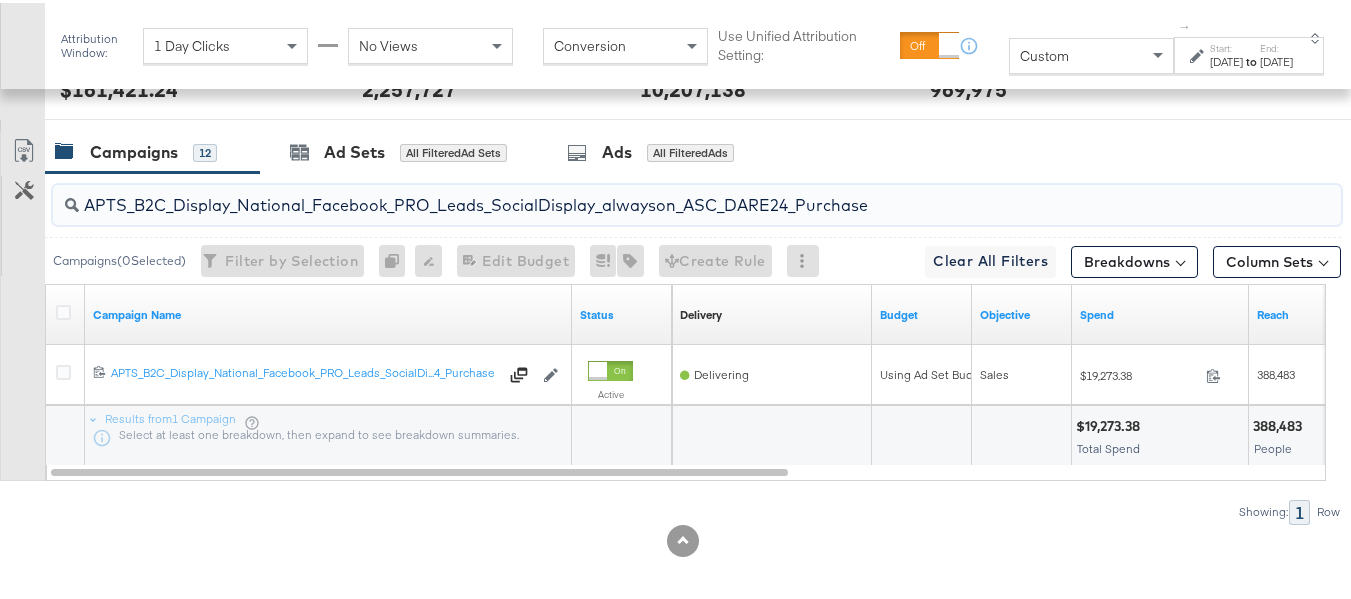 click on "APTS_B2C_Display_National_Facebook_PRO_Leads_SocialDisplay_alwayson_ASC_DARE24_Purchase" at bounding box center (653, 194) 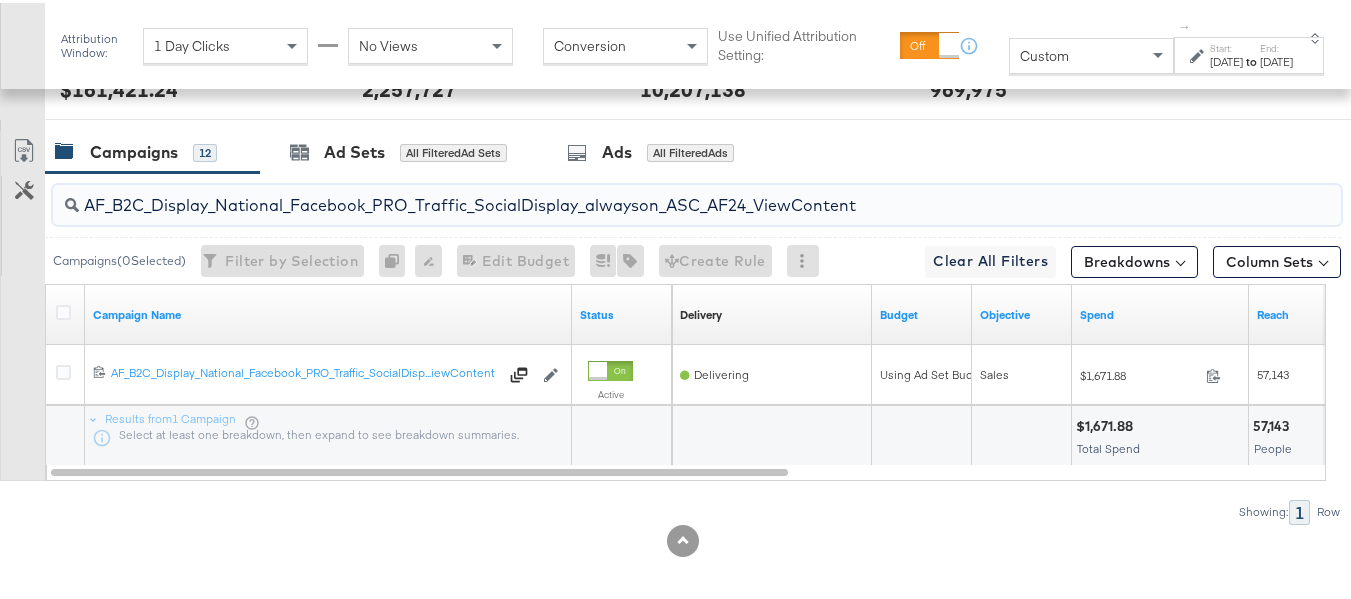 click on "AF_B2C_Display_National_Facebook_PRO_Traffic_SocialDisplay_alwayson_ASC_AF24_ViewContent" at bounding box center [653, 194] 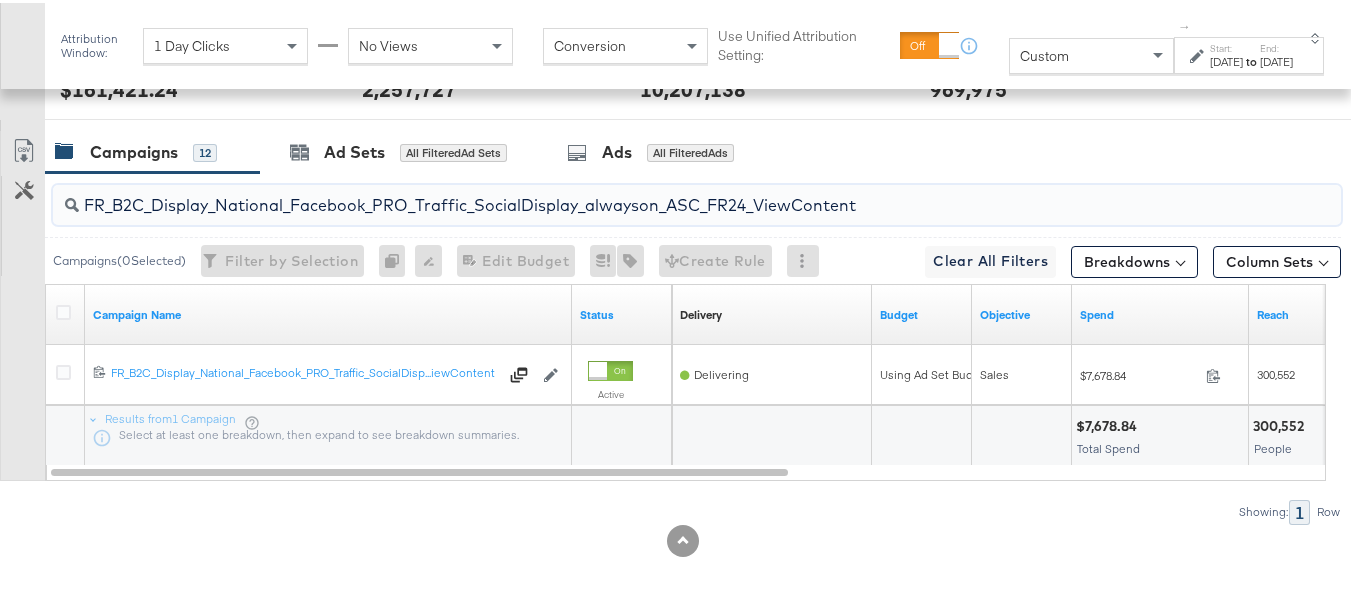 click on "FR_B2C_Display_National_Facebook_PRO_Traffic_SocialDisplay_alwayson_ASC_FR24_ViewContent" at bounding box center (653, 194) 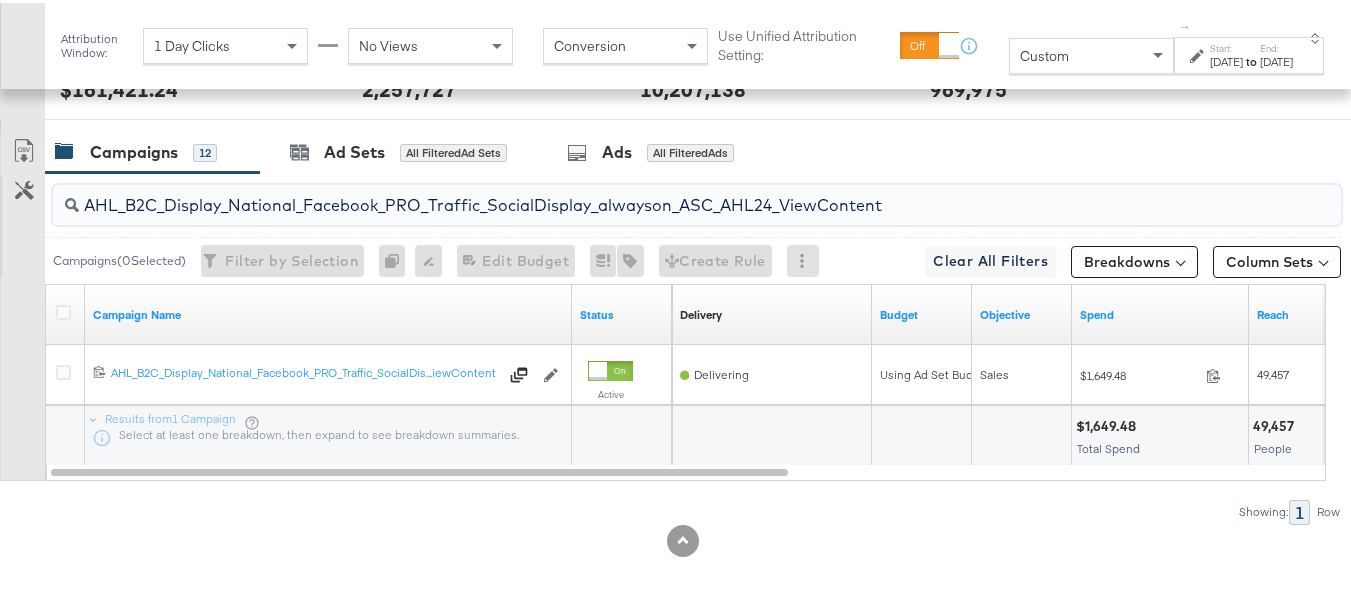 type on "AHL_B2C_Display_National_Facebook_PRO_Traffic_SocialDisplay_alwayson_ASC_AHL24_ViewContent" 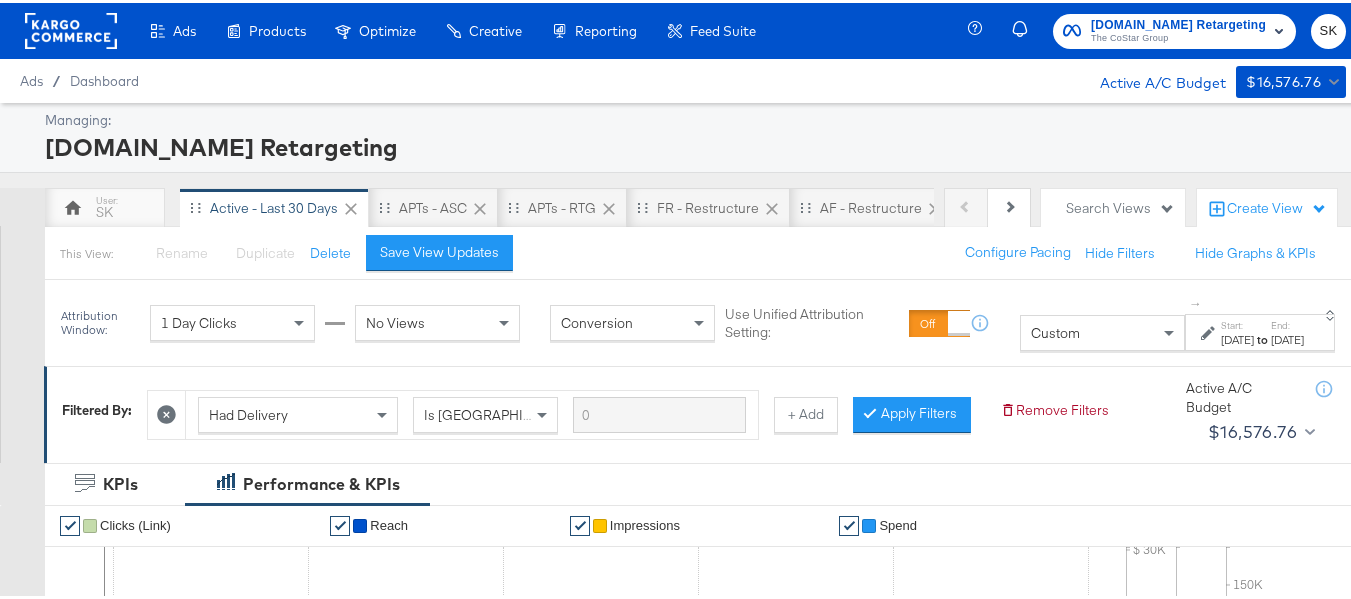click on "The CoStar Group" at bounding box center [1178, 36] 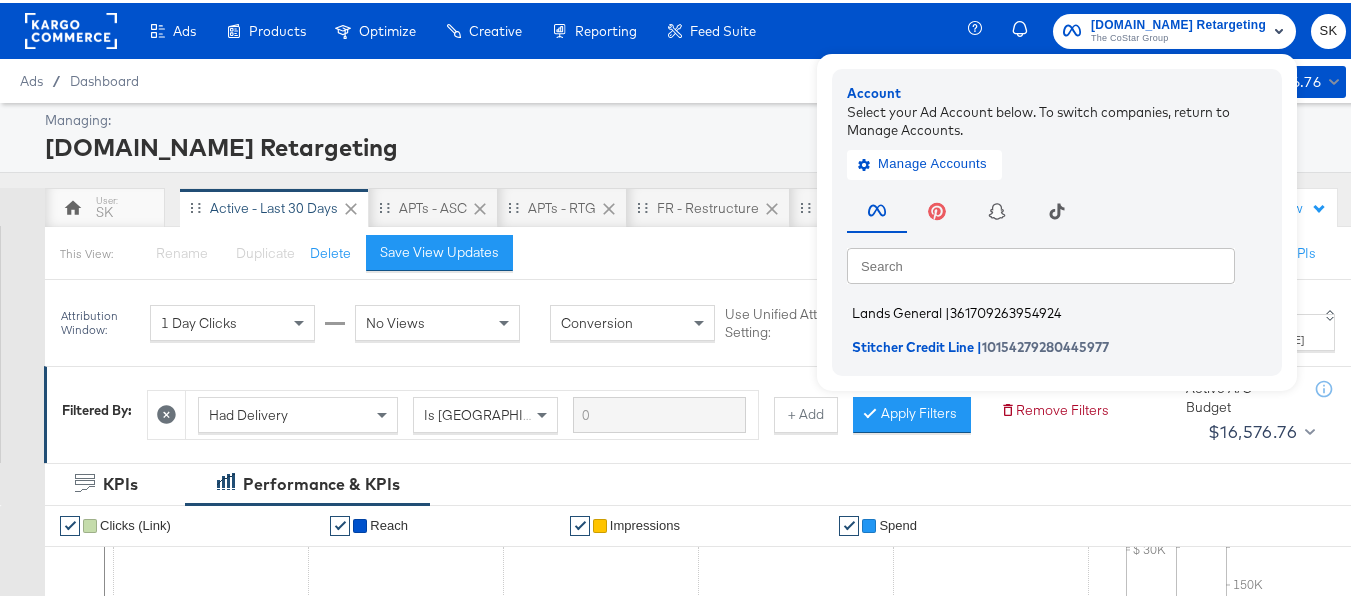 click on "Lands General" at bounding box center [897, 310] 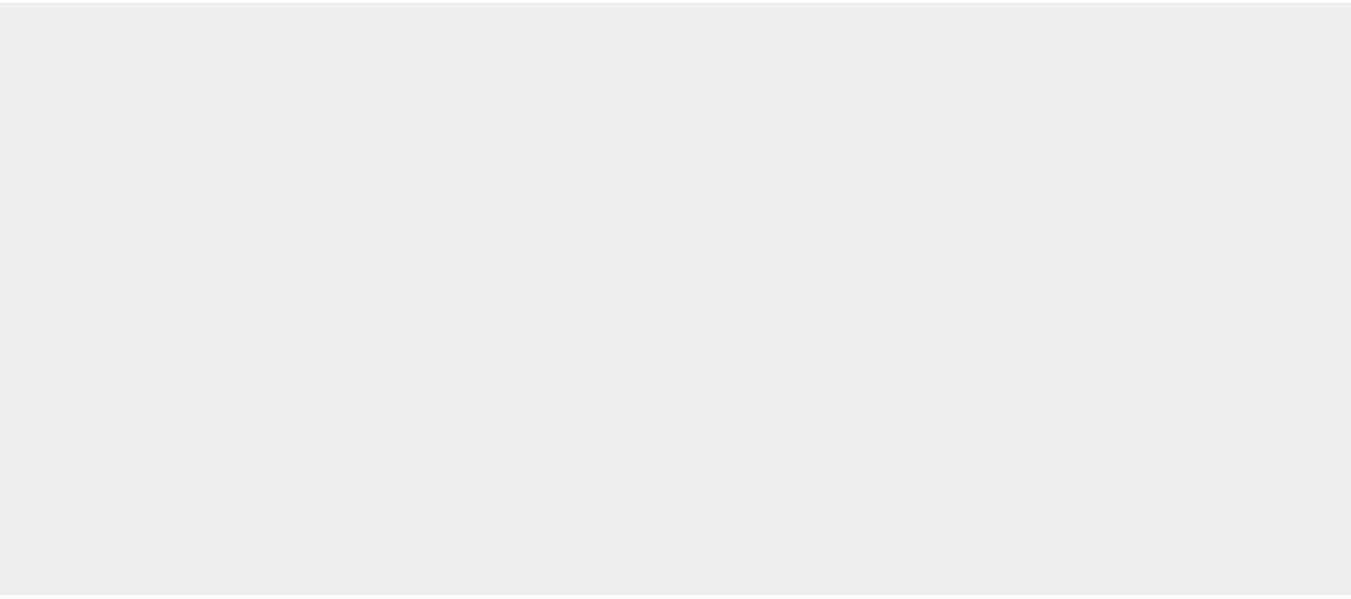 scroll, scrollTop: 0, scrollLeft: 0, axis: both 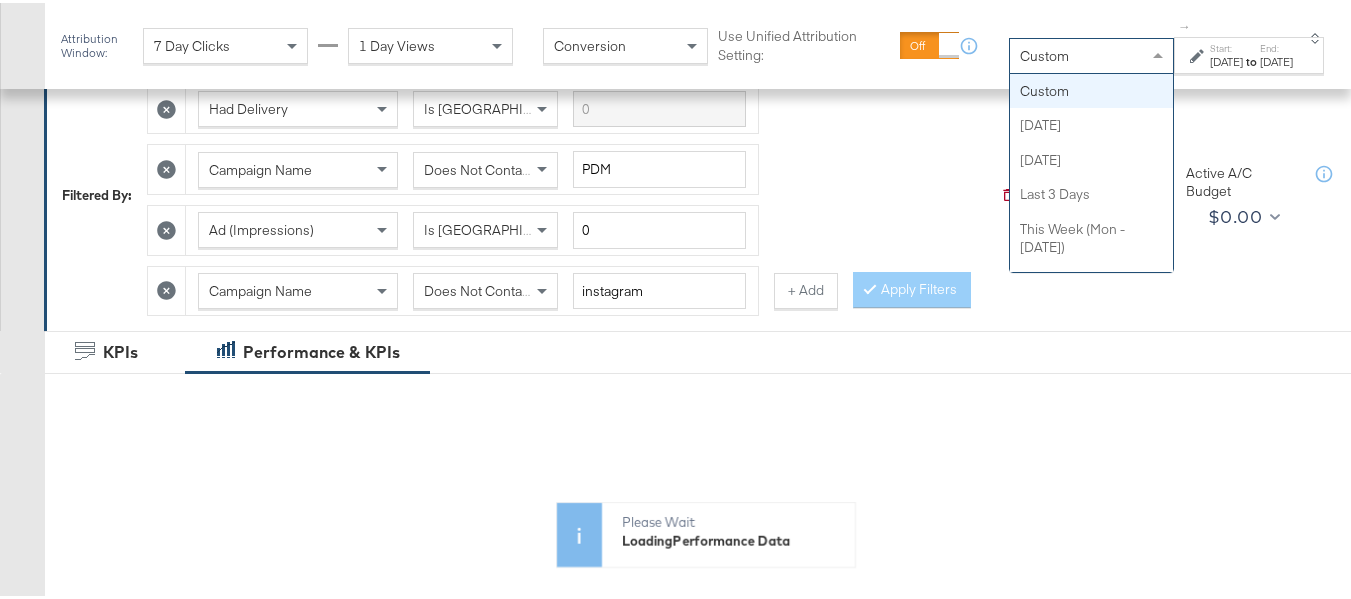 click on "Custom" at bounding box center (1091, 53) 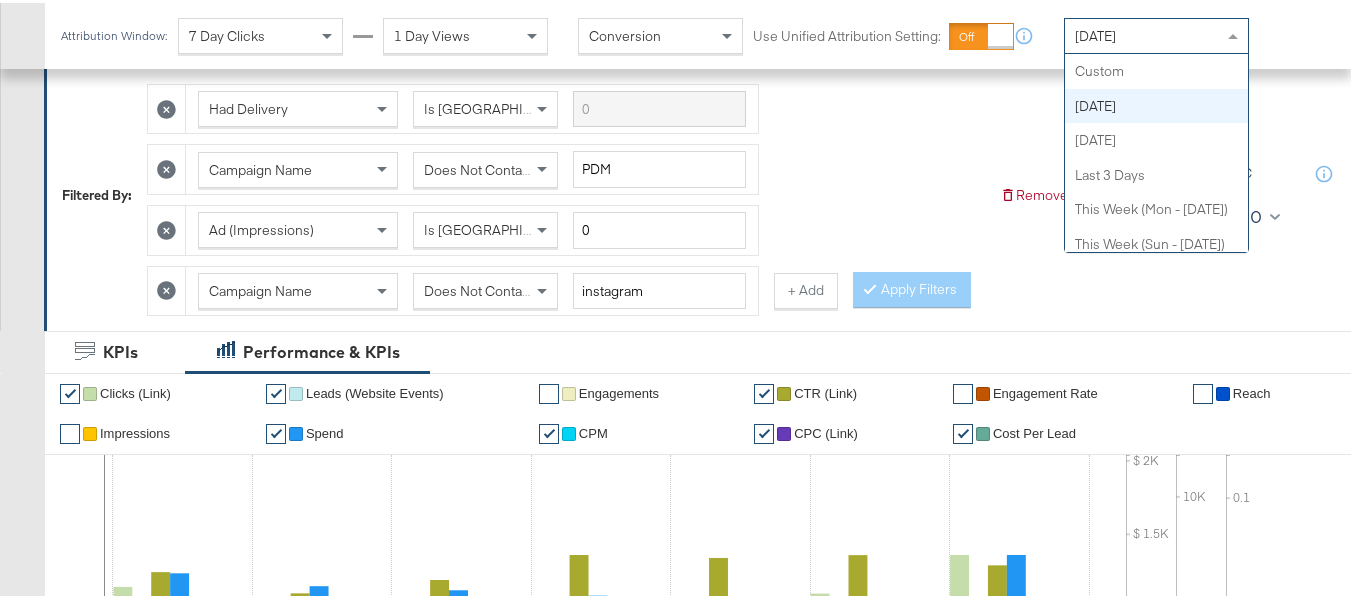 click on "[DATE]" at bounding box center (1095, 33) 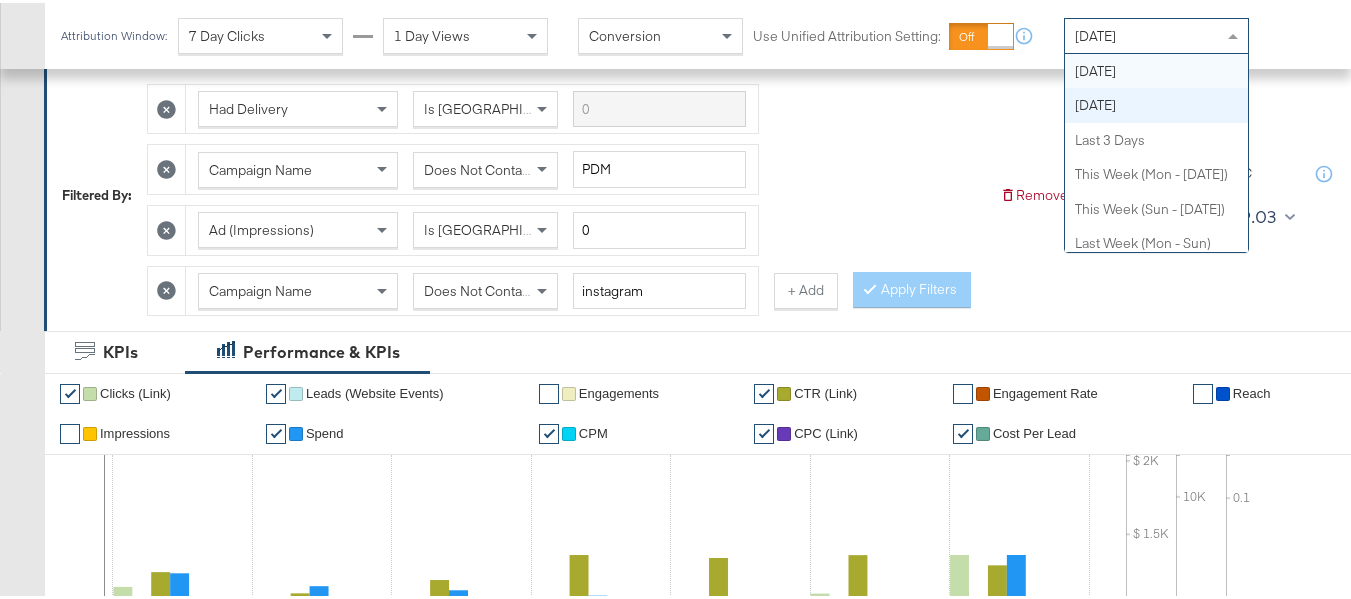 scroll, scrollTop: 0, scrollLeft: 0, axis: both 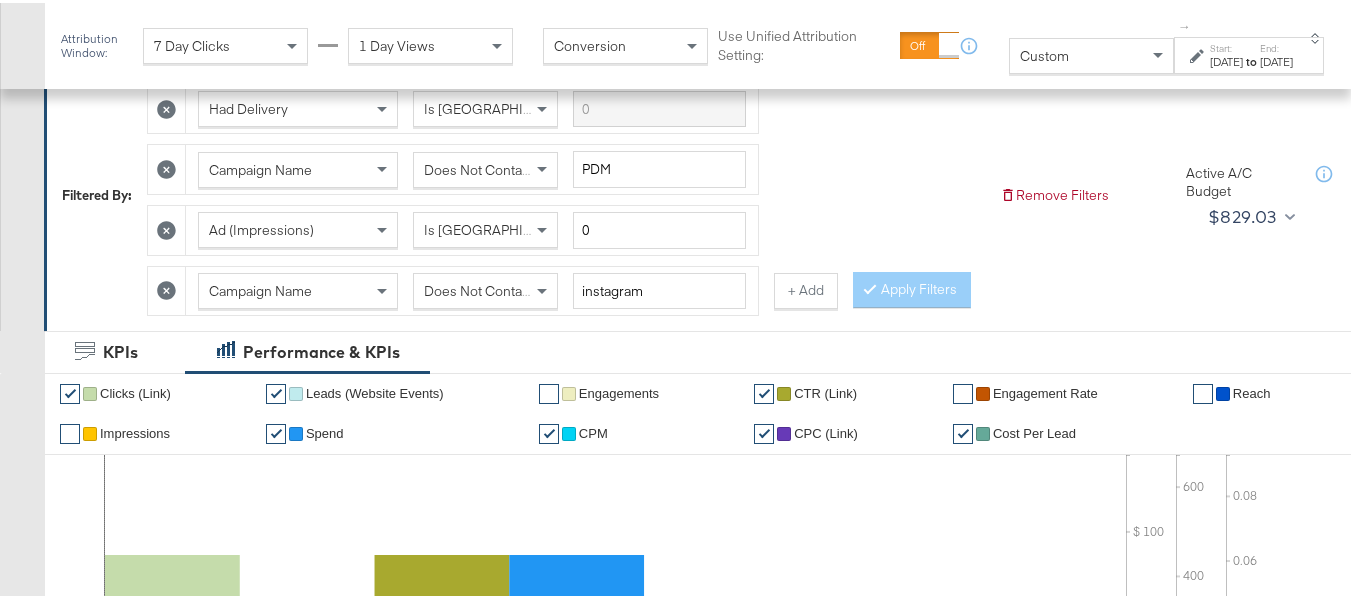 click on "to" at bounding box center (1251, 58) 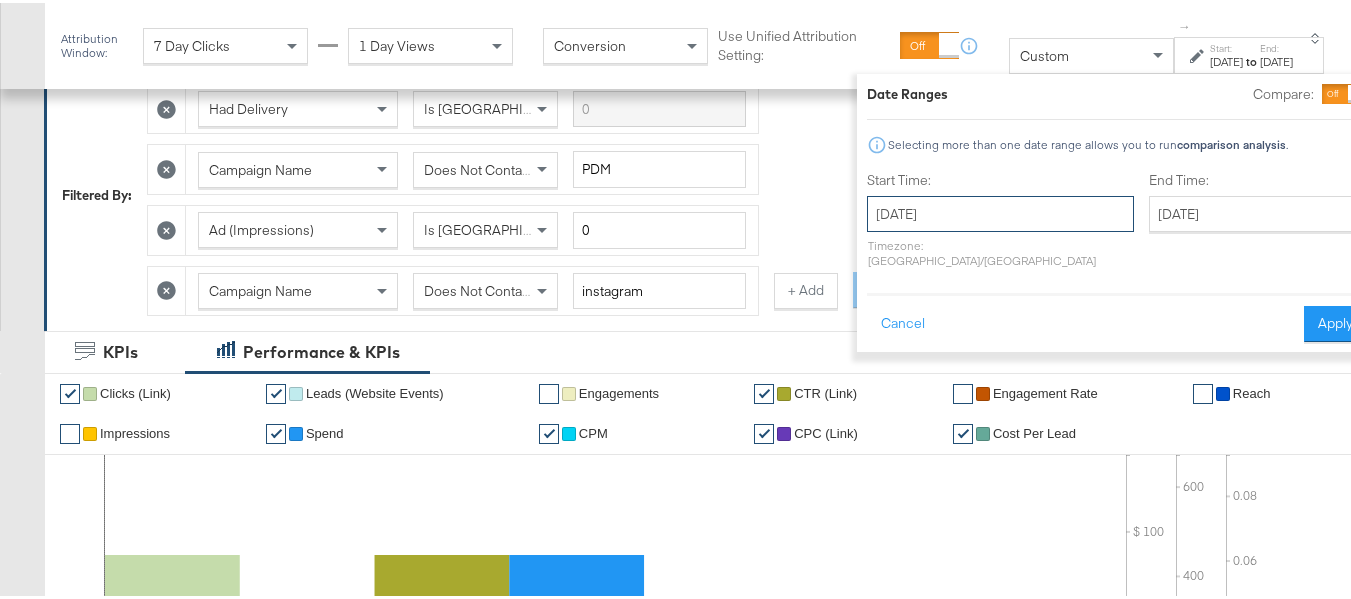 click on "July 11th 2025" at bounding box center (1000, 211) 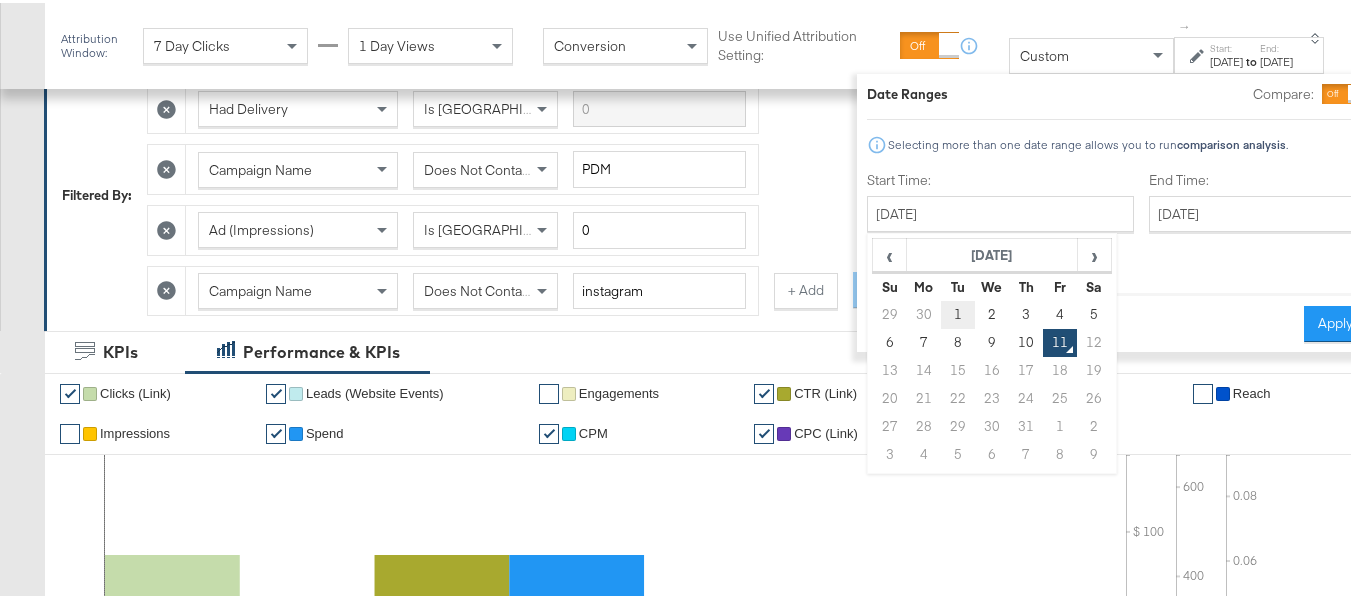 click on "1" at bounding box center [958, 312] 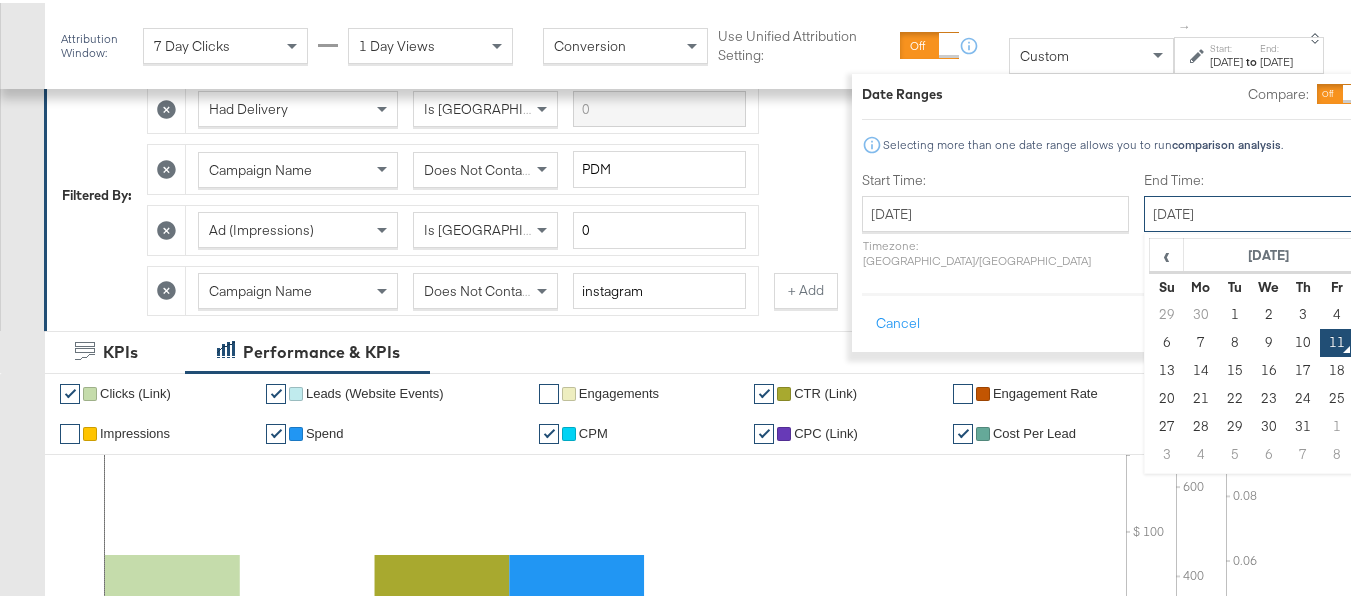 click on "July 11th 2025" at bounding box center [1249, 211] 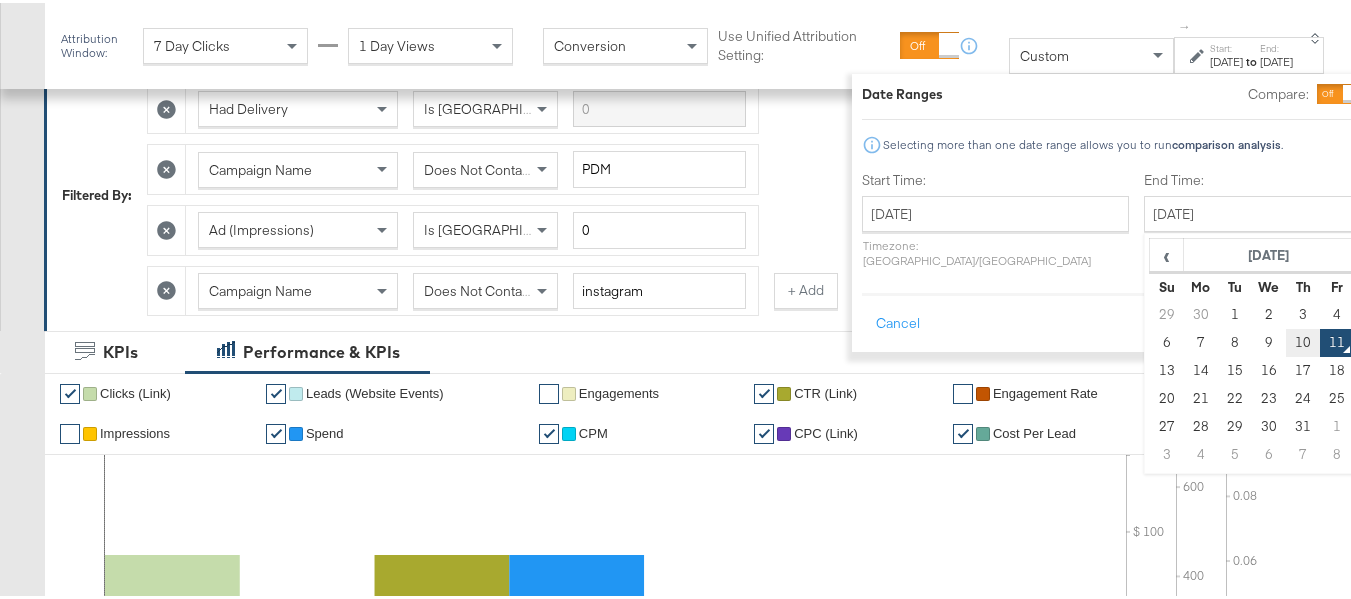 click on "10" at bounding box center [1303, 340] 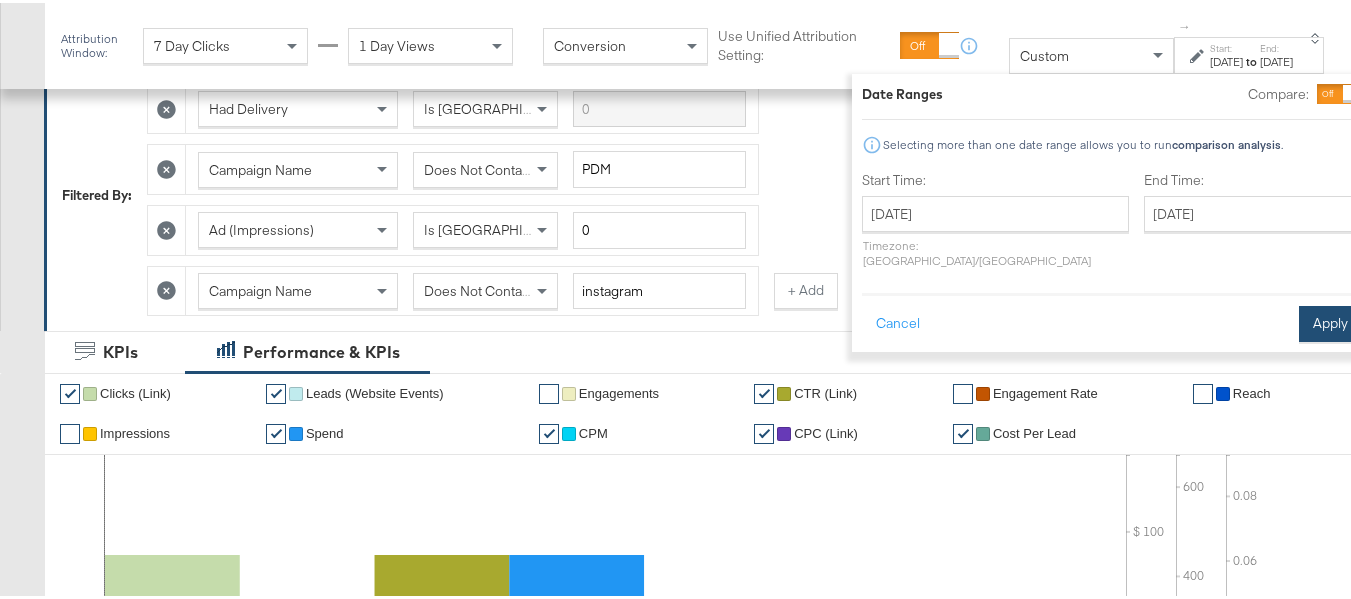 click on "Apply" at bounding box center [1330, 321] 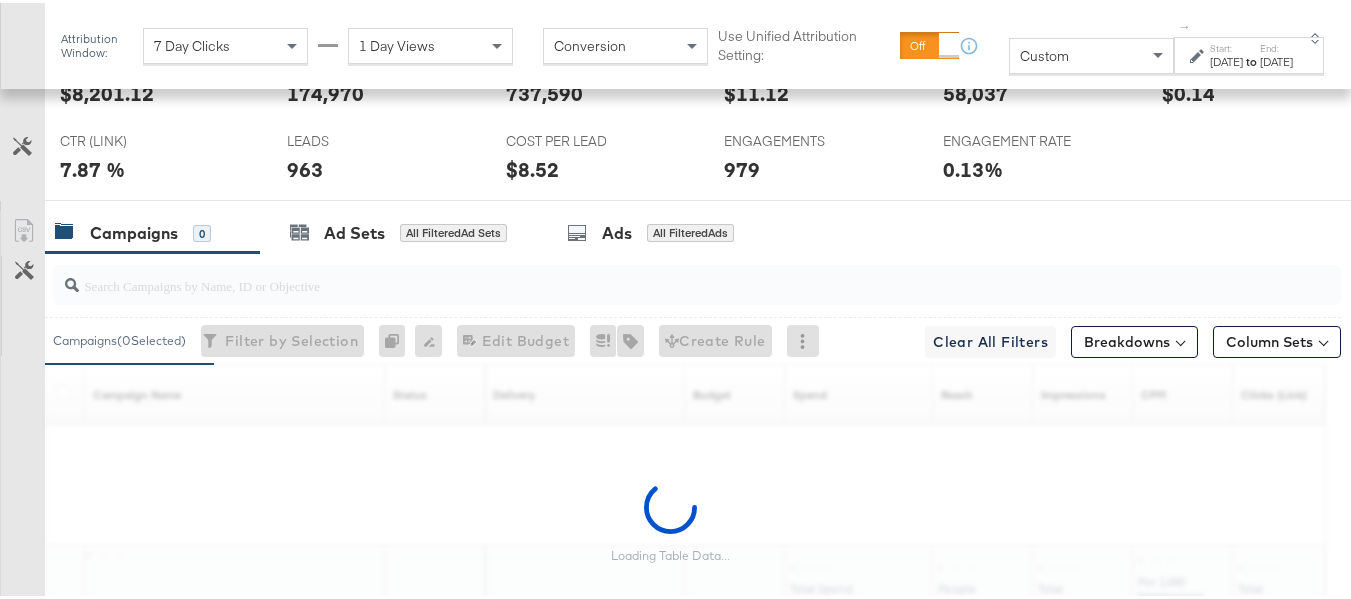 scroll, scrollTop: 1252, scrollLeft: 0, axis: vertical 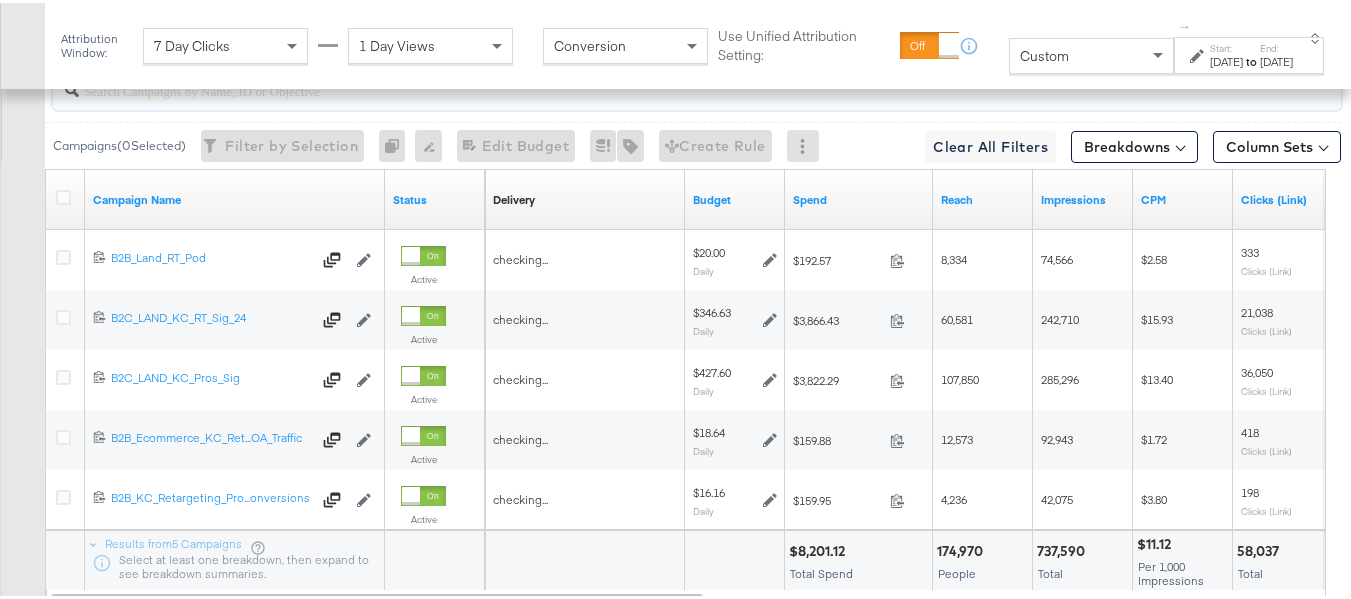 click at bounding box center (653, 79) 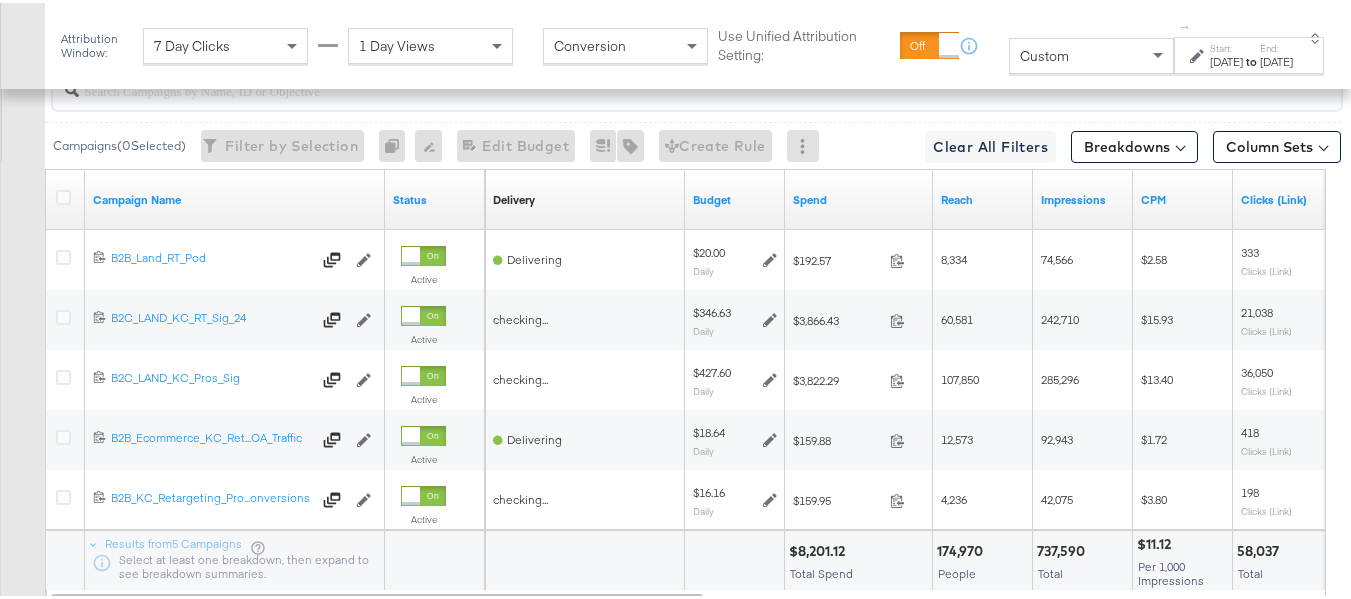 paste on "B2C_LAND_KC_RT_Sig_24" 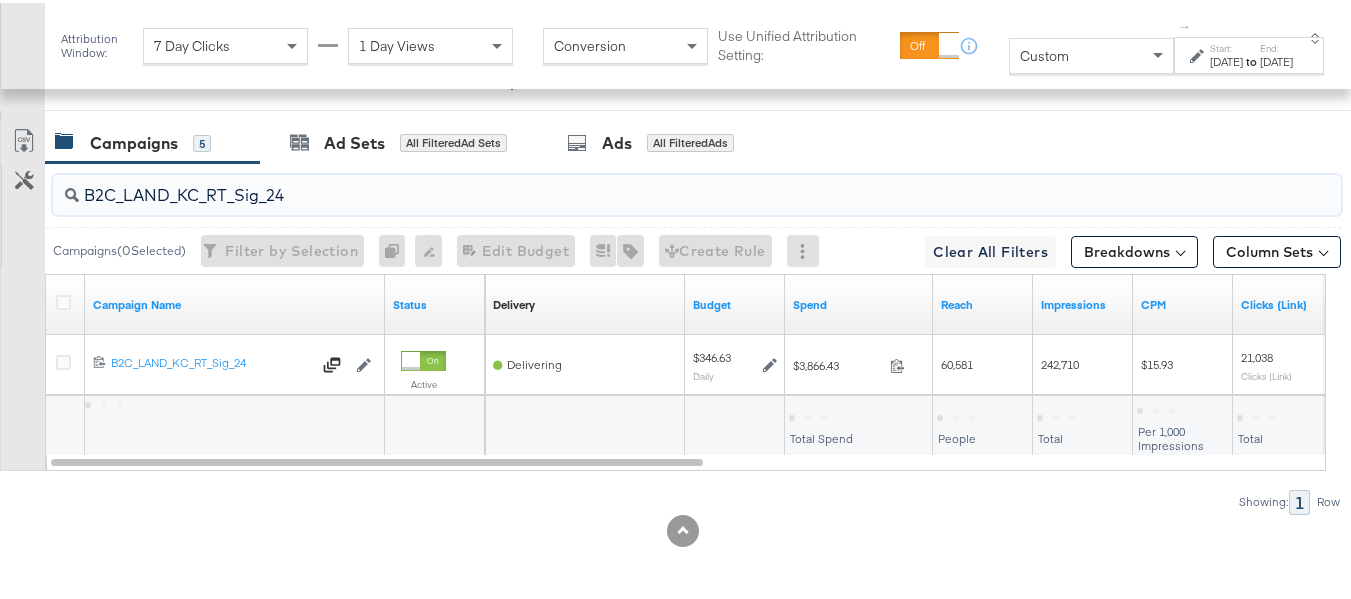 scroll, scrollTop: 1192, scrollLeft: 0, axis: vertical 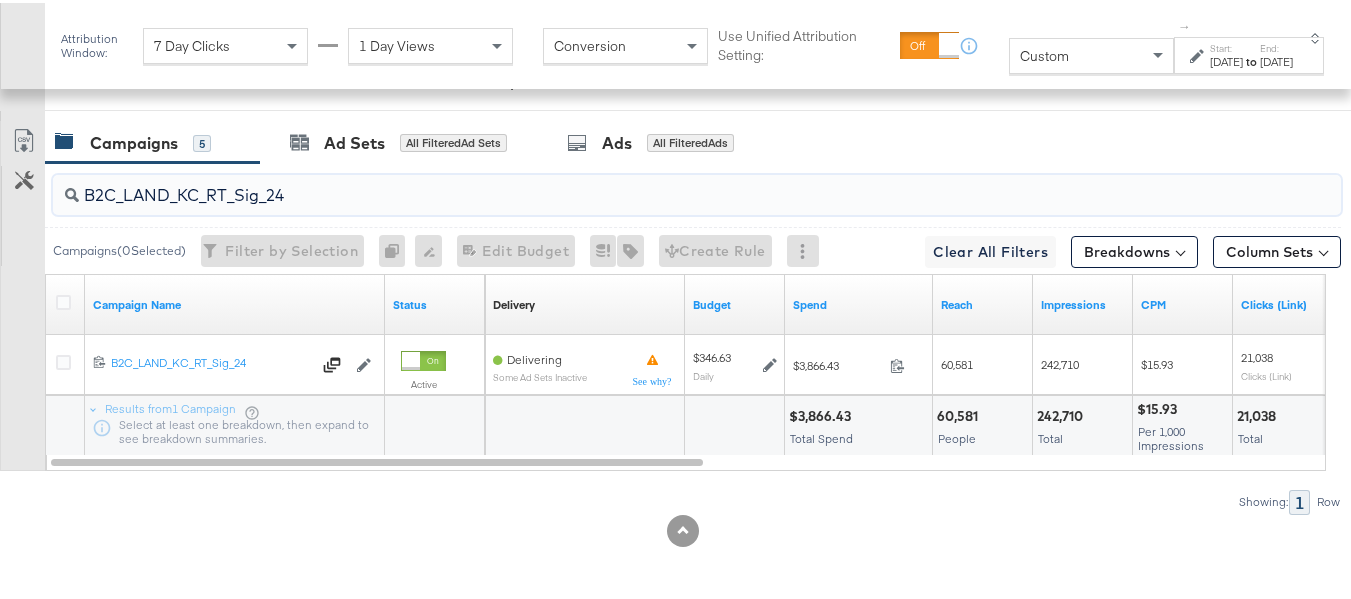 click on "B2C_LAND_KC_RT_Sig_24" at bounding box center (653, 184) 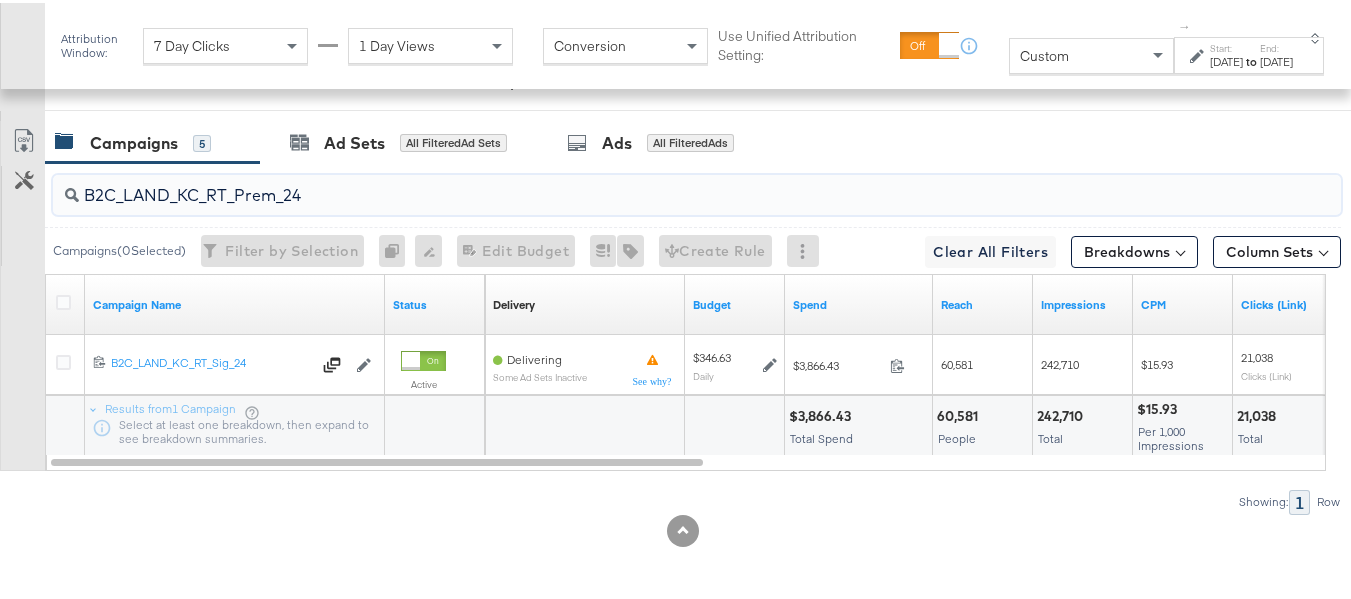 scroll, scrollTop: 1252, scrollLeft: 0, axis: vertical 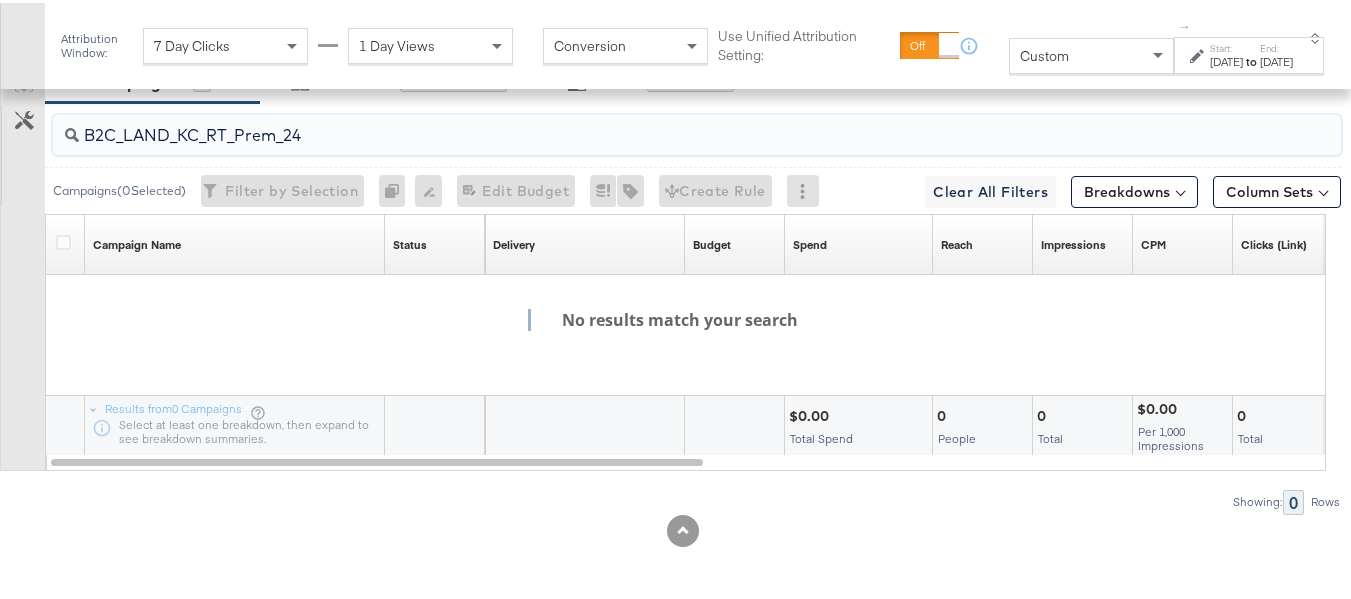 click on "B2C_LAND_KC_RT_Prem_24" at bounding box center (653, 124) 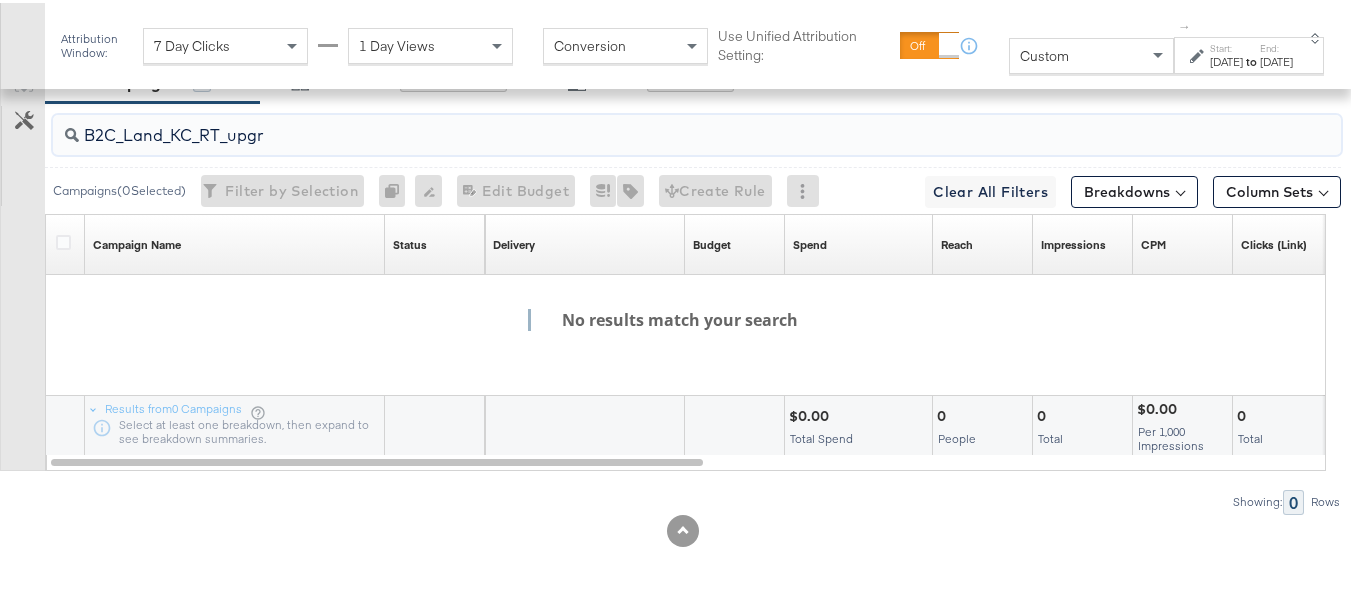 scroll, scrollTop: 1152, scrollLeft: 0, axis: vertical 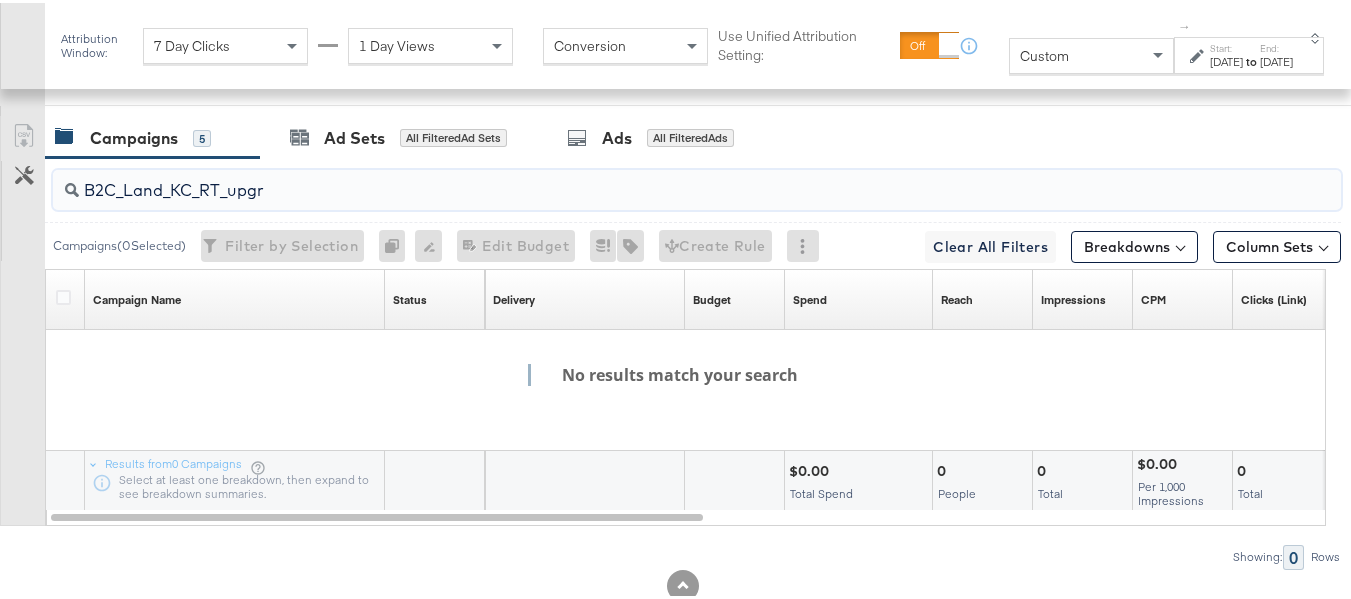 click on "B2C_Land_KC_RT_upgr" at bounding box center [653, 179] 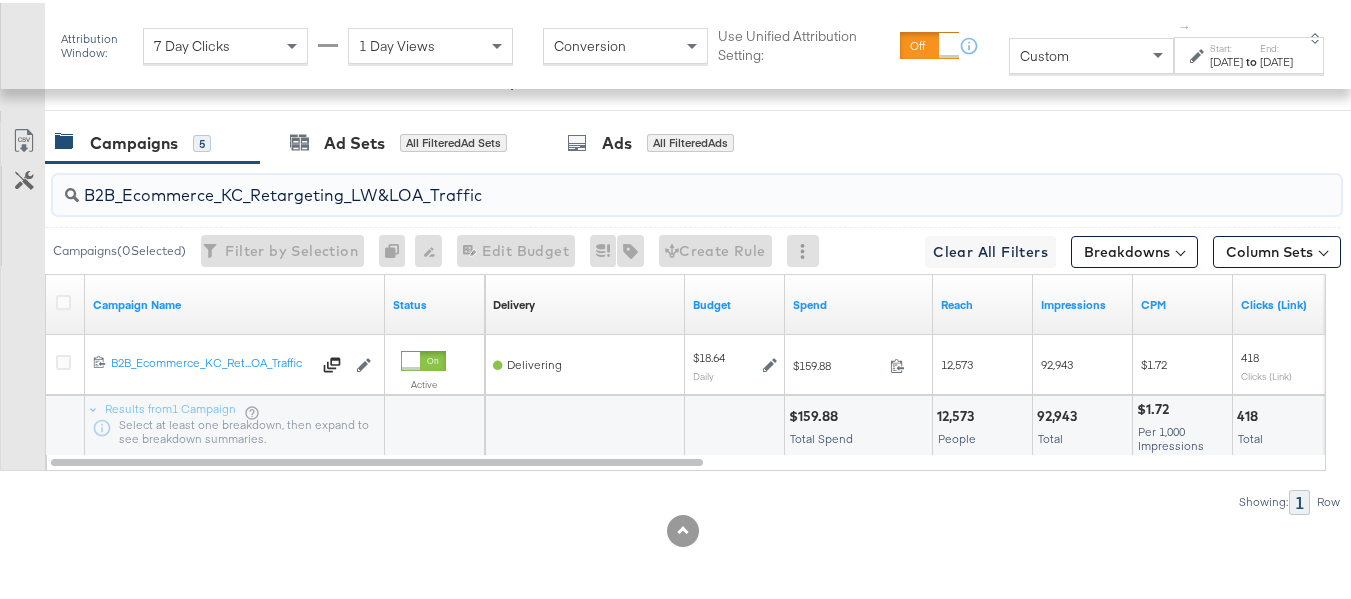 click on "B2B_Ecommerce_KC_Retargeting_LW&LOA_Traffic" at bounding box center (653, 184) 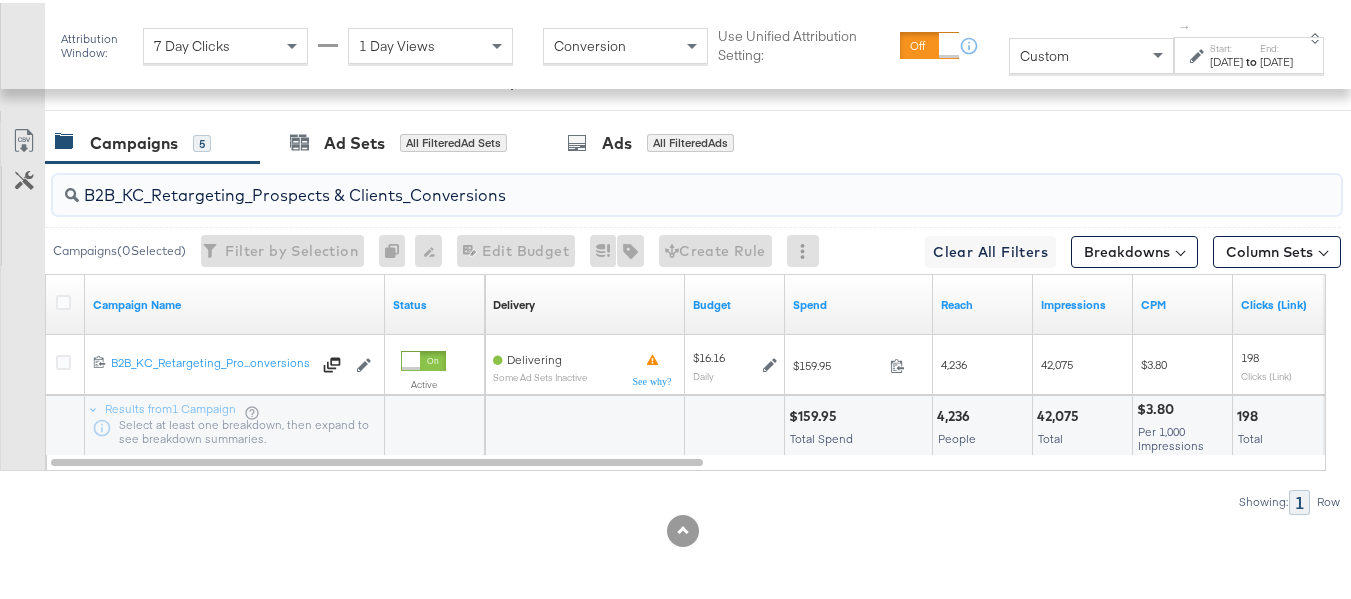 click on "B2B_KC_Retargeting_Prospects & Clients_Conversions" at bounding box center (653, 184) 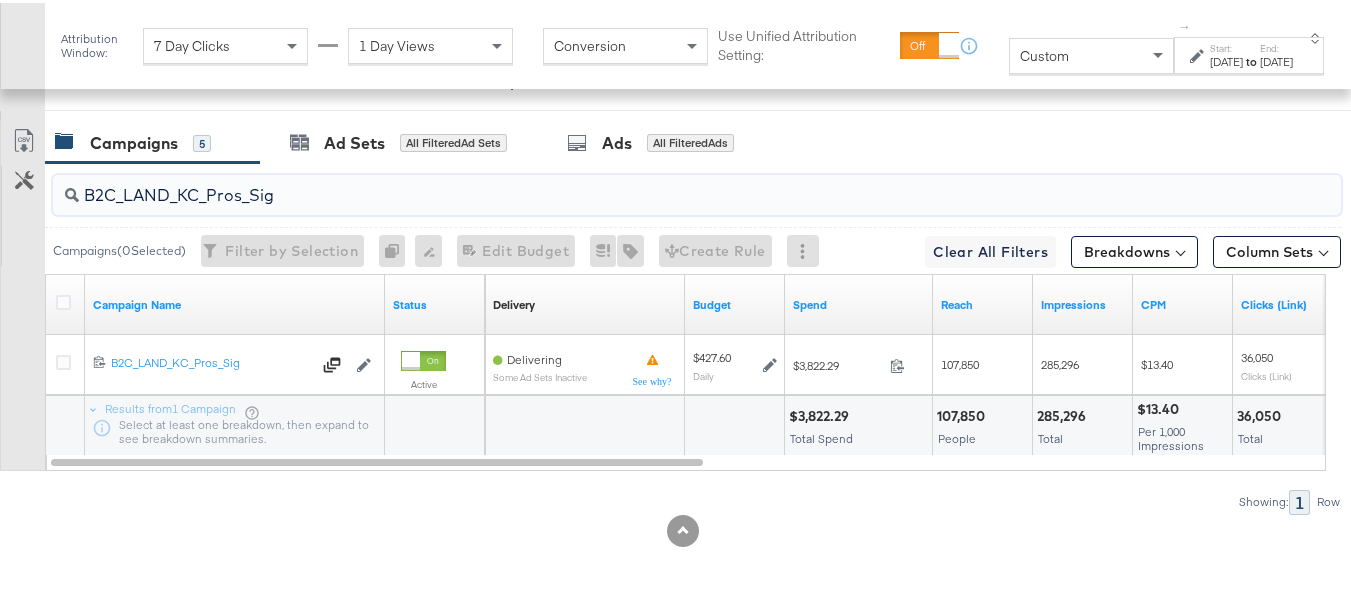 click on "B2C_LAND_KC_Pros_Sig" at bounding box center (653, 184) 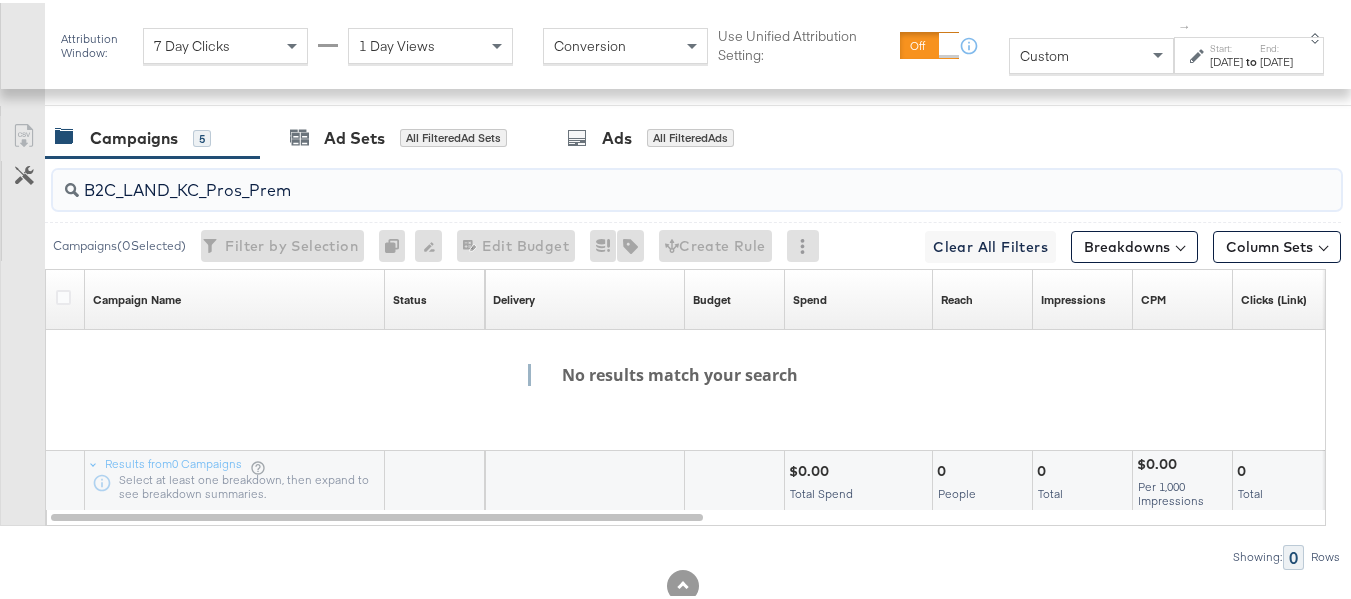 click on "B2C_LAND_KC_Pros_Prem" at bounding box center (653, 179) 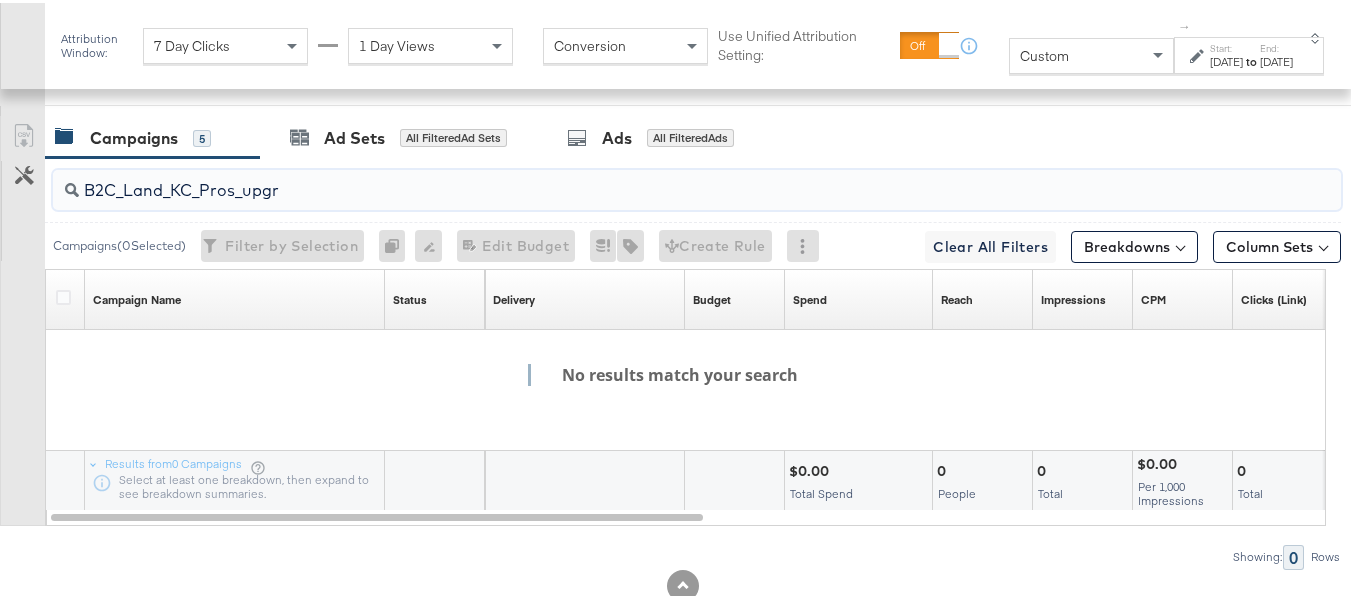 type on "B2C_Land_KC_Pros_upgr" 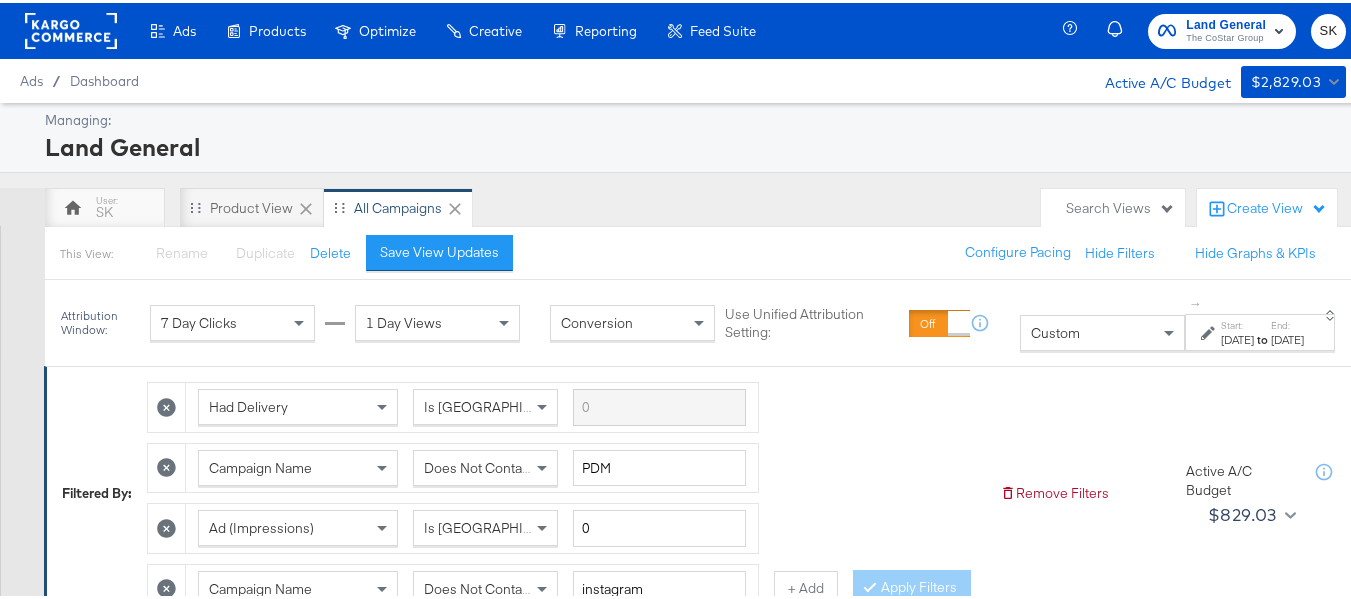 click on "The CoStar Group" at bounding box center (1226, 36) 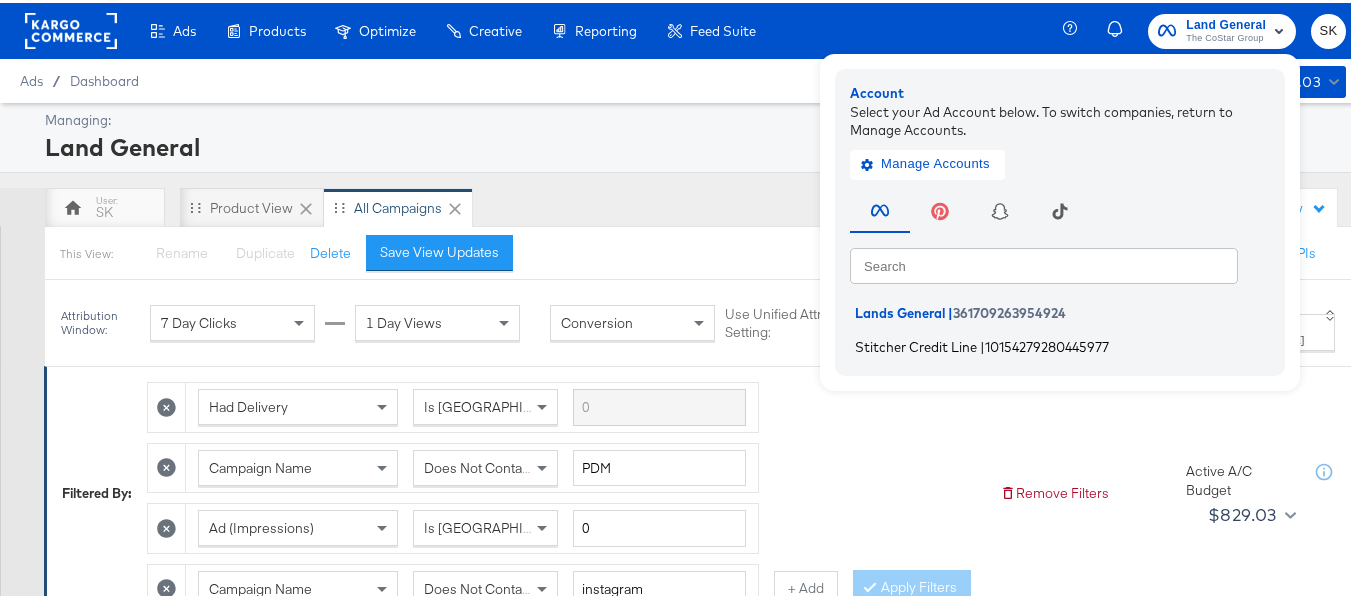 click on "Stitcher Credit Line" at bounding box center (916, 343) 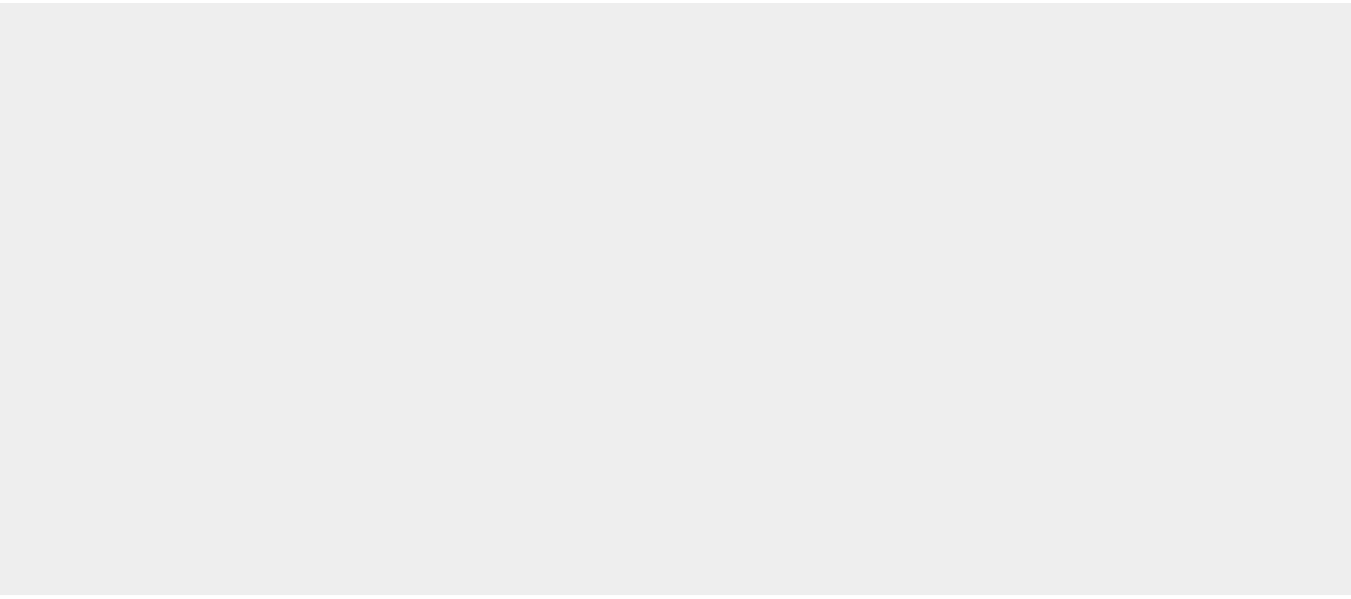 scroll, scrollTop: 0, scrollLeft: 0, axis: both 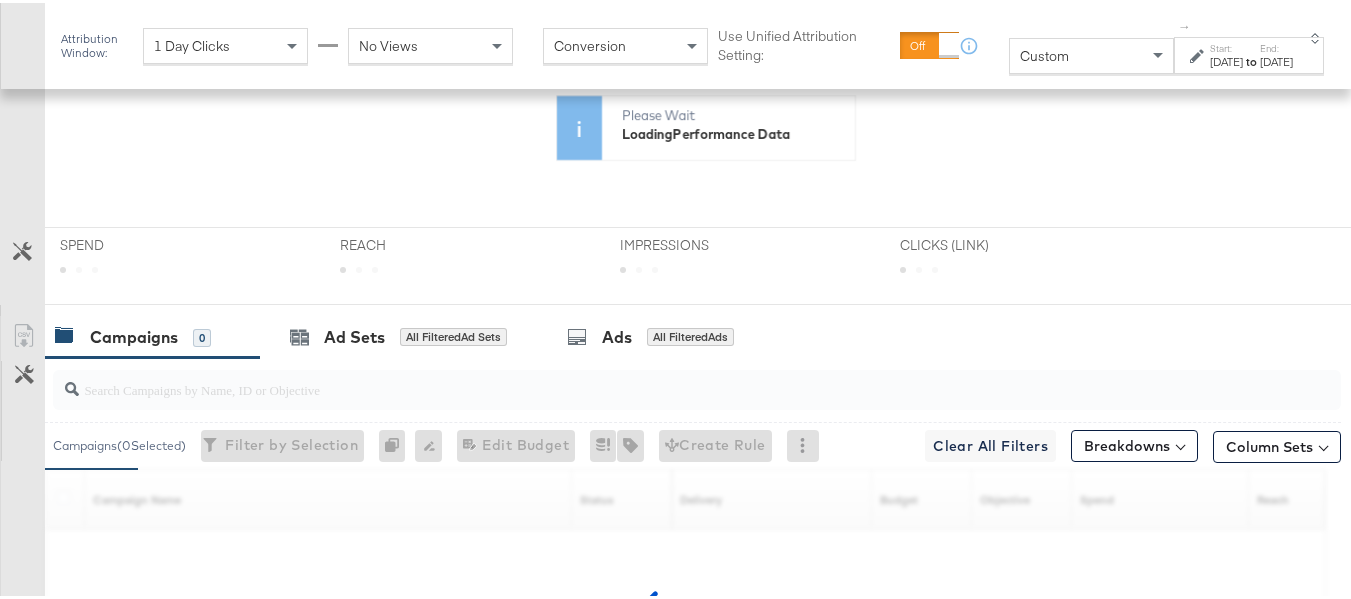click on "Custom" at bounding box center (1091, 53) 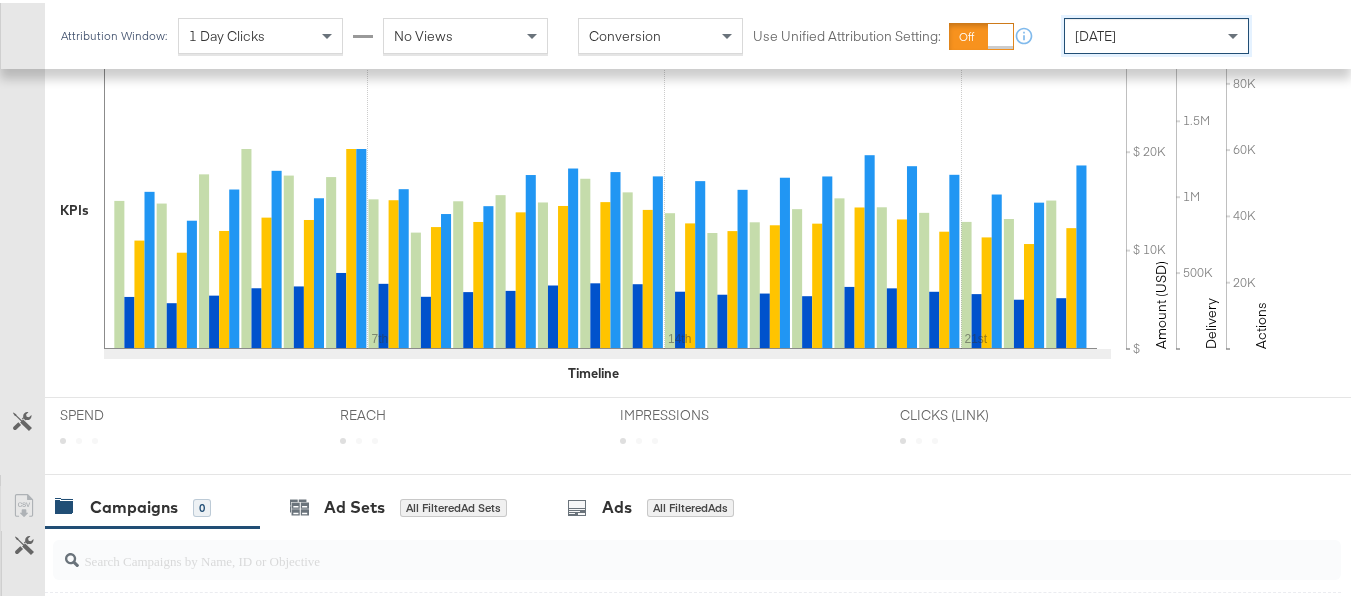 click on "[DATE]" at bounding box center [1156, 33] 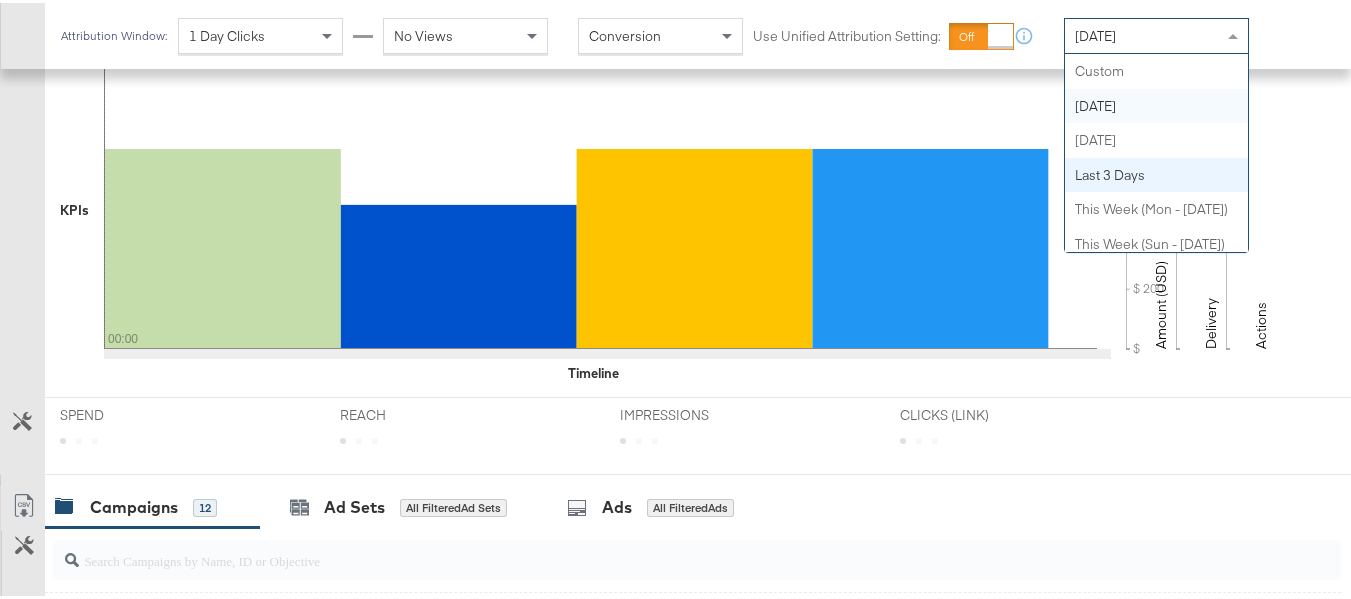 scroll, scrollTop: 35, scrollLeft: 0, axis: vertical 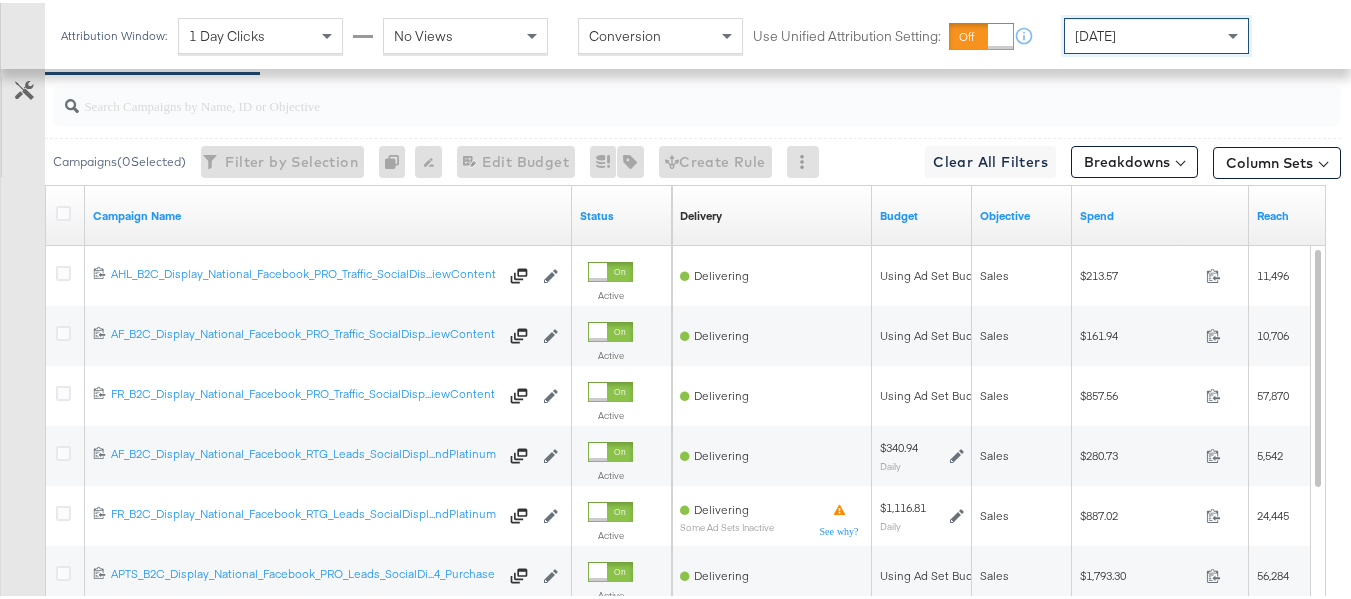 click at bounding box center [653, 94] 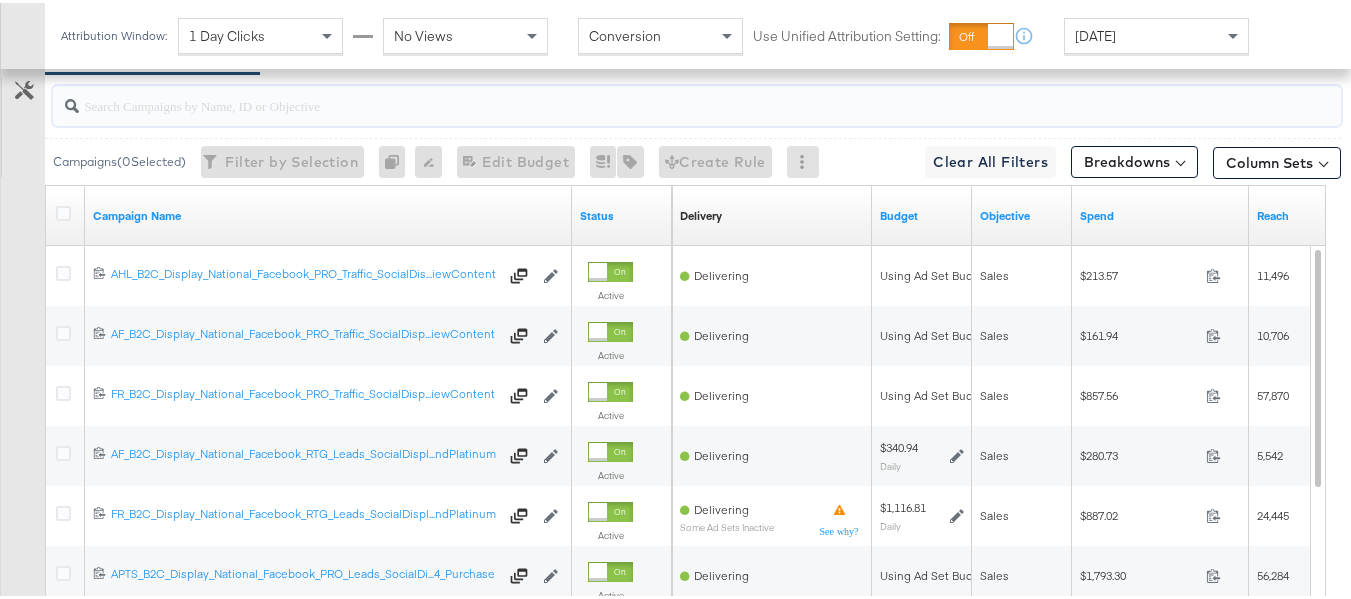 paste on "APTS_B2C_Display_National_Facebook_RTG_Leads_SocialDisplay_alwayson_Retargeting_DARE24_DiamondPlatinum" 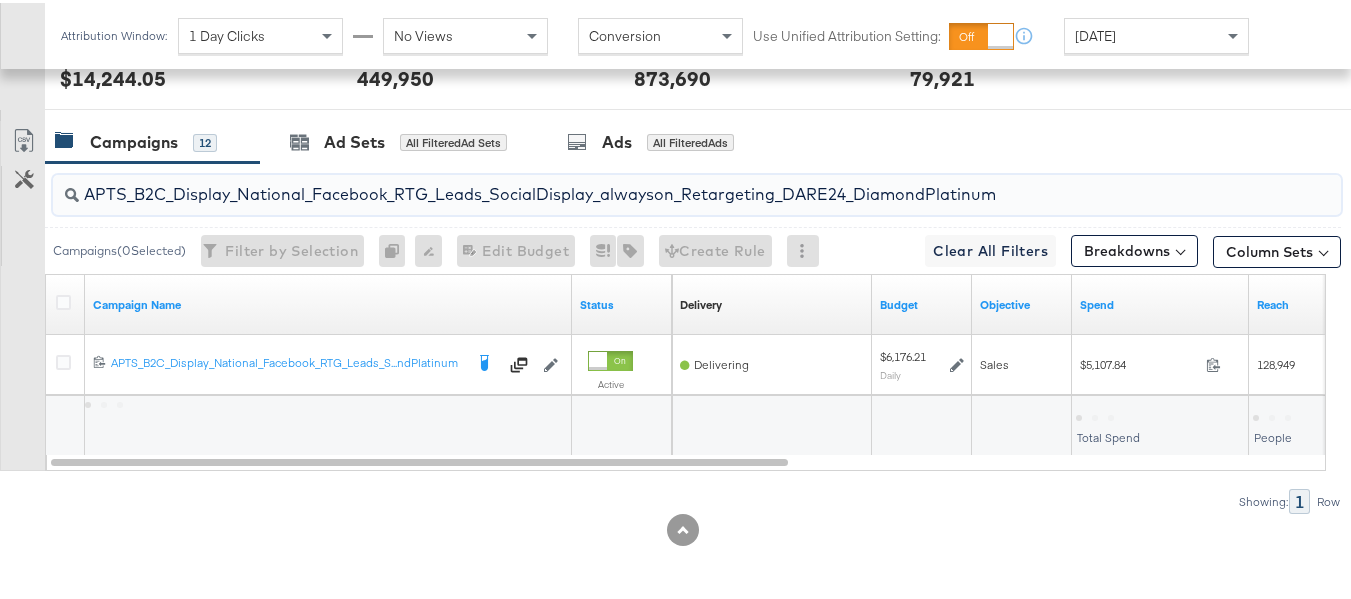 scroll, scrollTop: 873, scrollLeft: 0, axis: vertical 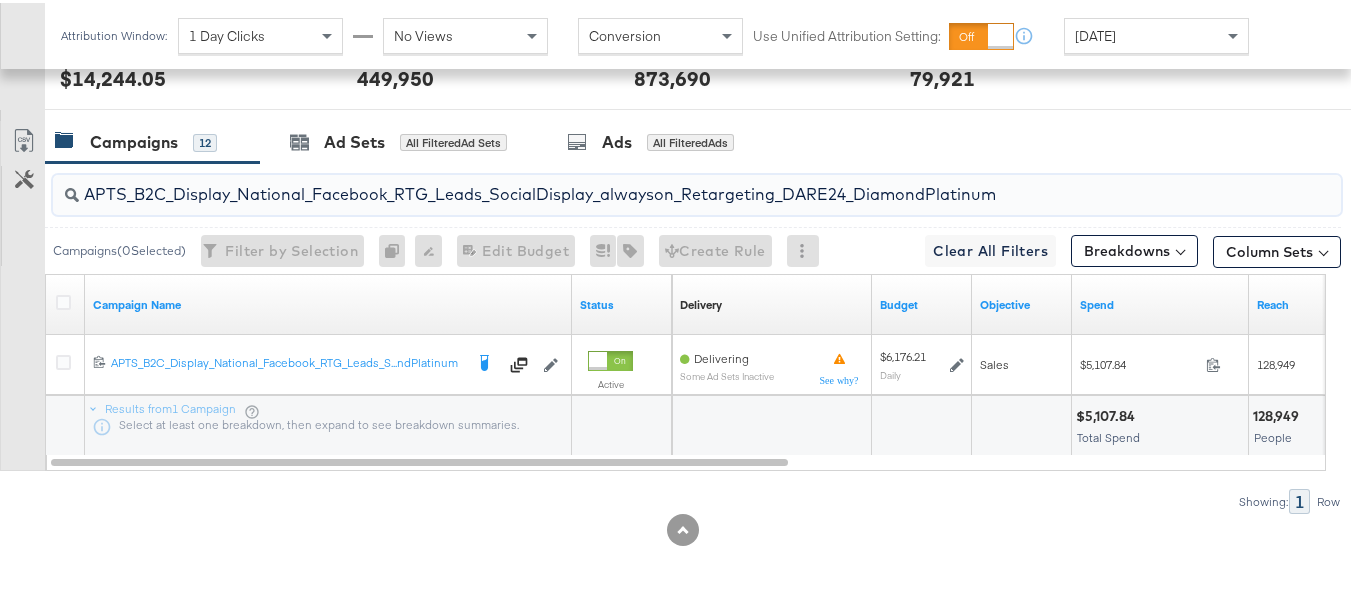 click on "APTS_B2C_Display_National_Facebook_RTG_Leads_SocialDisplay_alwayson_Retargeting_DARE24_DiamondPlatinum" at bounding box center [653, 183] 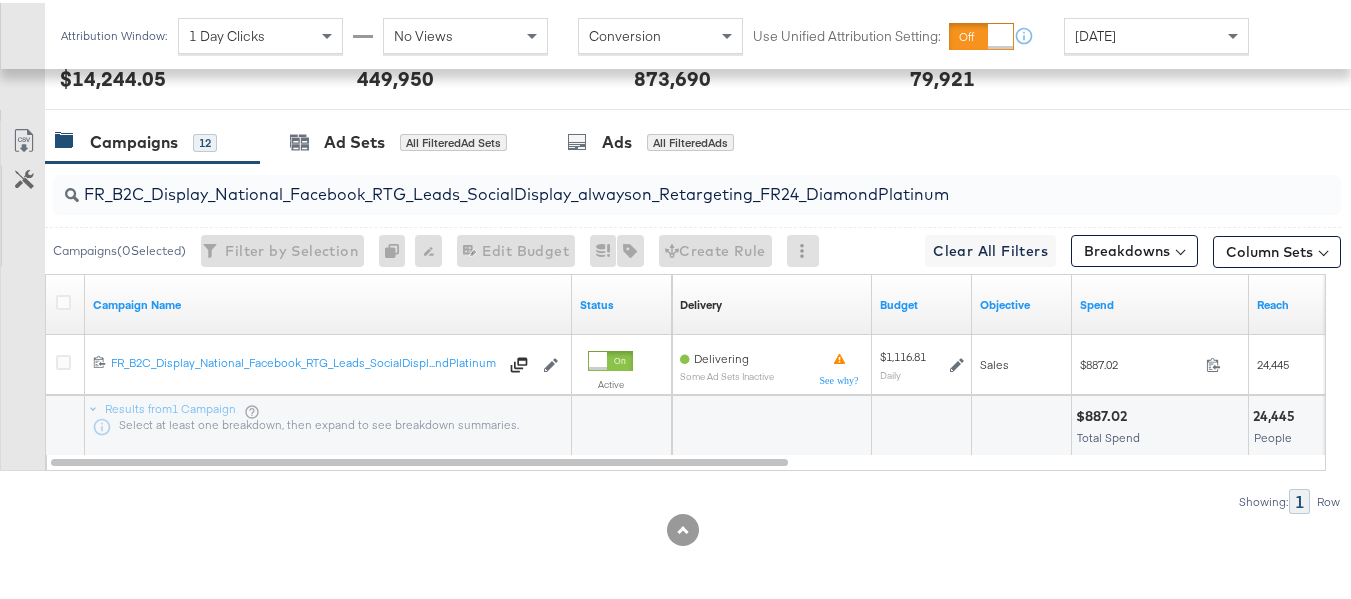 click on "FR_B2C_Display_National_Facebook_RTG_Leads_SocialDisplay_alwayson_Retargeting_FR24_DiamondPlatinum" at bounding box center [697, 192] 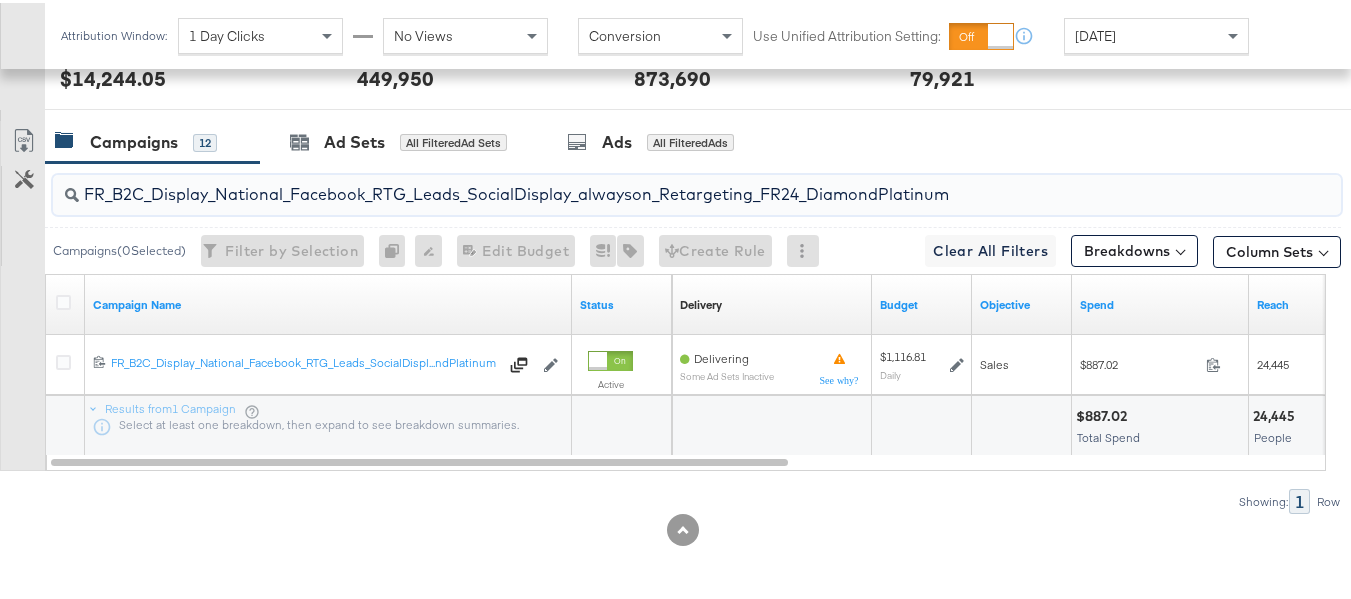 paste on "AF_B2C_Display_National_Facebook_RTG_Leads_SocialDisplay_alwayson_Retargeting_AF" 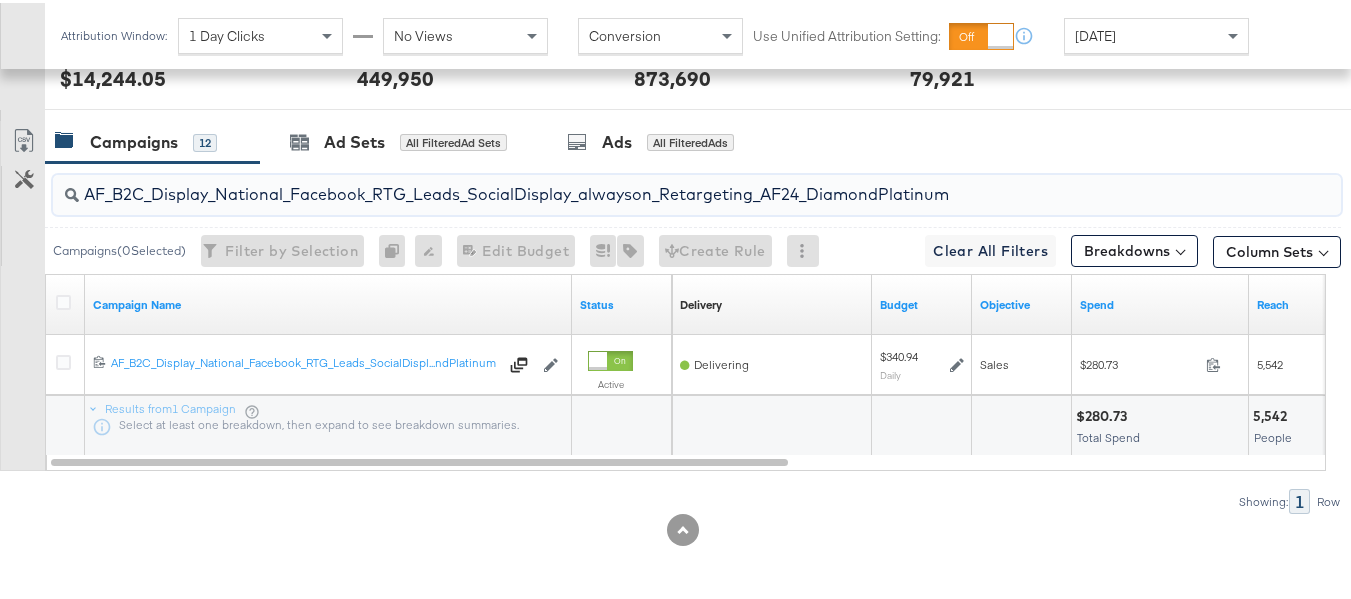 click on "AF_B2C_Display_National_Facebook_RTG_Leads_SocialDisplay_alwayson_Retargeting_AF24_DiamondPlatinum" at bounding box center (653, 183) 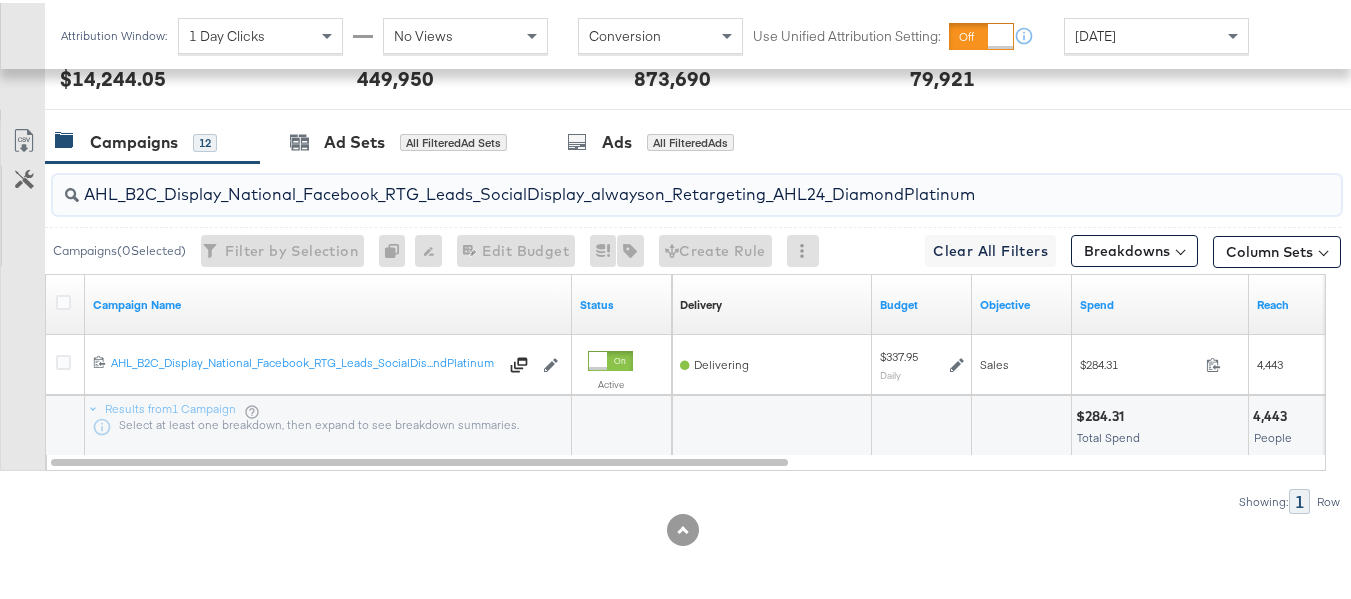 click on "AHL_B2C_Display_National_Facebook_RTG_Leads_SocialDisplay_alwayson_Retargeting_AHL24_DiamondPlatinum" at bounding box center (653, 183) 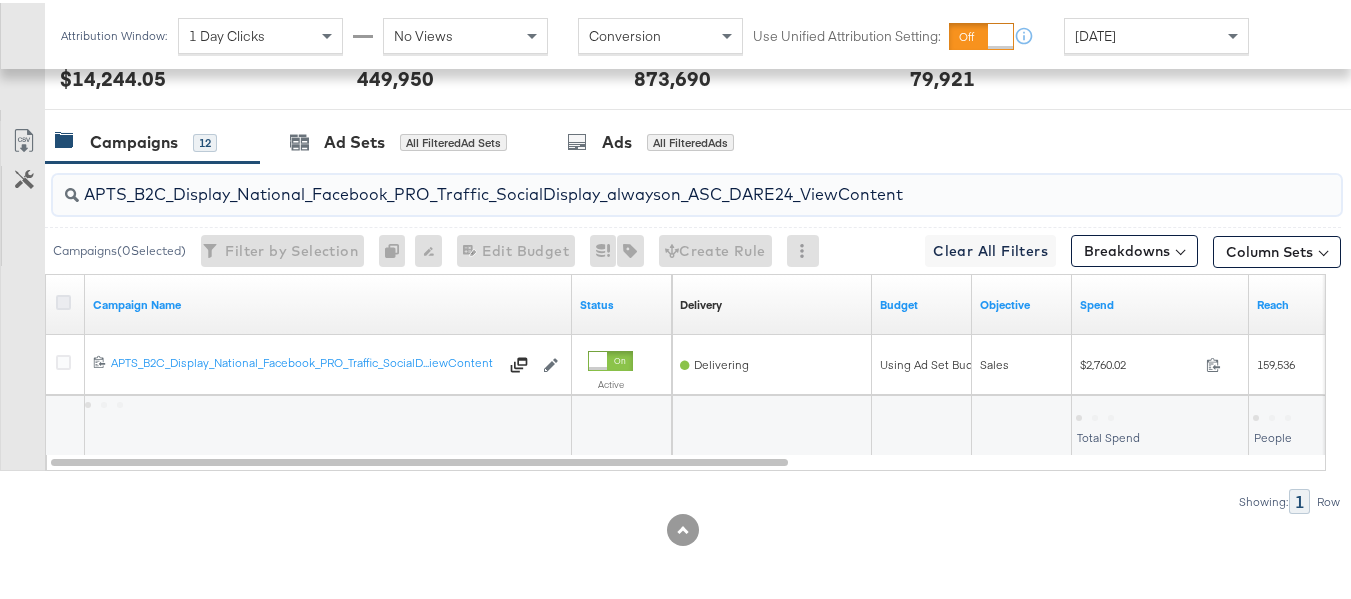 type on "APTS_B2C_Display_National_Facebook_PRO_Traffic_SocialDisplay_alwayson_ASC_DARE24_ViewContent" 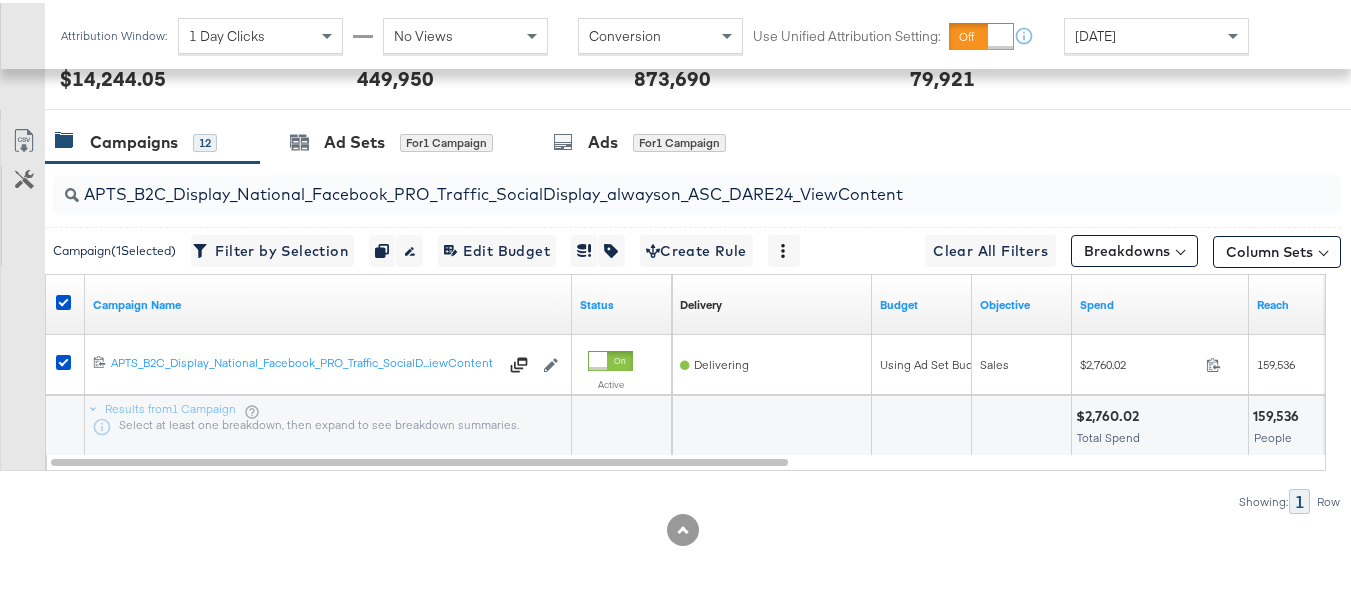click on "Ad Sets for  1   Campaign" at bounding box center [391, 139] 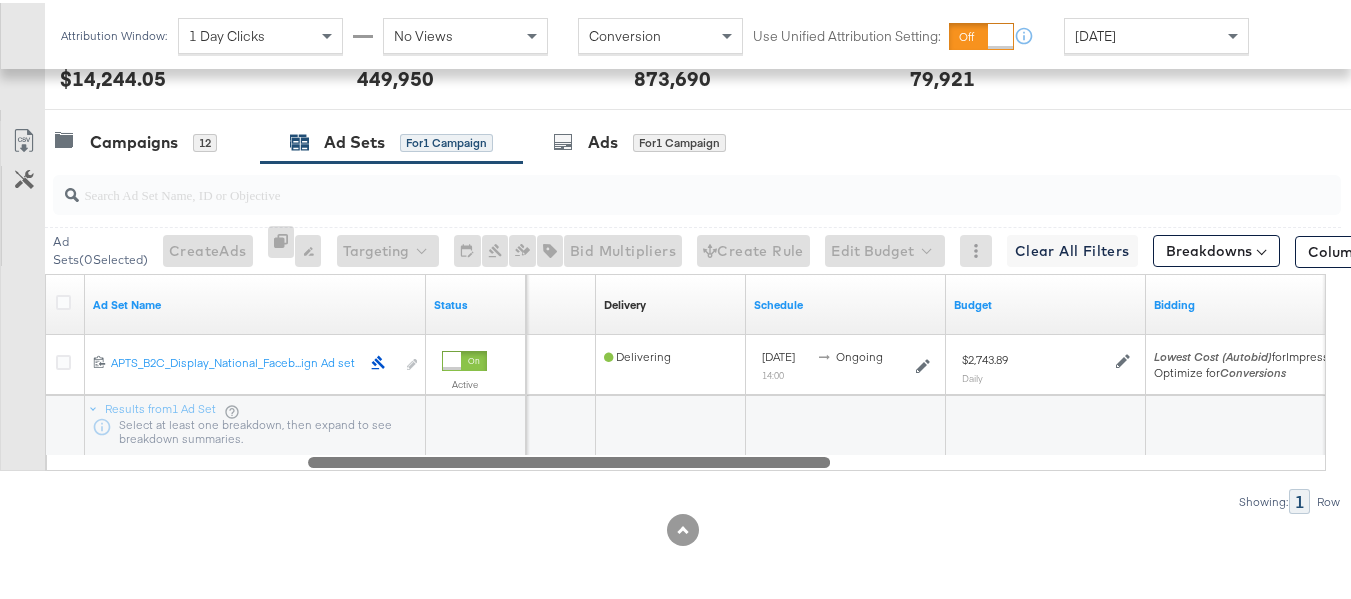 drag, startPoint x: 601, startPoint y: 464, endPoint x: 206, endPoint y: 449, distance: 395.2847 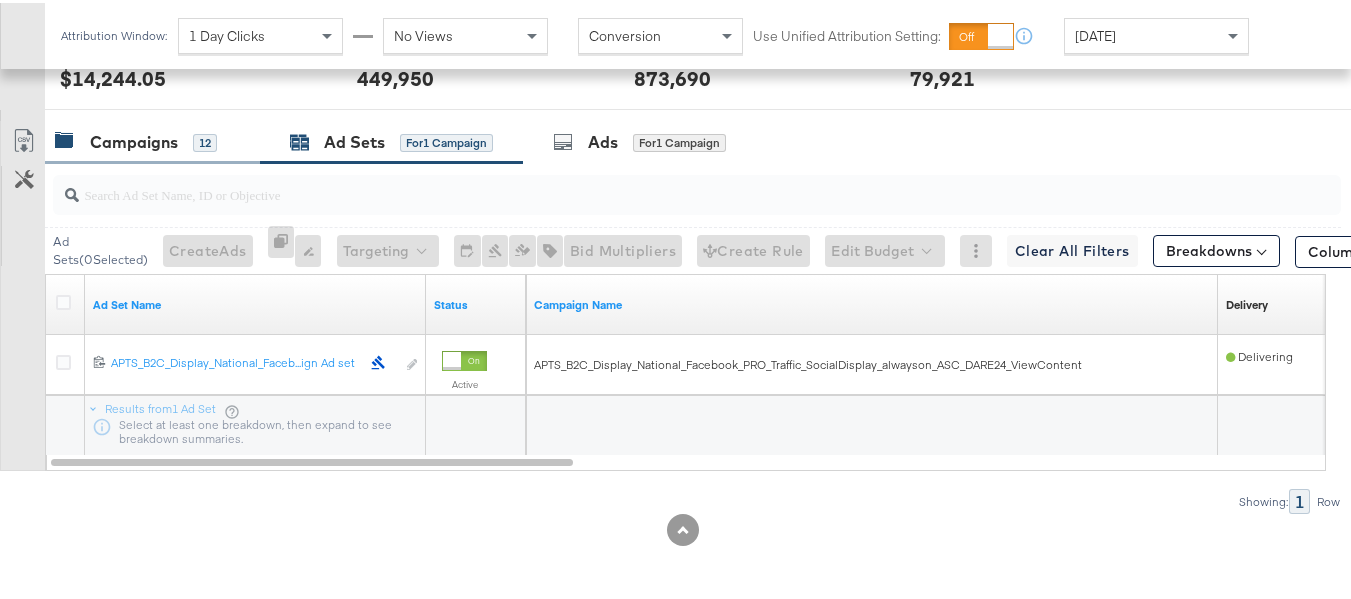 click on "Campaigns 12" at bounding box center [136, 139] 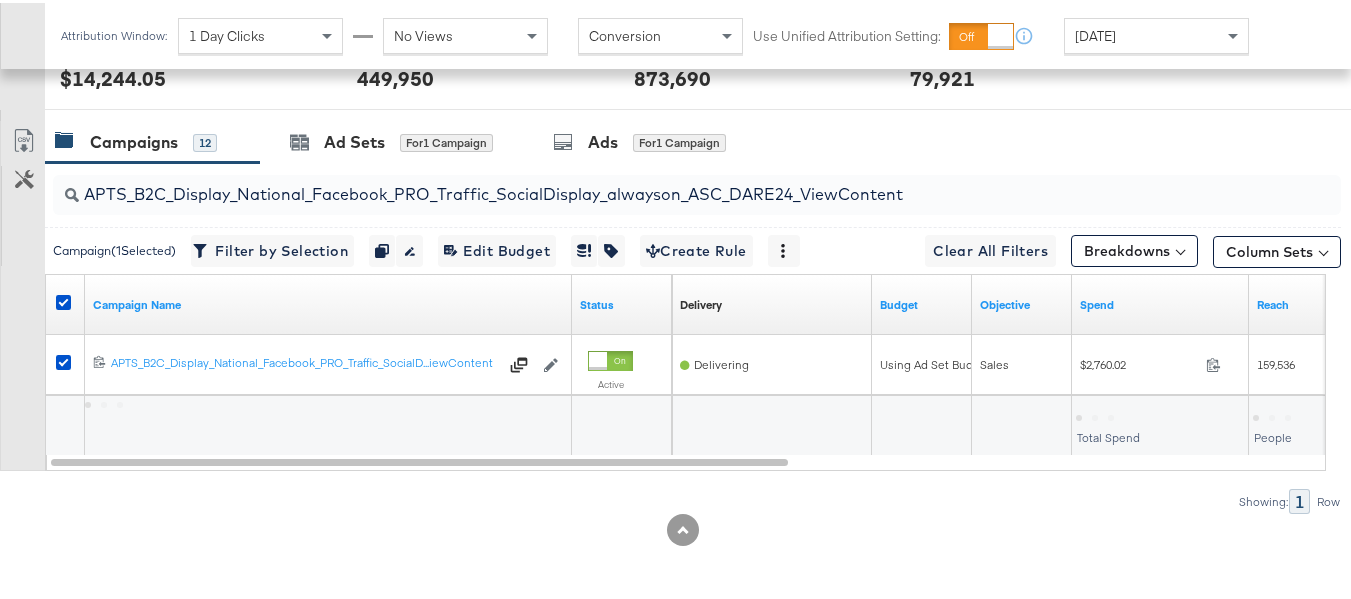 click at bounding box center [66, 302] 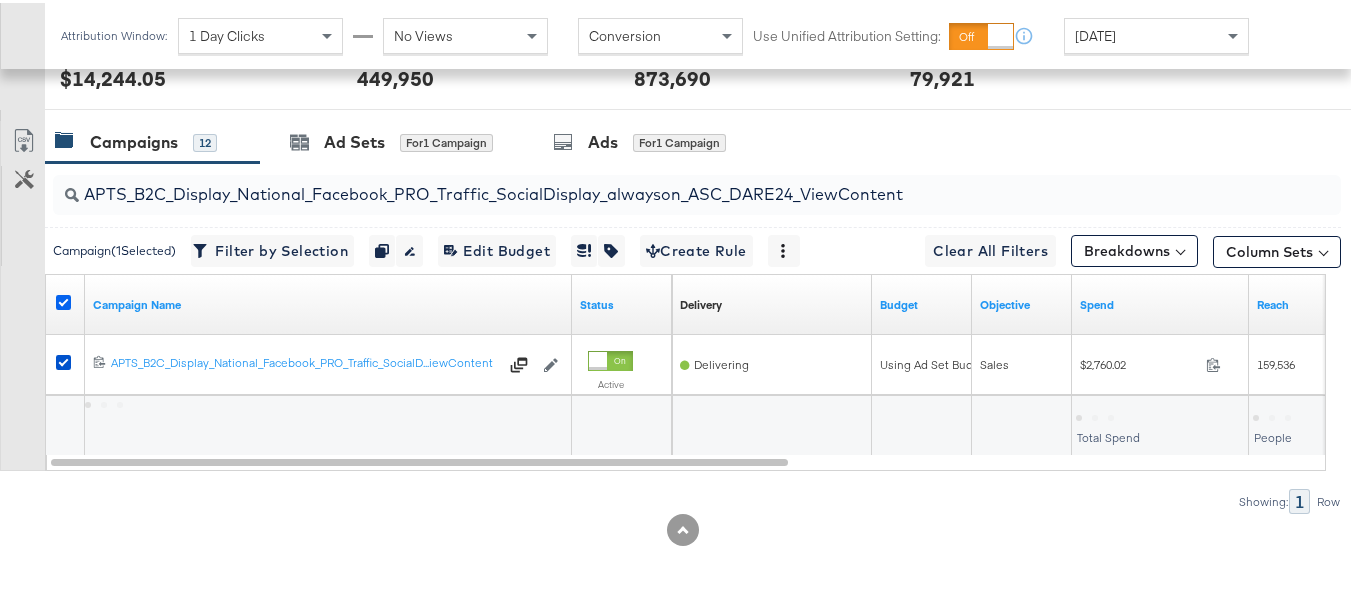click at bounding box center [63, 299] 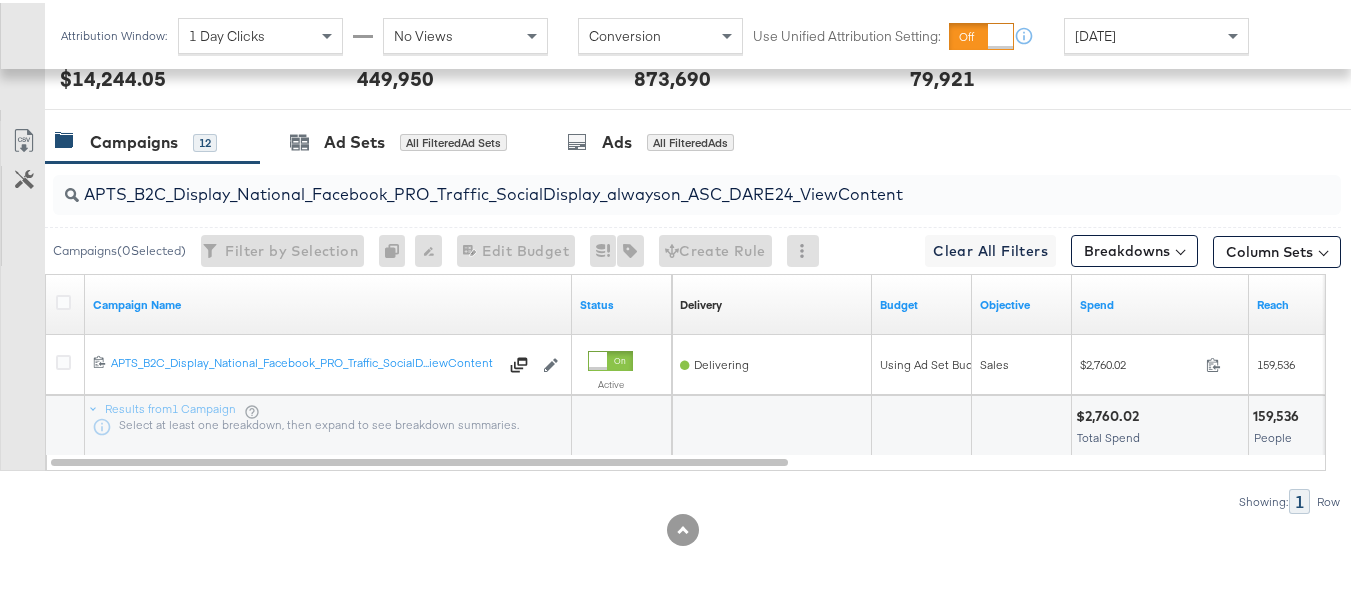 click on "APTS_B2C_Display_National_Facebook_PRO_Traffic_SocialDisplay_alwayson_ASC_DARE24_ViewContent" at bounding box center [653, 183] 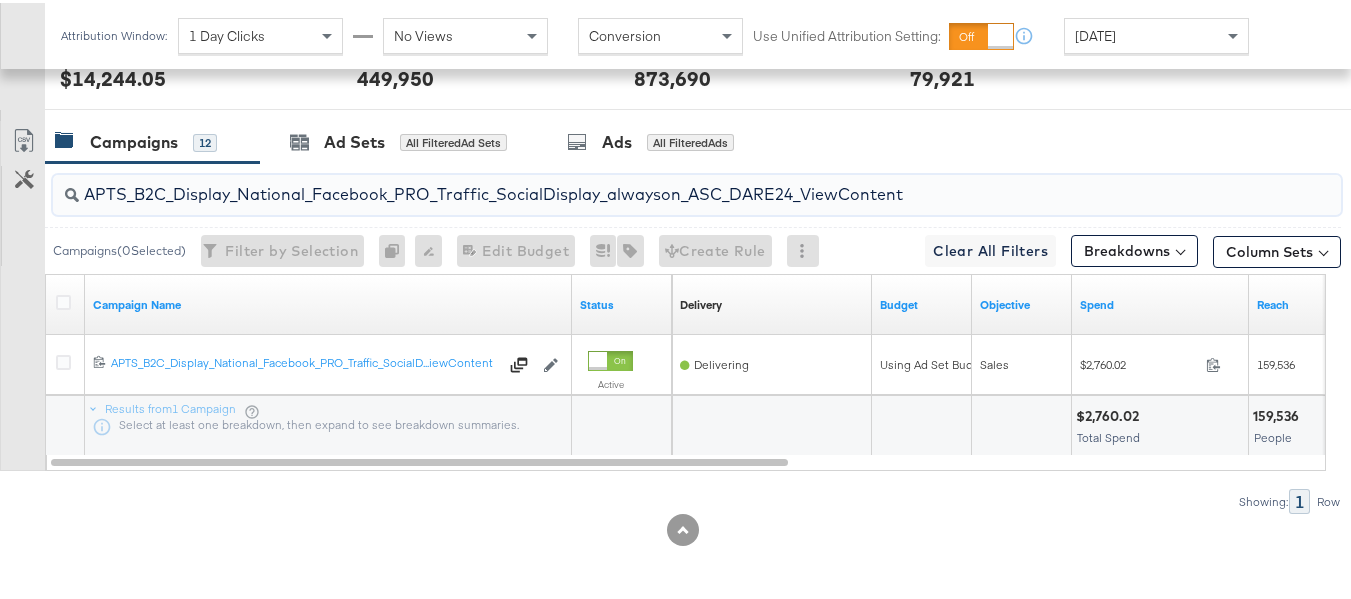paste on "Leads_SocialDisplay_alwayson_ASC_DARE24_Purchase" 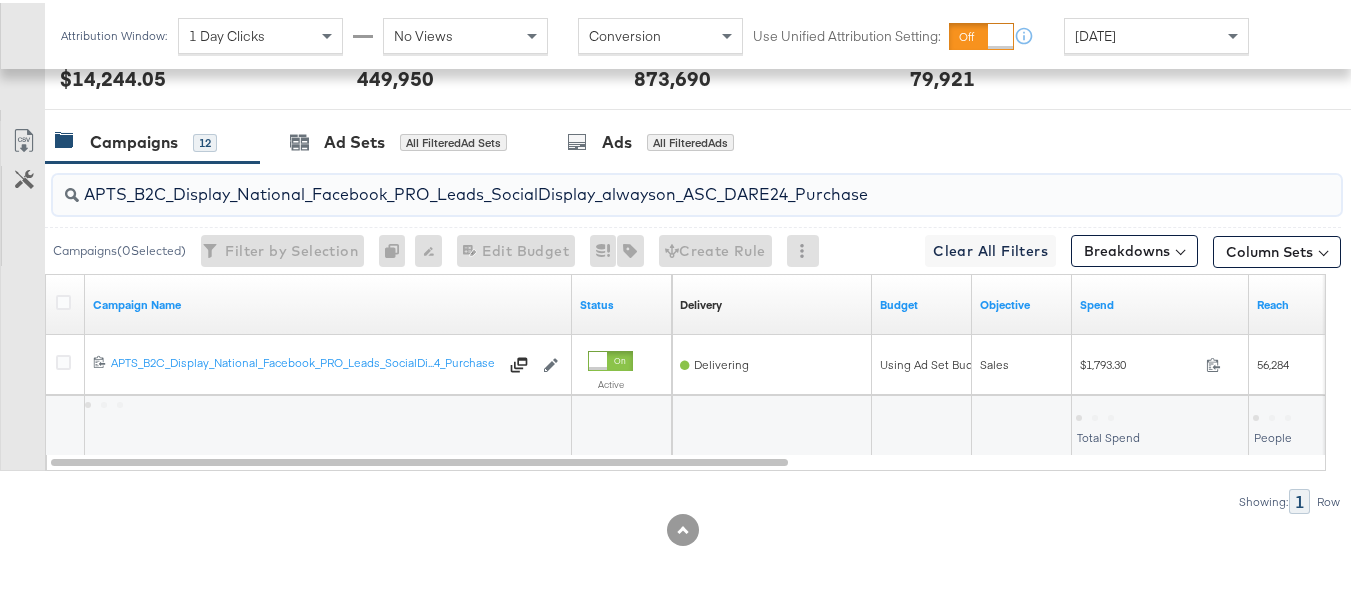 type on "APTS_B2C_Display_National_Facebook_PRO_Leads_SocialDisplay_alwayson_ASC_DARE24_Purchase" 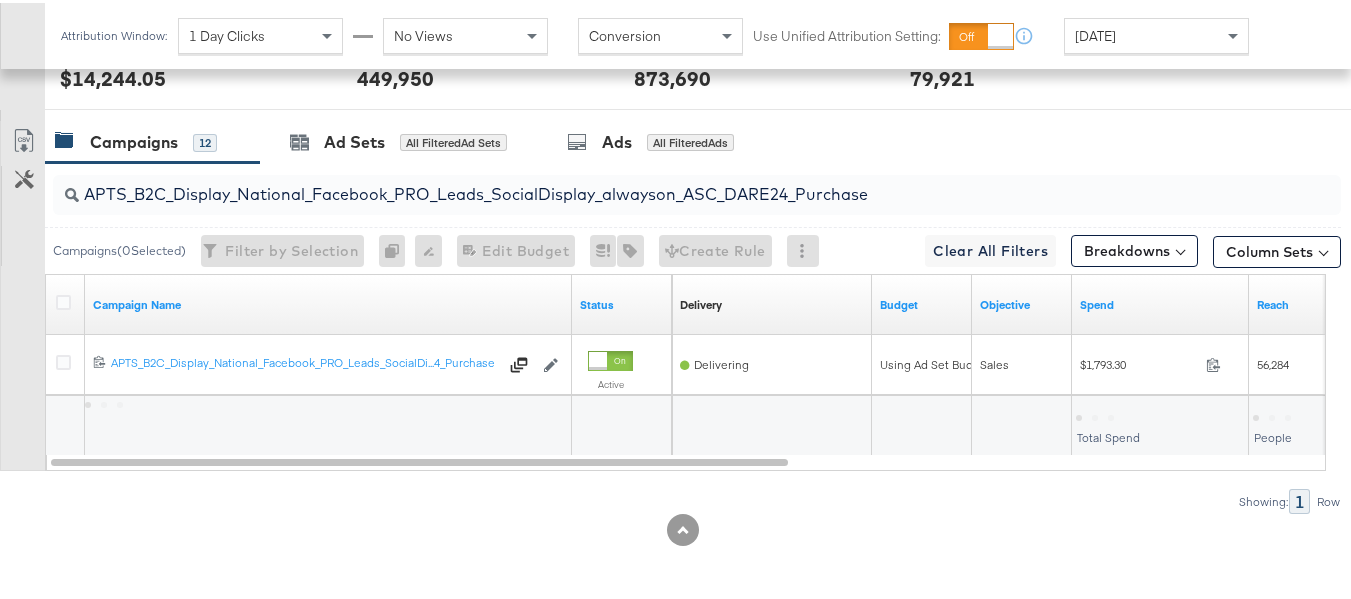 click at bounding box center [66, 302] 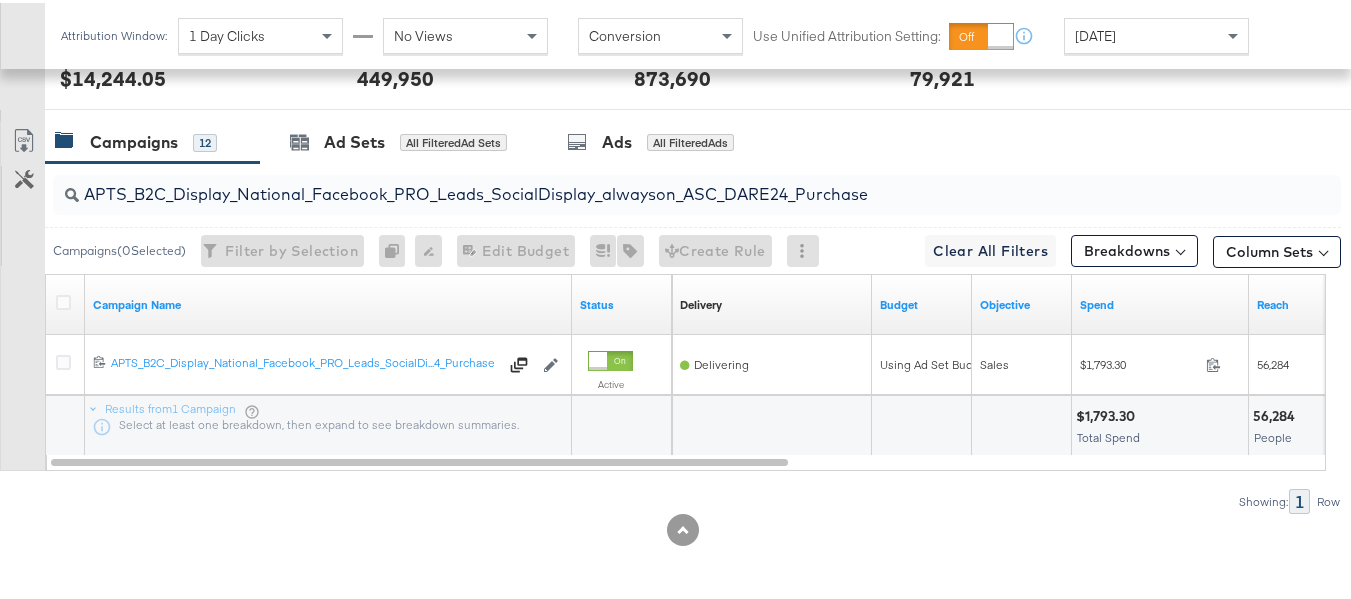 click at bounding box center [66, 302] 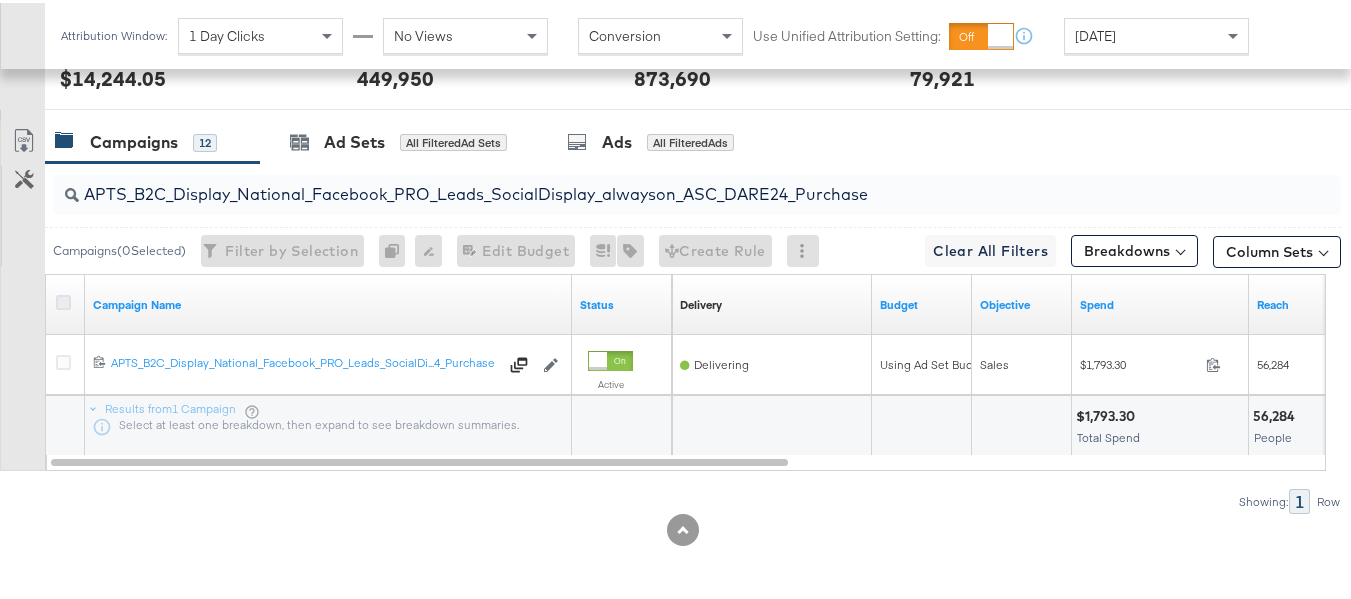 click at bounding box center (63, 299) 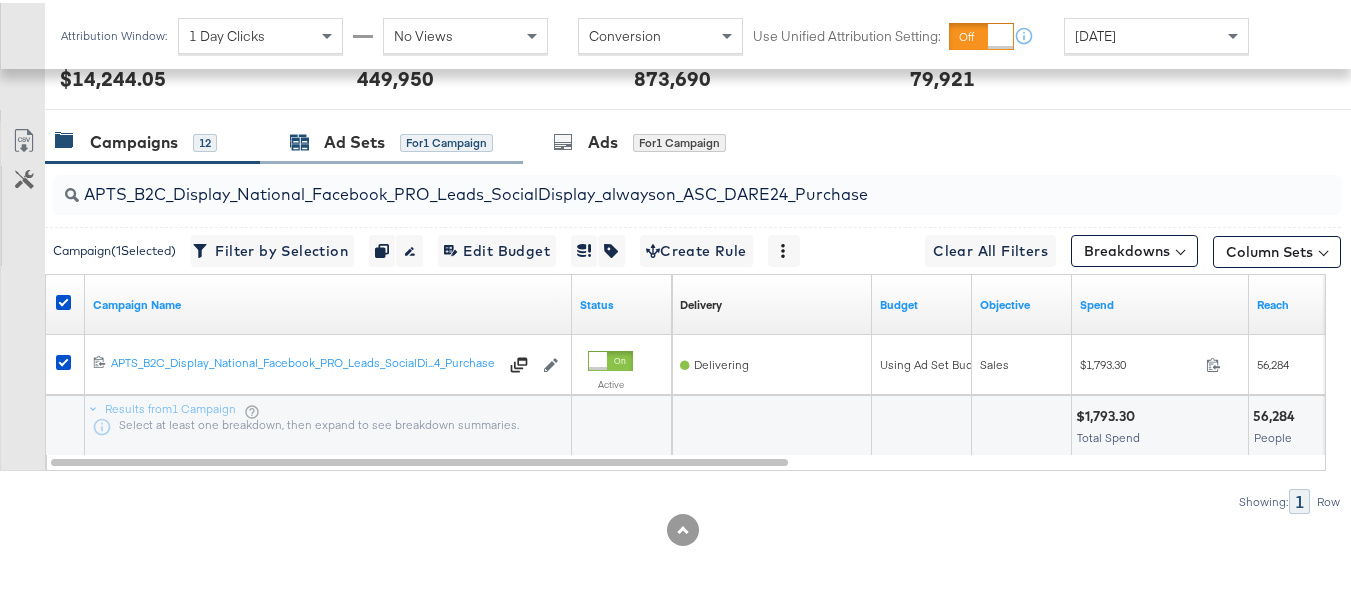 click on "Ad Sets" at bounding box center (354, 139) 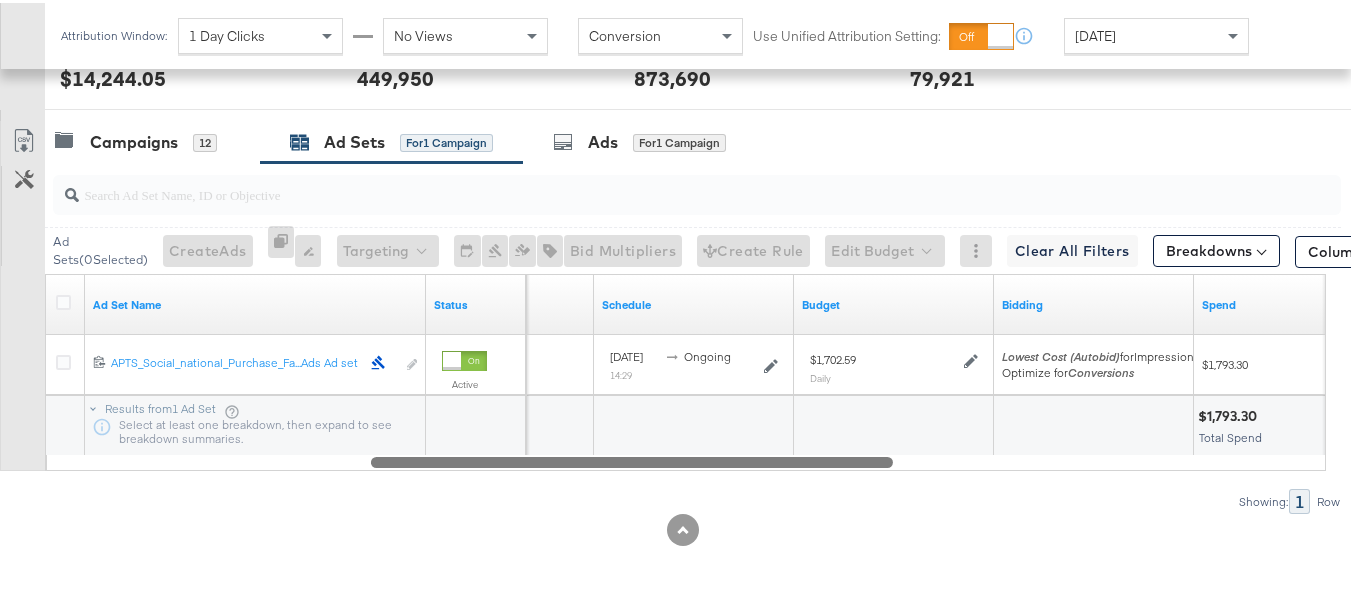 drag, startPoint x: 535, startPoint y: 464, endPoint x: 222, endPoint y: 408, distance: 317.97012 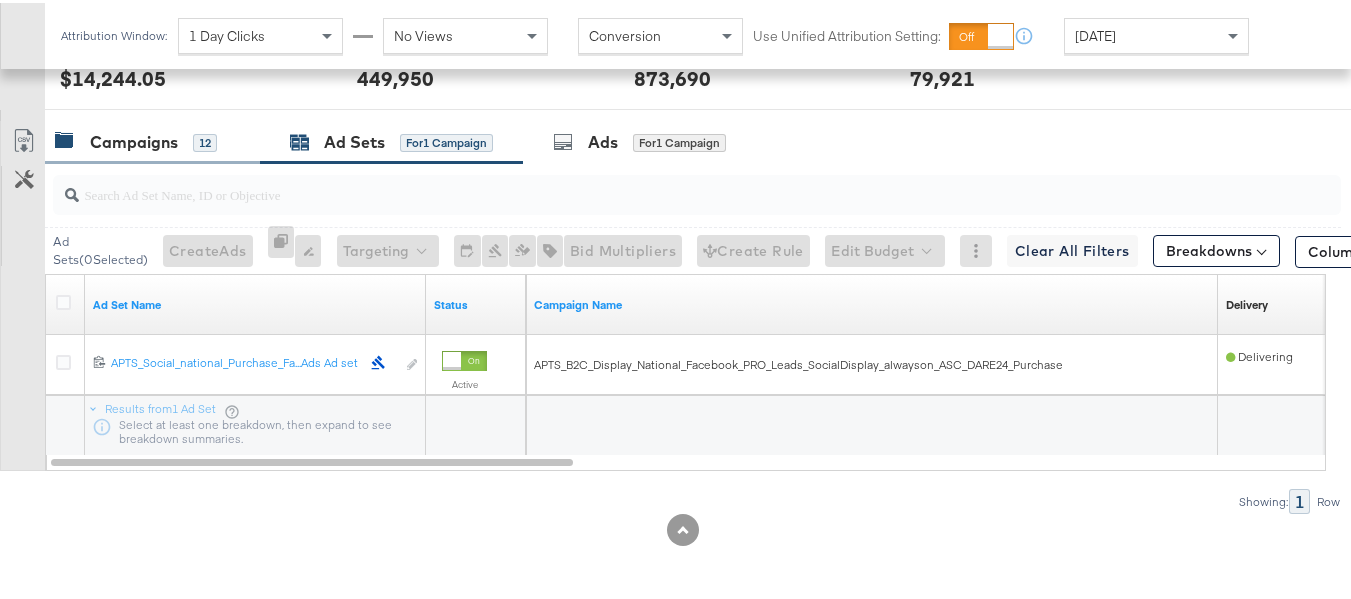 click on "Campaigns 12" at bounding box center (152, 139) 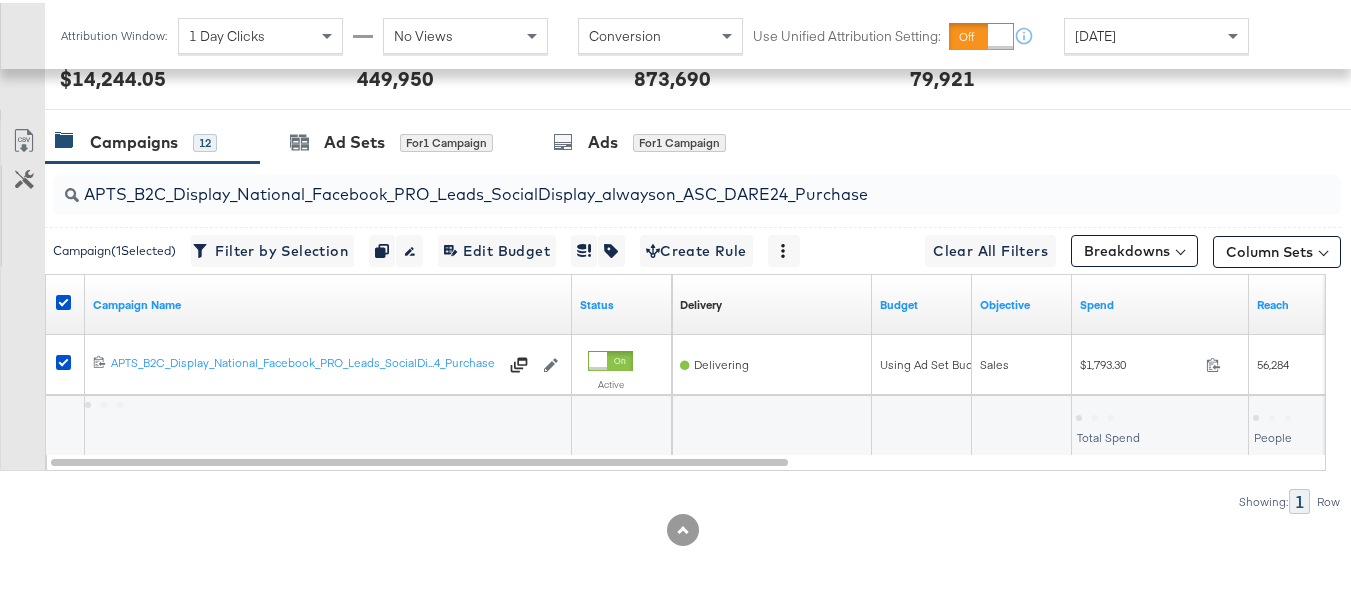 click at bounding box center [66, 302] 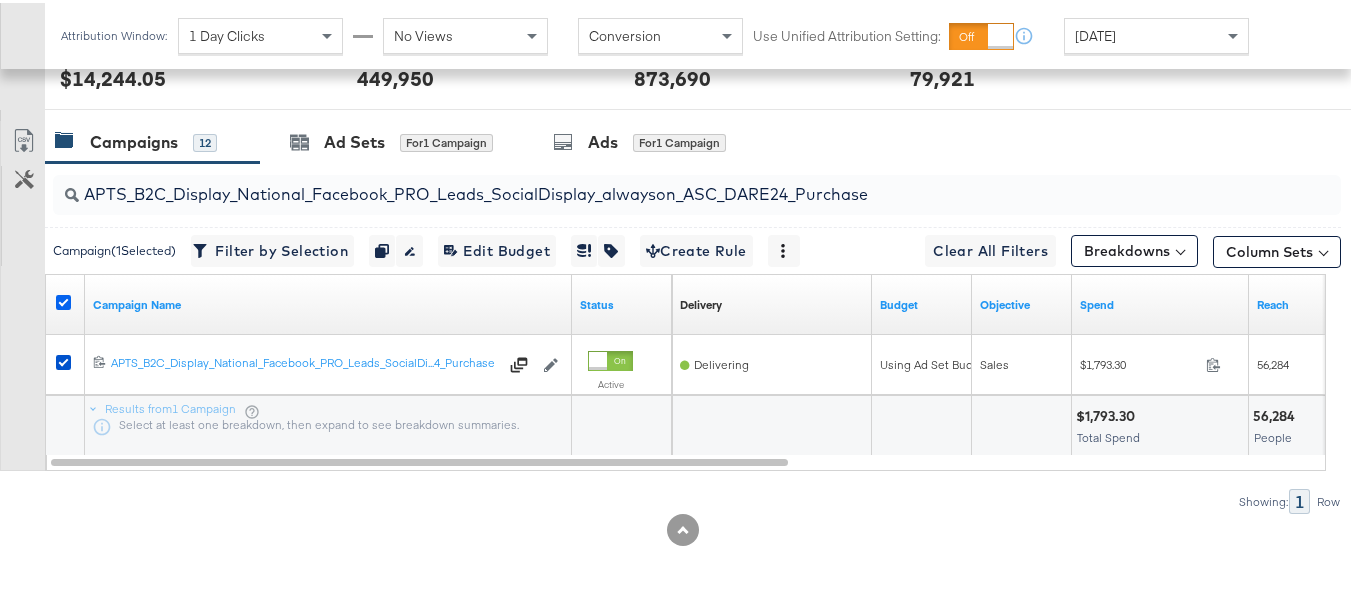 click at bounding box center [63, 299] 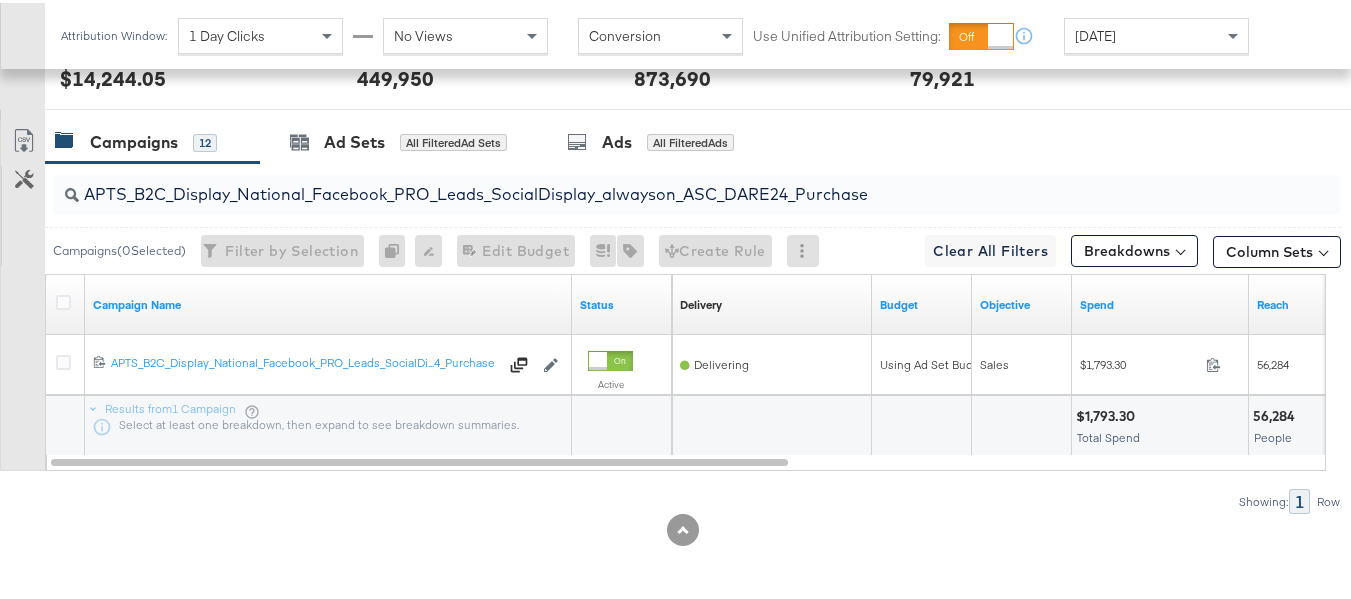 click on "APTS_B2C_Display_National_Facebook_PRO_Leads_SocialDisplay_alwayson_ASC_DARE24_Purchase" at bounding box center (653, 183) 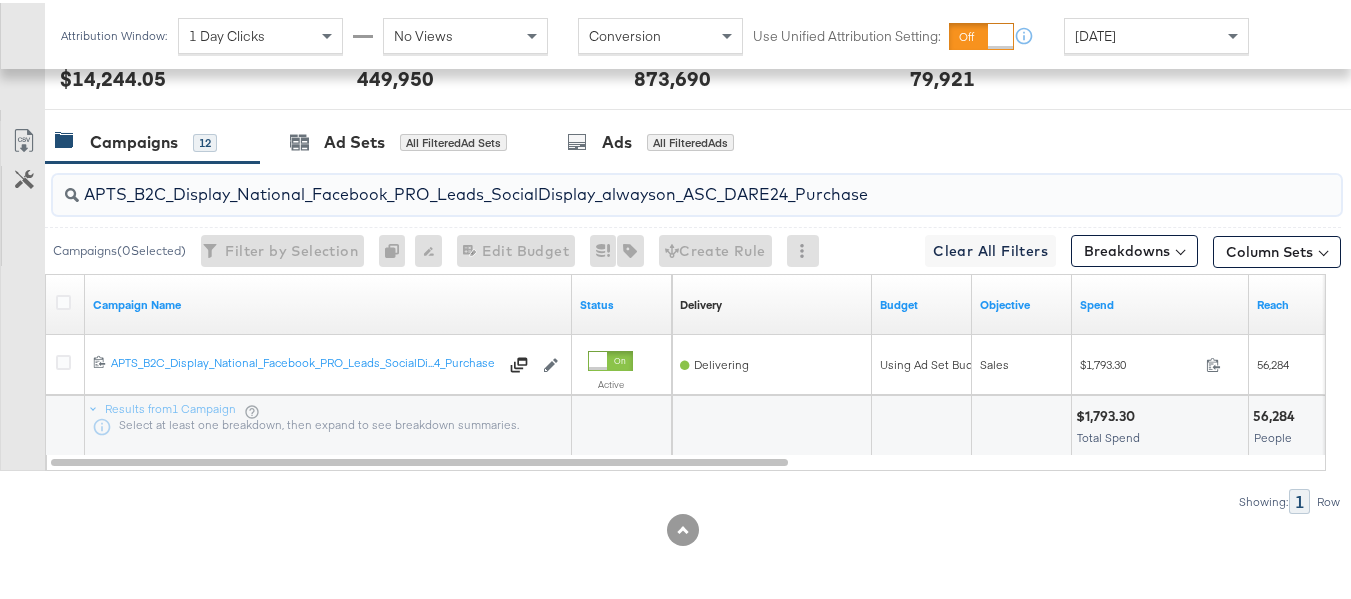 paste on "F_B2C_Display_National_Facebook_PRO_Traffic_SocialDisplay_alwayson_ASC_AF24_ViewContent" 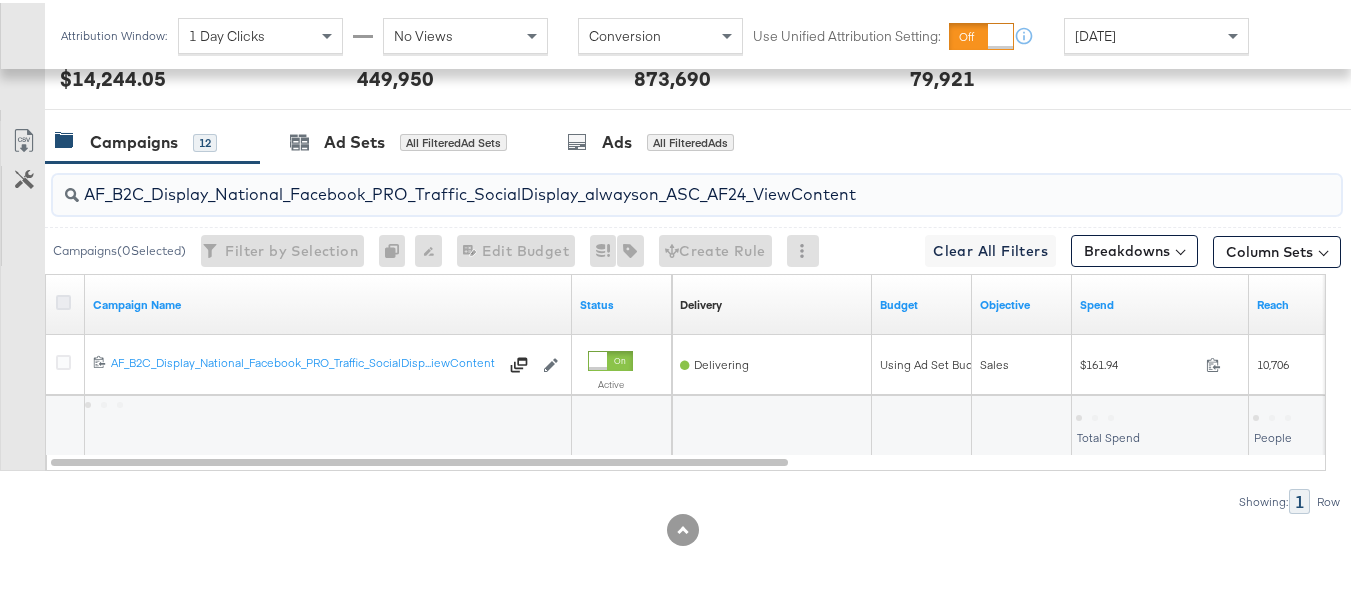 type on "AF_B2C_Display_National_Facebook_PRO_Traffic_SocialDisplay_alwayson_ASC_AF24_ViewContent" 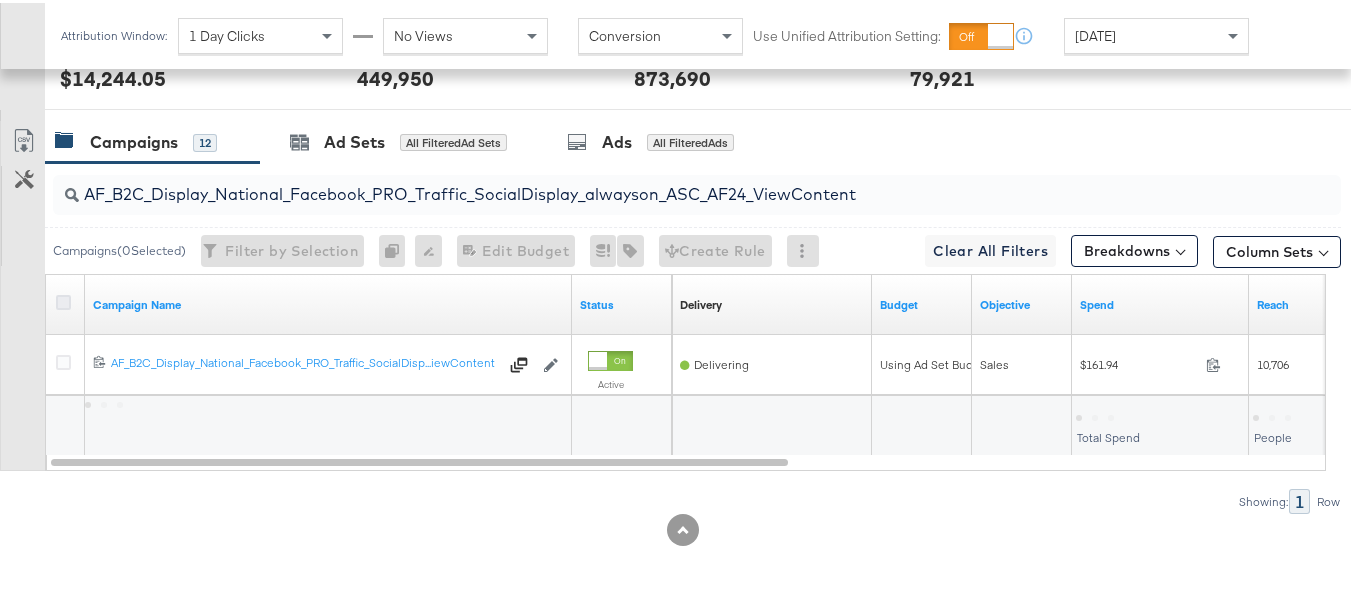 click at bounding box center [63, 299] 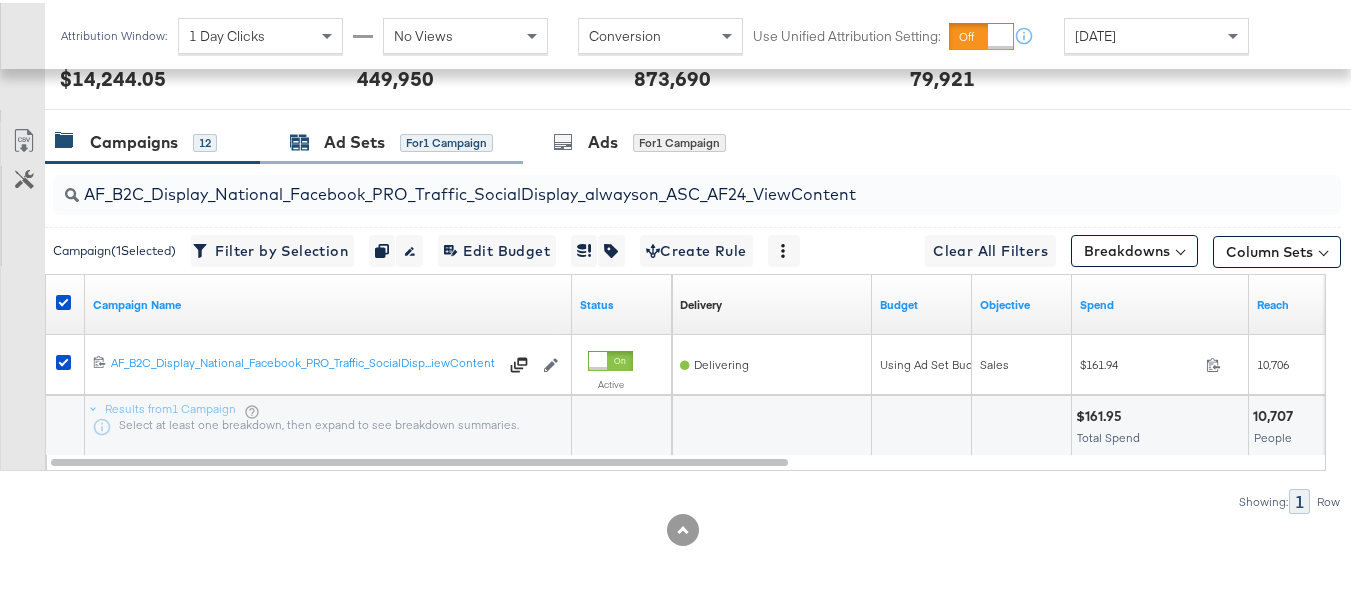 click on "Ad Sets for  1   Campaign" at bounding box center [391, 139] 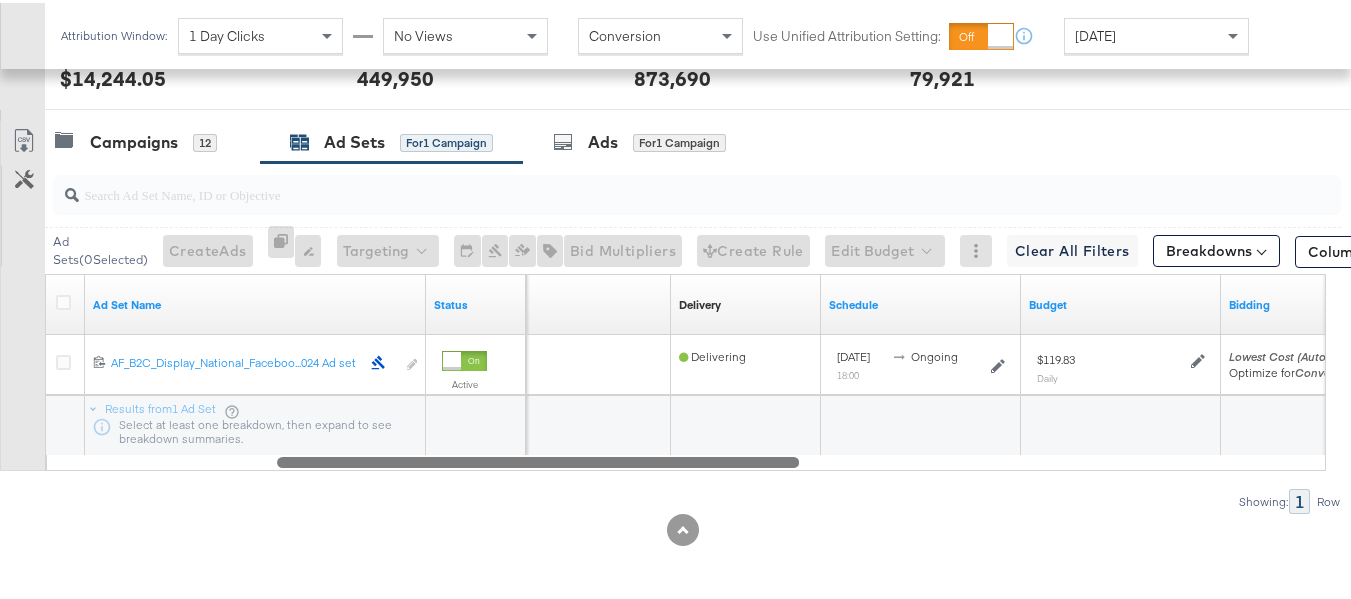 drag, startPoint x: 526, startPoint y: 463, endPoint x: 22, endPoint y: 358, distance: 514.82135 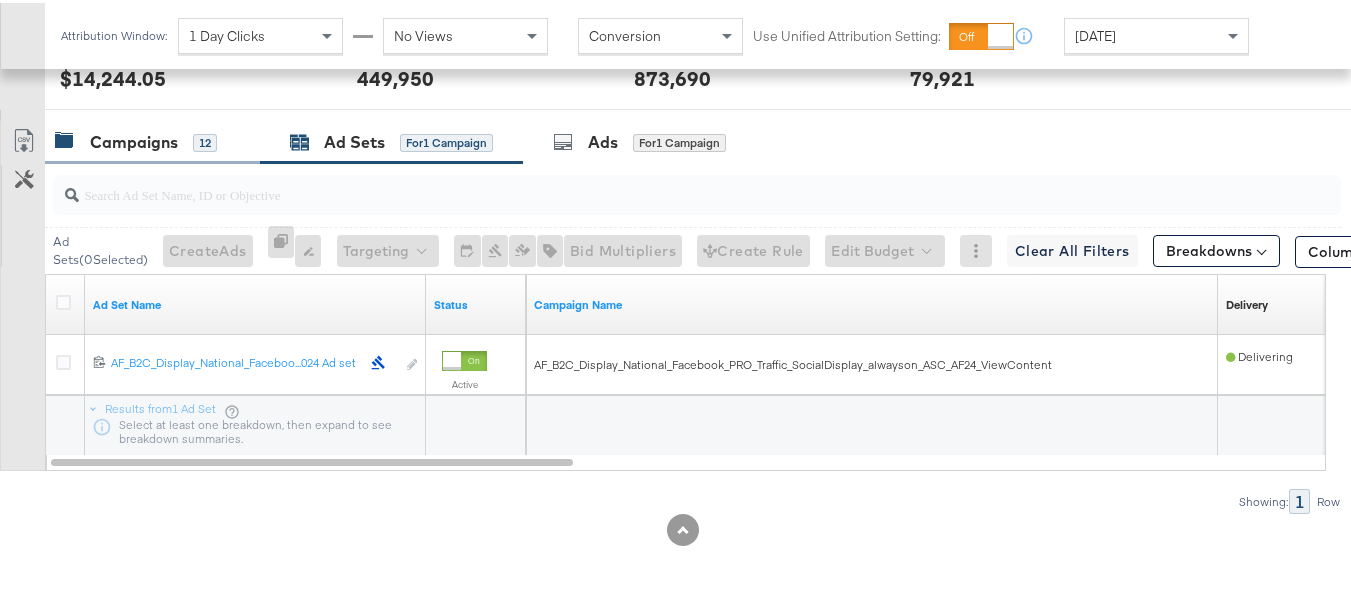 click on "Campaigns" at bounding box center (134, 139) 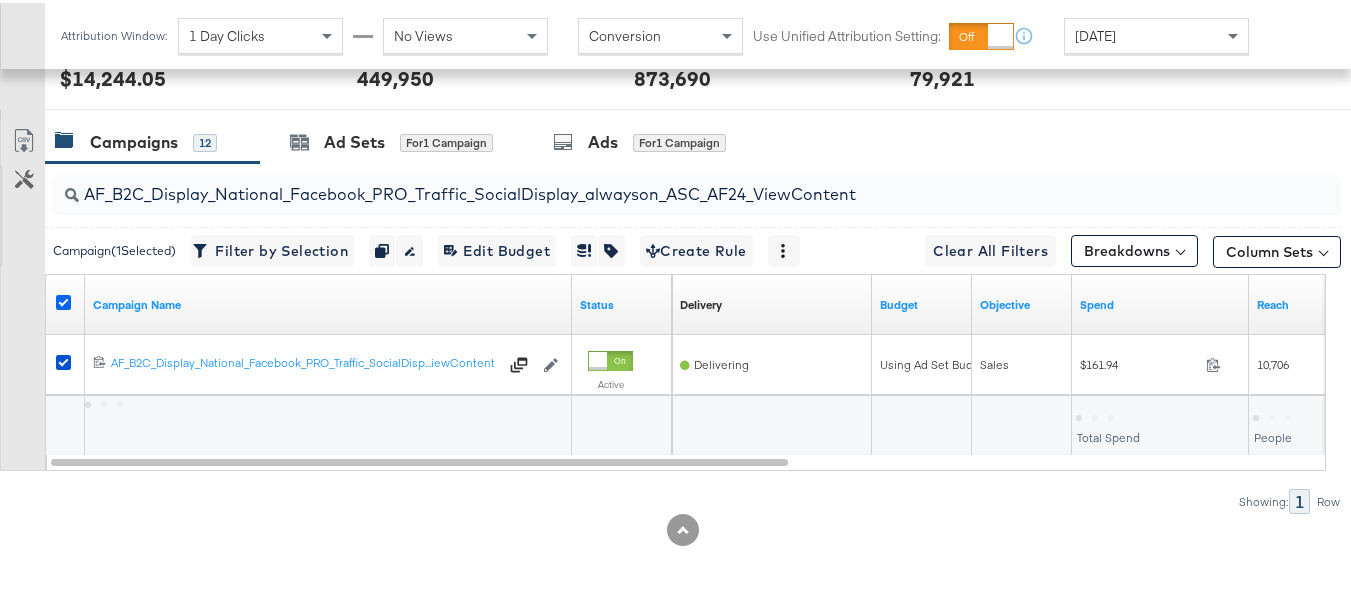 click at bounding box center [63, 299] 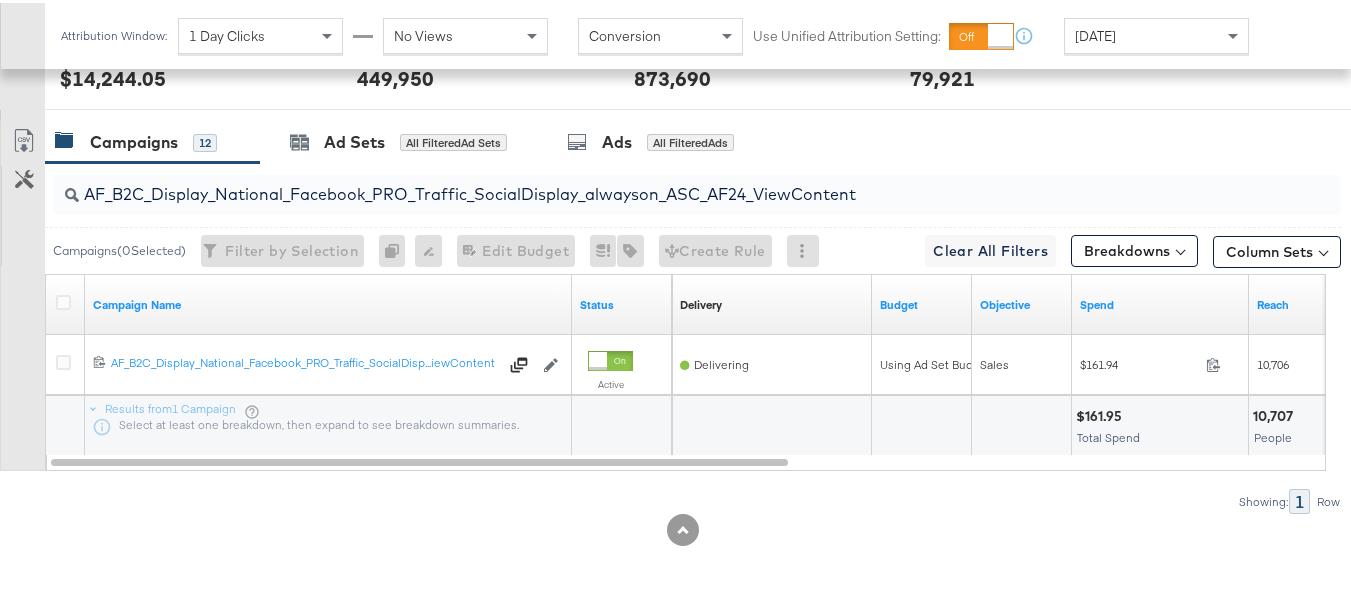 click on "AF_B2C_Display_National_Facebook_PRO_Traffic_SocialDisplay_alwayson_ASC_AF24_ViewContent" at bounding box center (653, 183) 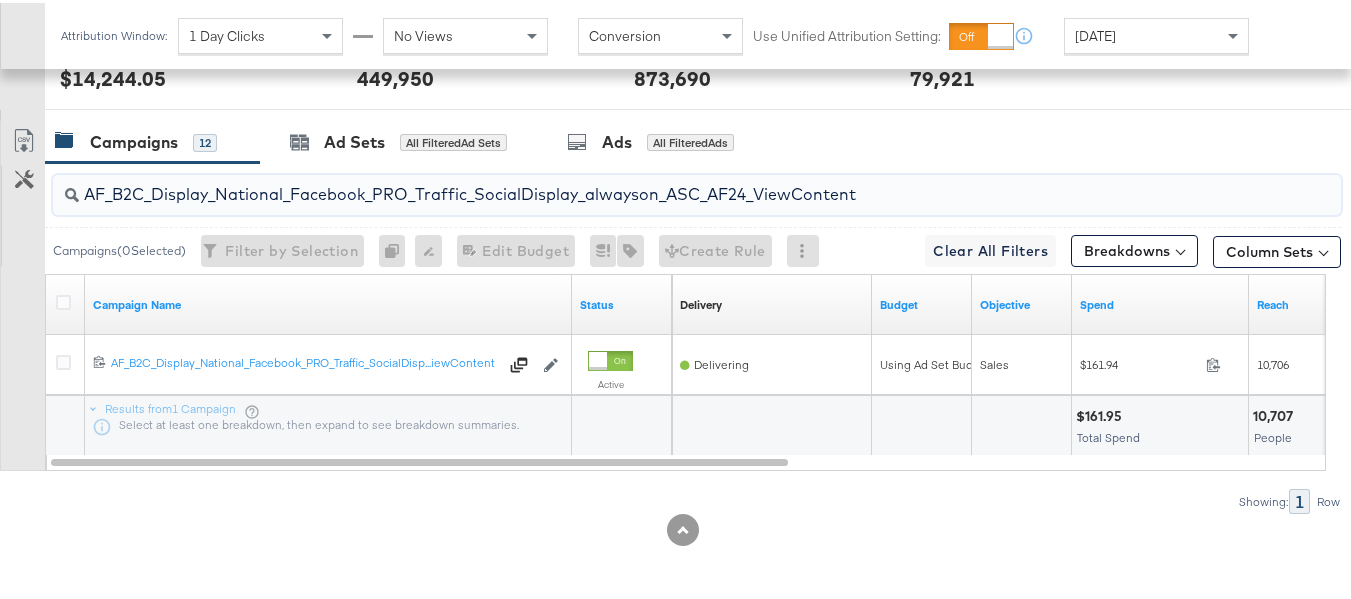 paste on "FR_B2C_Display_National_Facebook_PRO_Traffic_SocialDisplay_alwayson_ASC_FR" 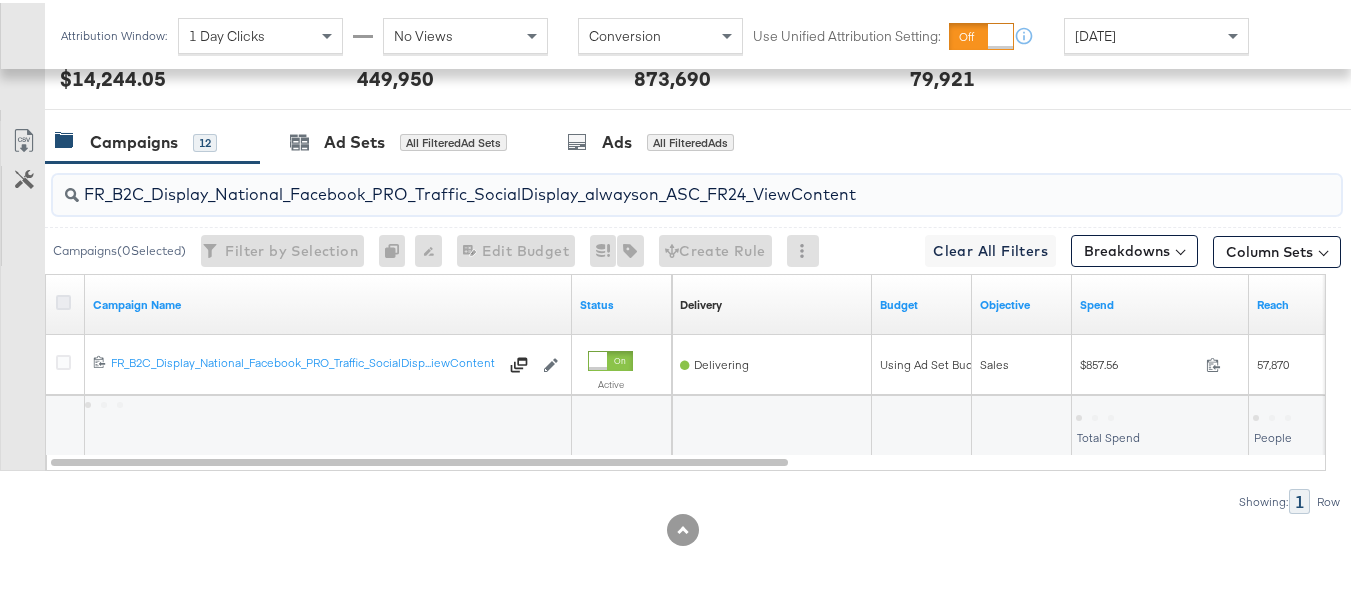 type on "FR_B2C_Display_National_Facebook_PRO_Traffic_SocialDisplay_alwayson_ASC_FR24_ViewContent" 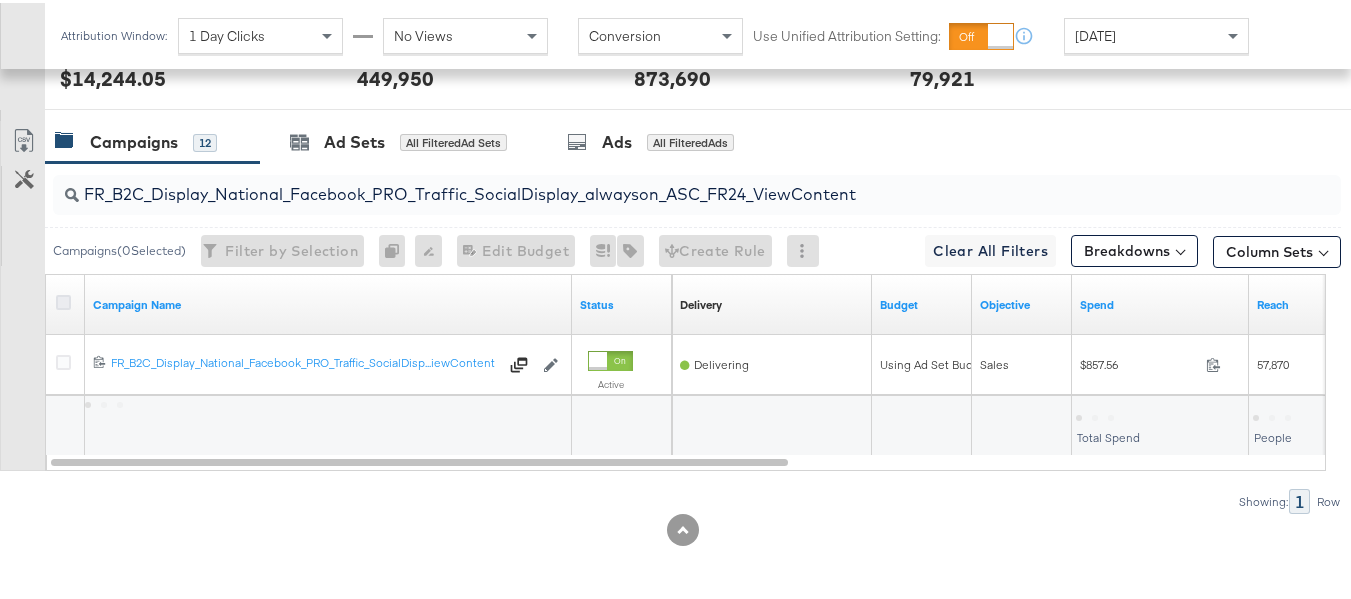 click at bounding box center [63, 299] 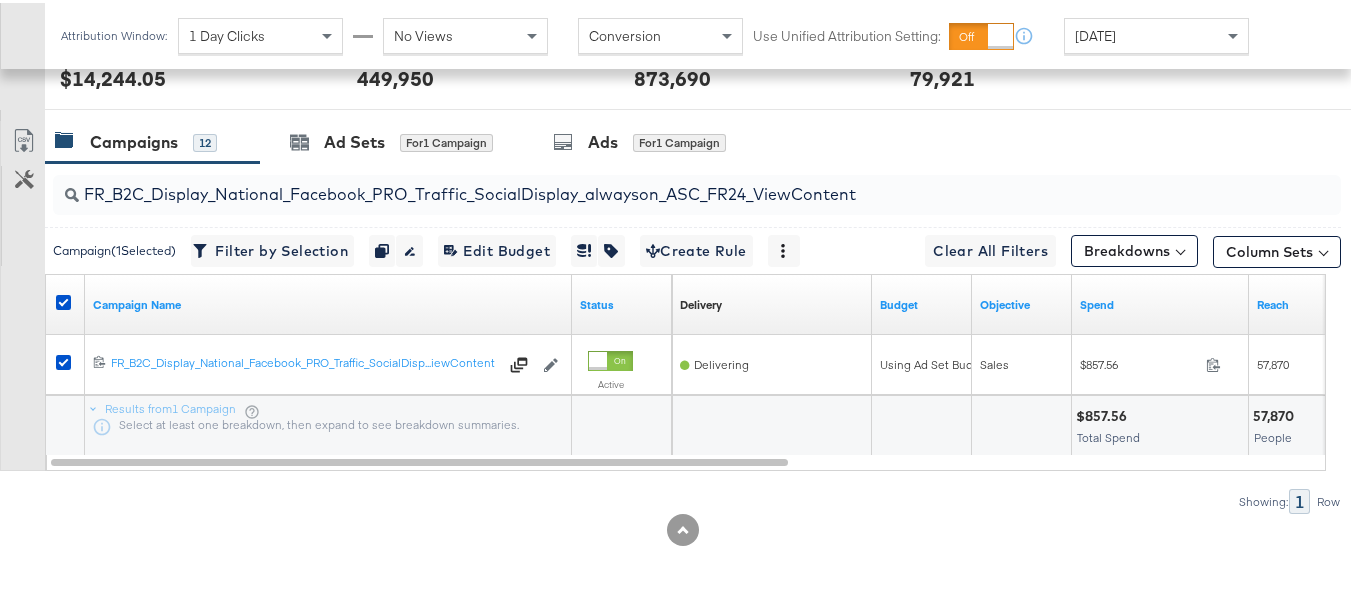 click on "REACH REACH 449,950" at bounding box center [480, 68] 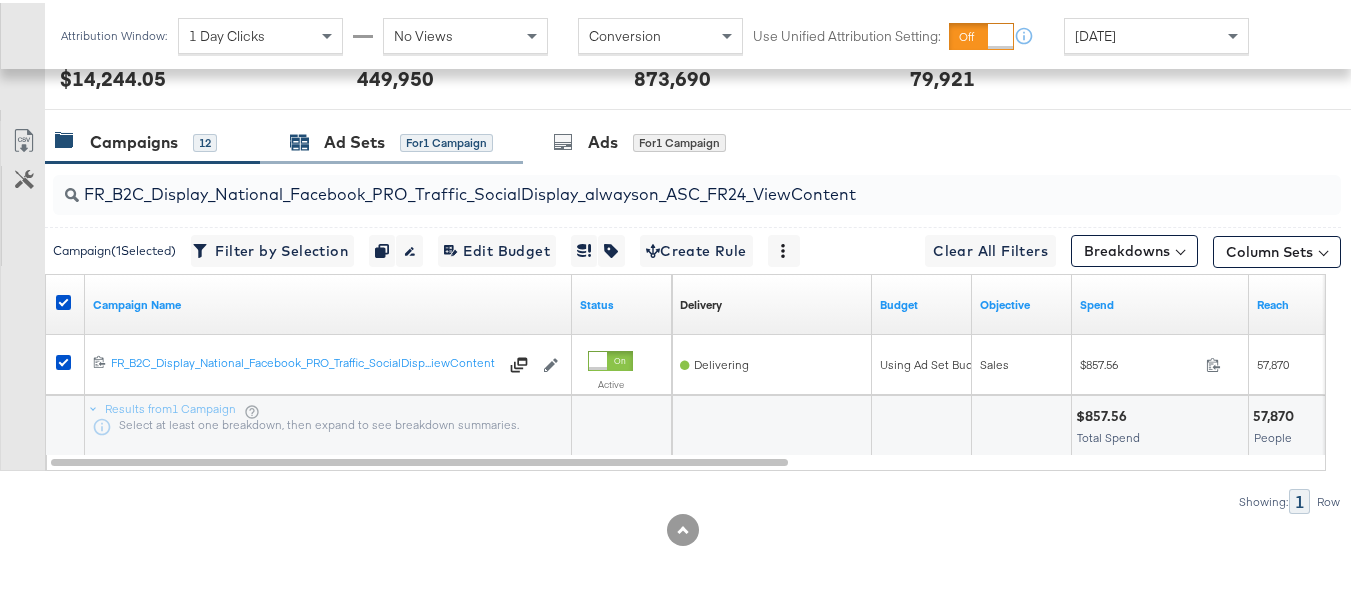 click on "Ad Sets for  1   Campaign" at bounding box center [391, 139] 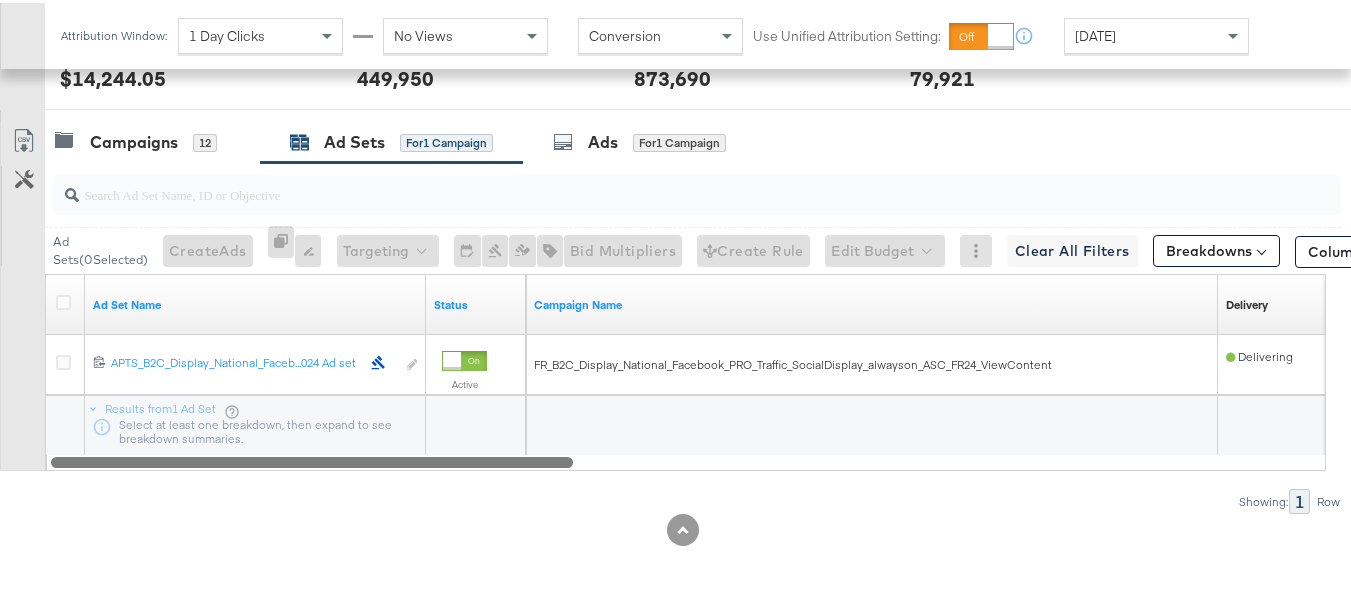 drag, startPoint x: 511, startPoint y: 461, endPoint x: 133, endPoint y: 217, distance: 449.9111 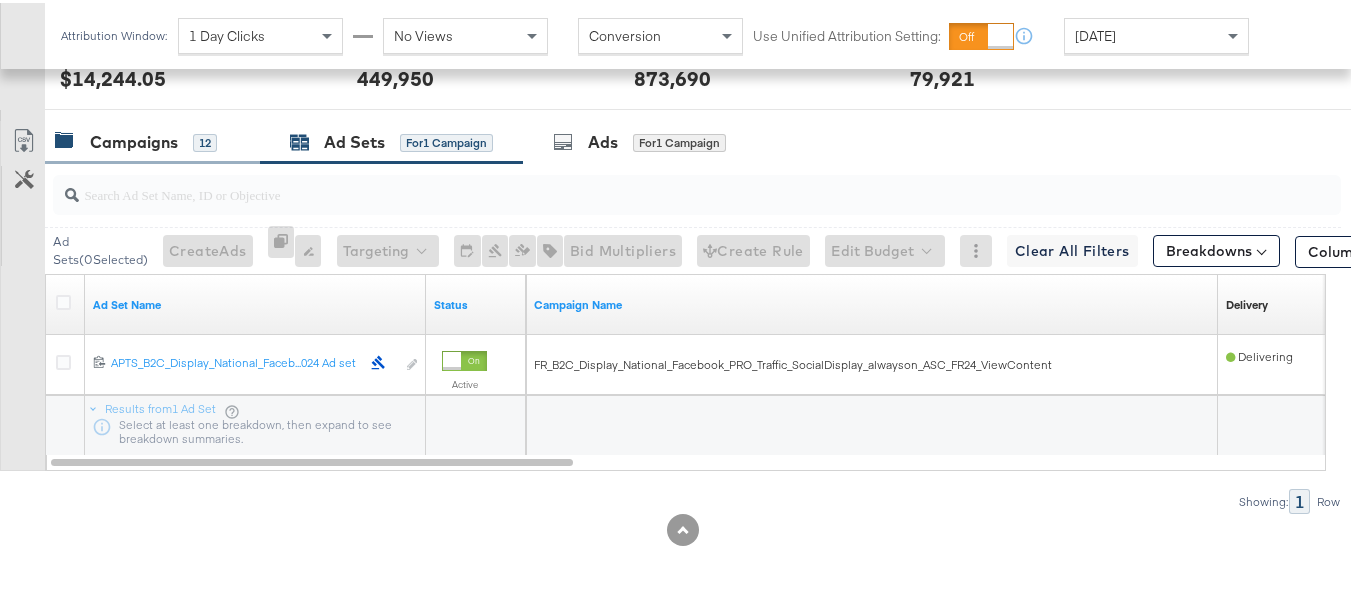 click on "Campaigns" at bounding box center [134, 139] 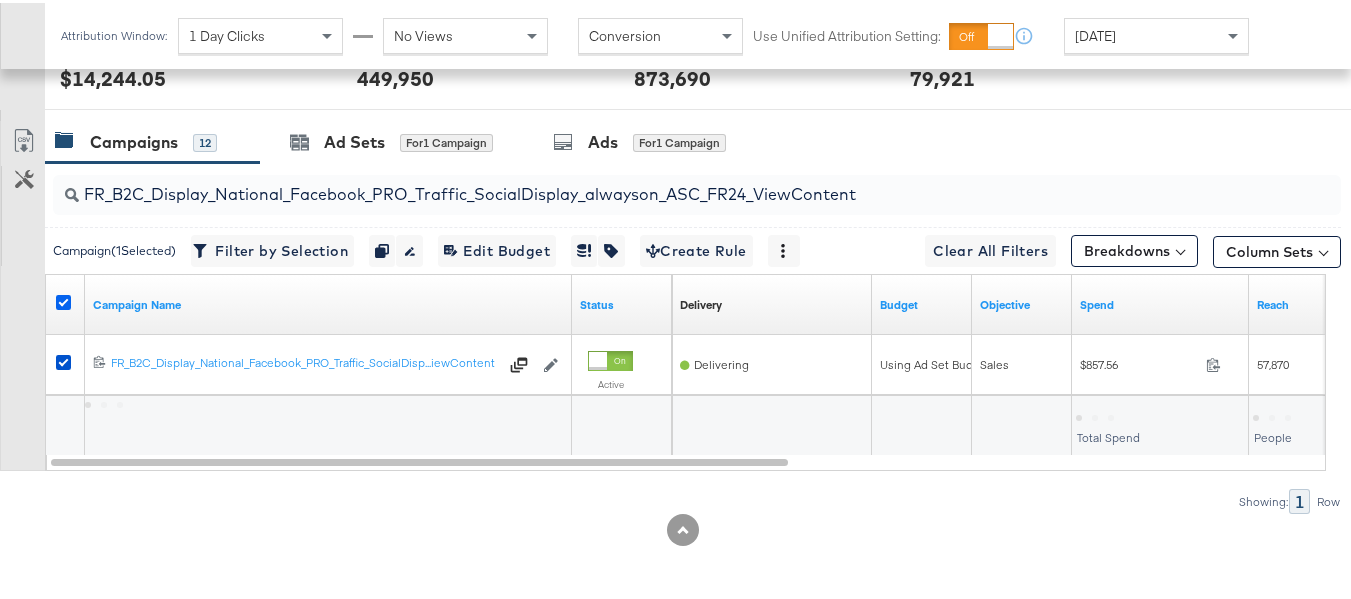 click at bounding box center [63, 299] 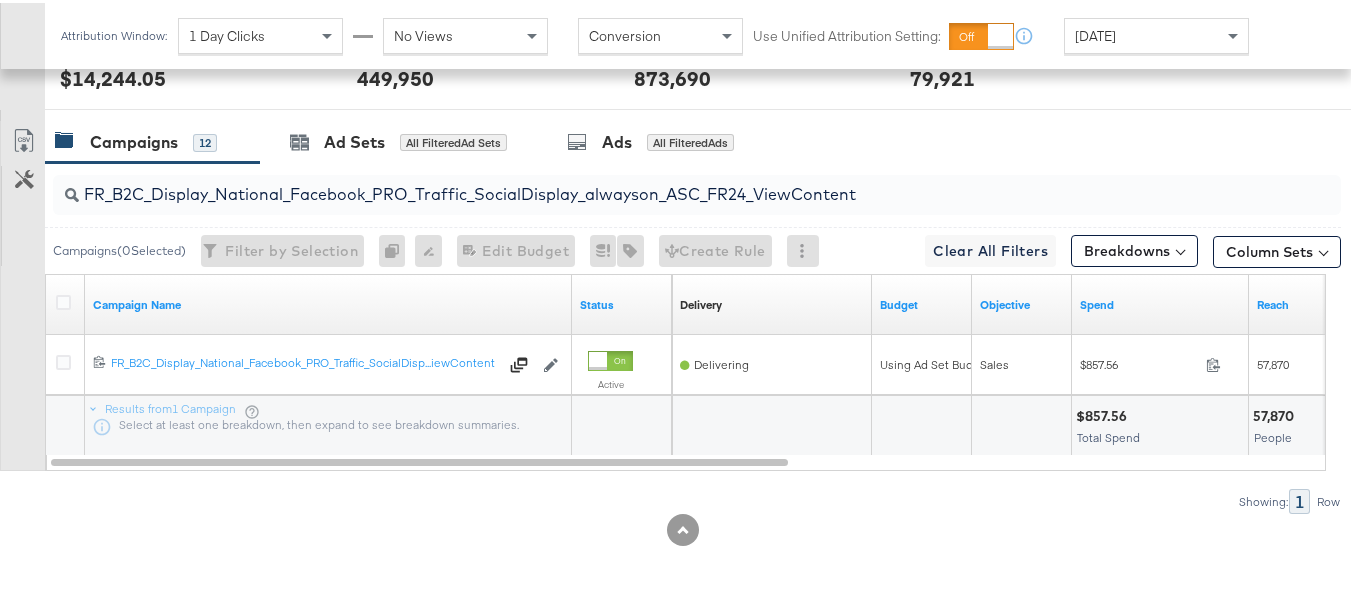 click on "FR_B2C_Display_National_Facebook_PRO_Traffic_SocialDisplay_alwayson_ASC_FR24_ViewContent" at bounding box center [653, 183] 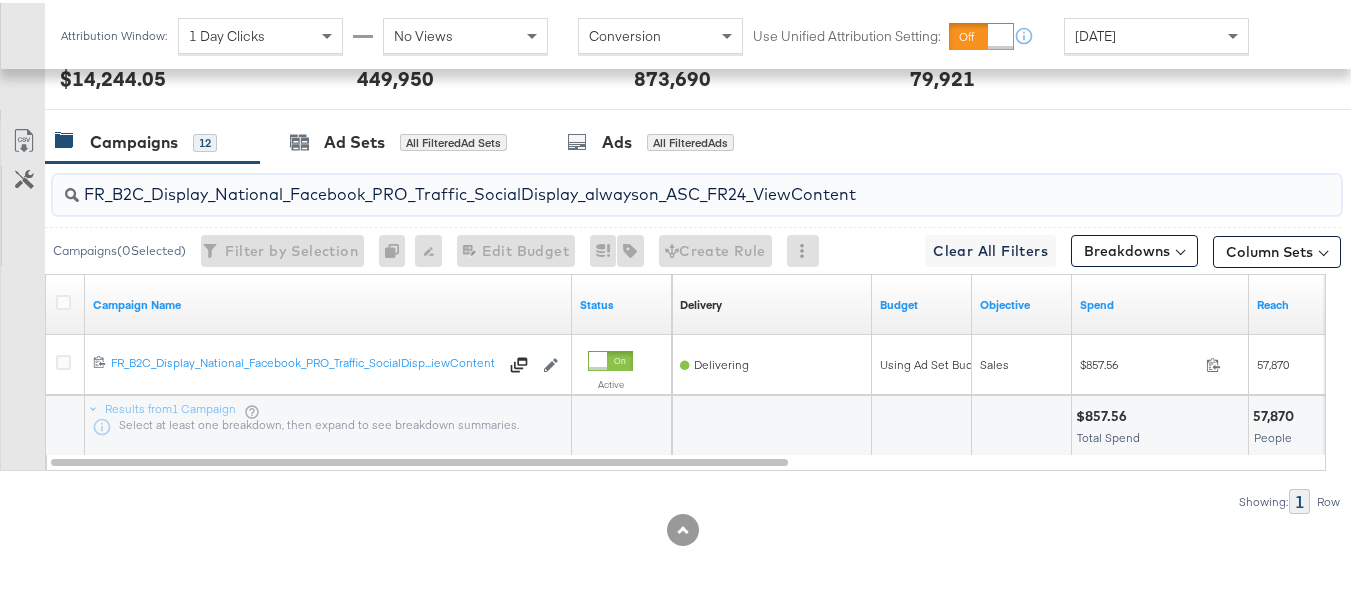 paste on "AHL_B2C_Display_National_Facebook_PRO_Traffic_SocialDisplay_alwayson_ASC_AHL" 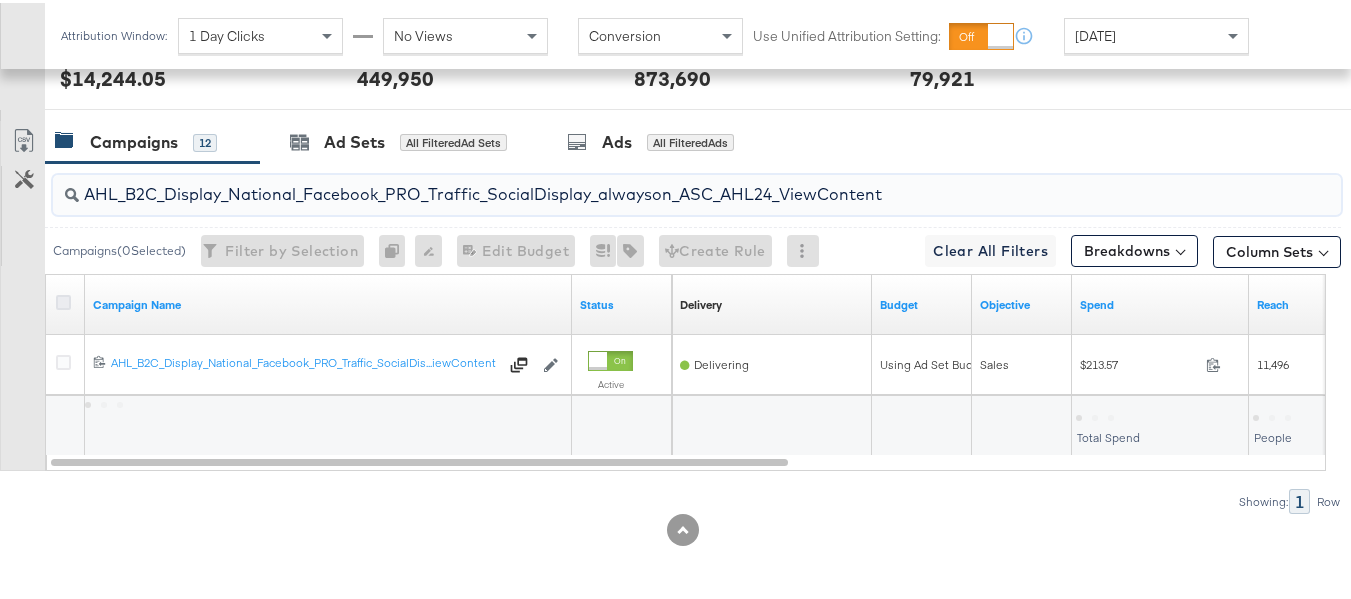 type on "AHL_B2C_Display_National_Facebook_PRO_Traffic_SocialDisplay_alwayson_ASC_AHL24_ViewContent" 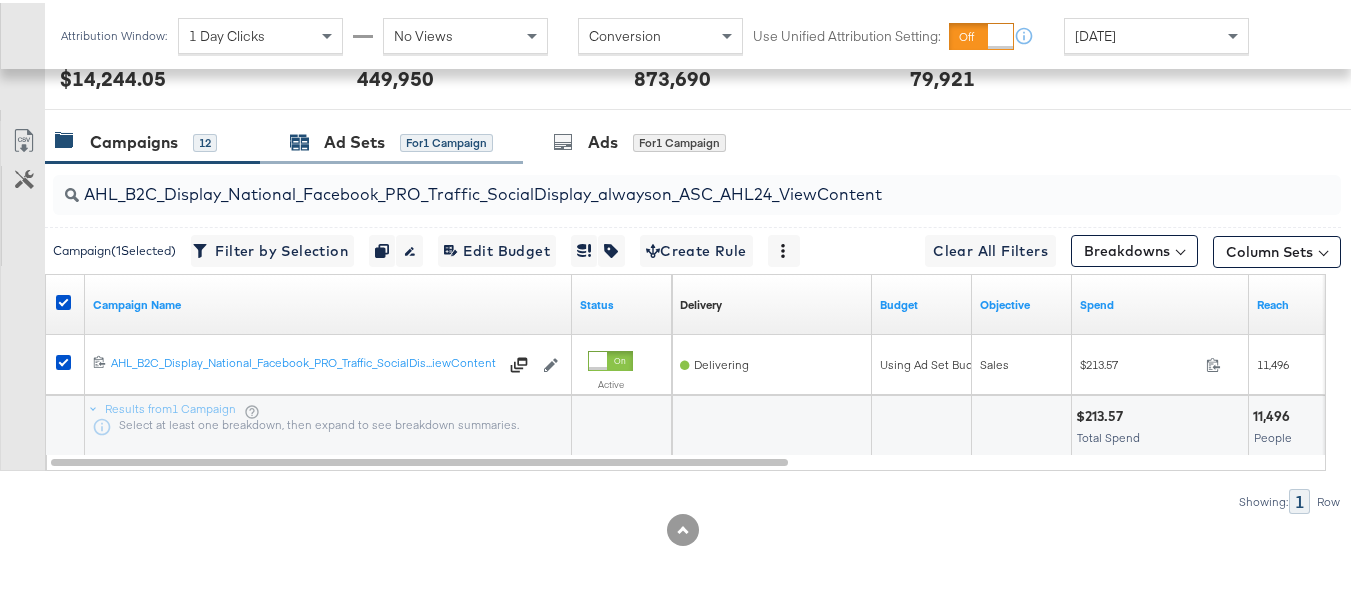 click on "Ad Sets" at bounding box center (354, 139) 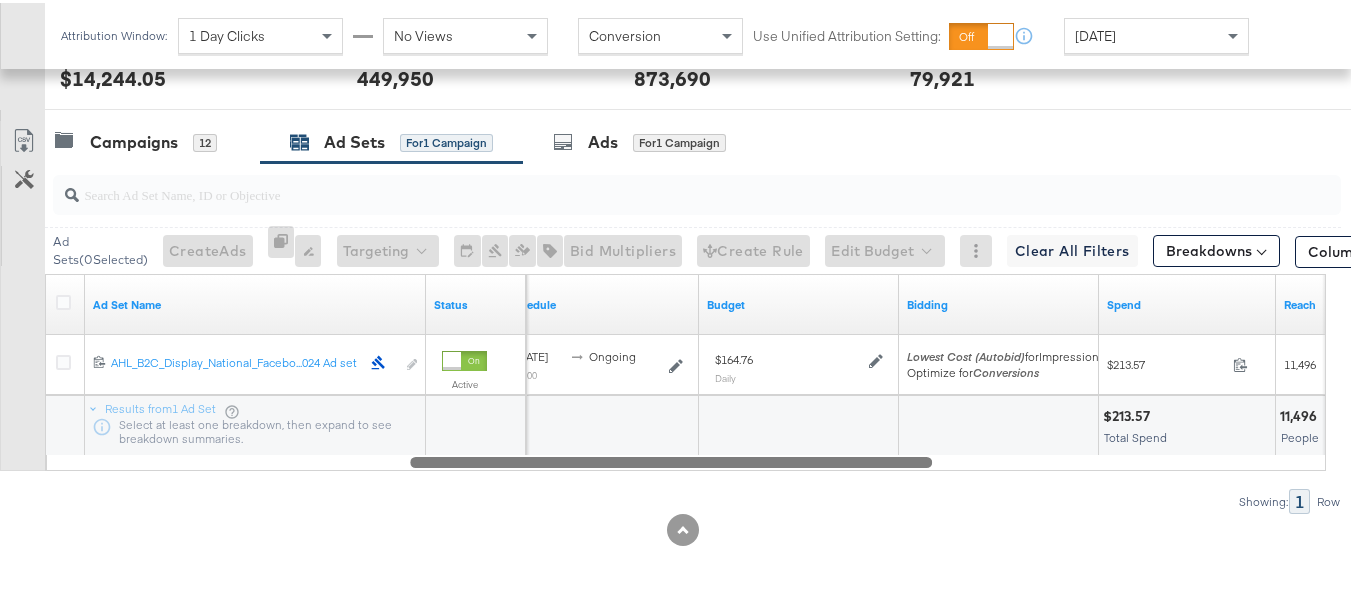 drag, startPoint x: 411, startPoint y: 461, endPoint x: 123, endPoint y: 497, distance: 290.24127 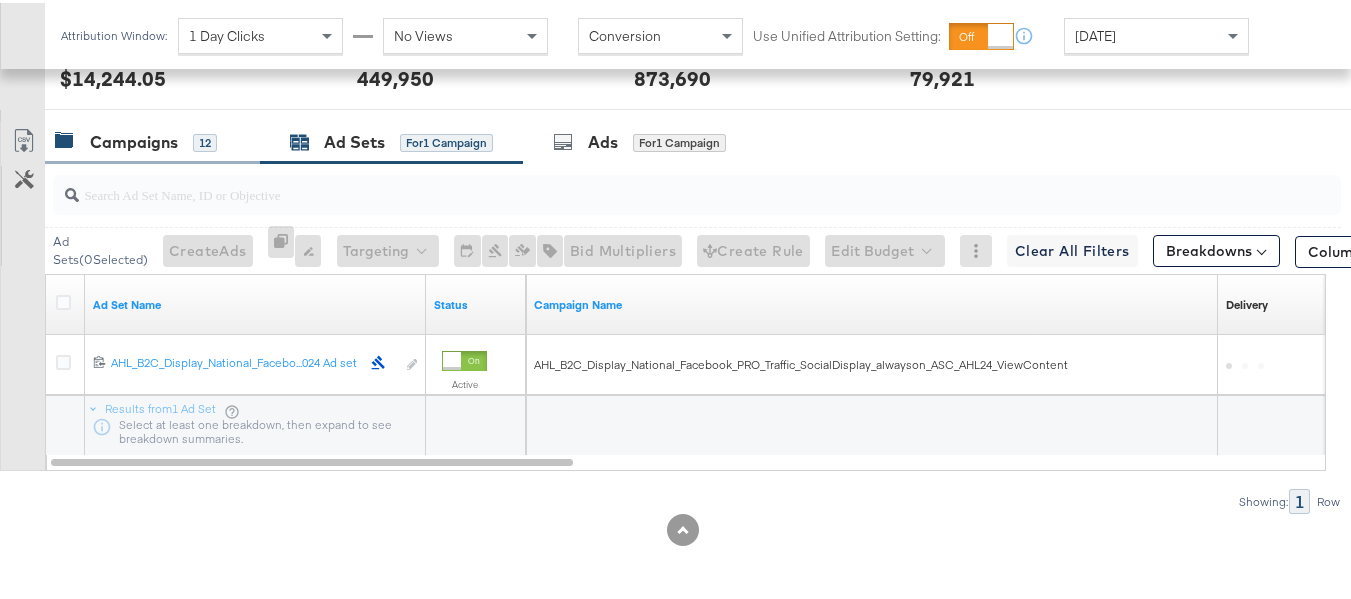 click on "Campaigns 12" at bounding box center [152, 139] 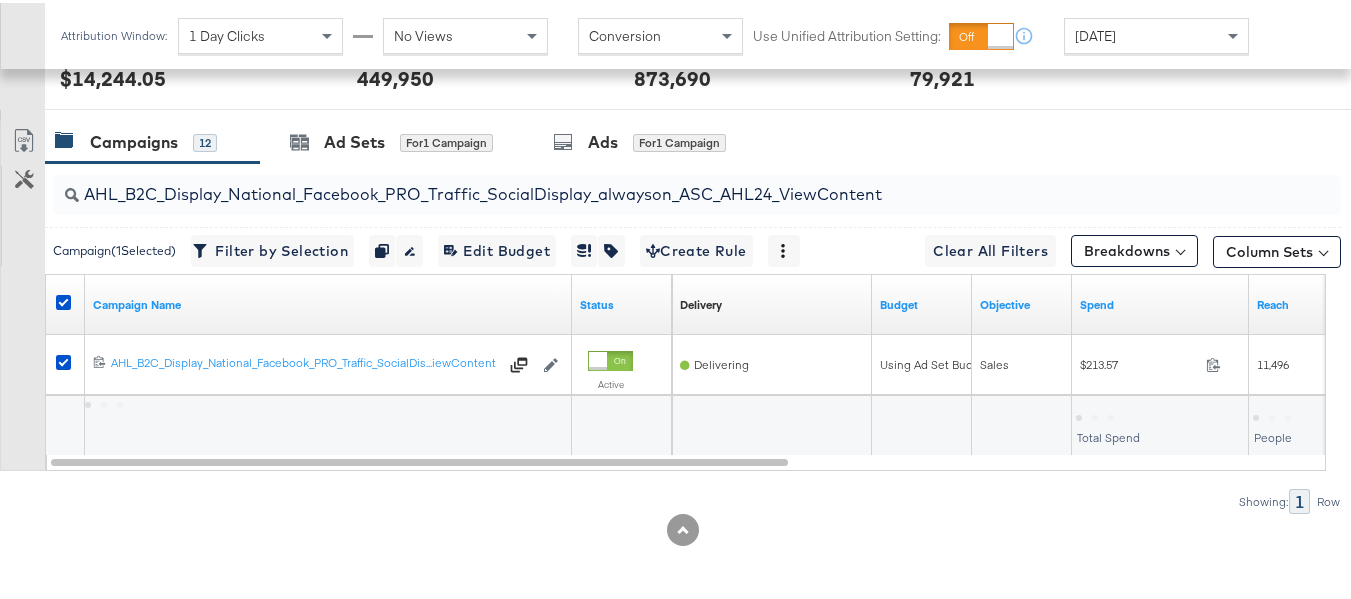 click on "REACH REACH 449,950" at bounding box center (480, 68) 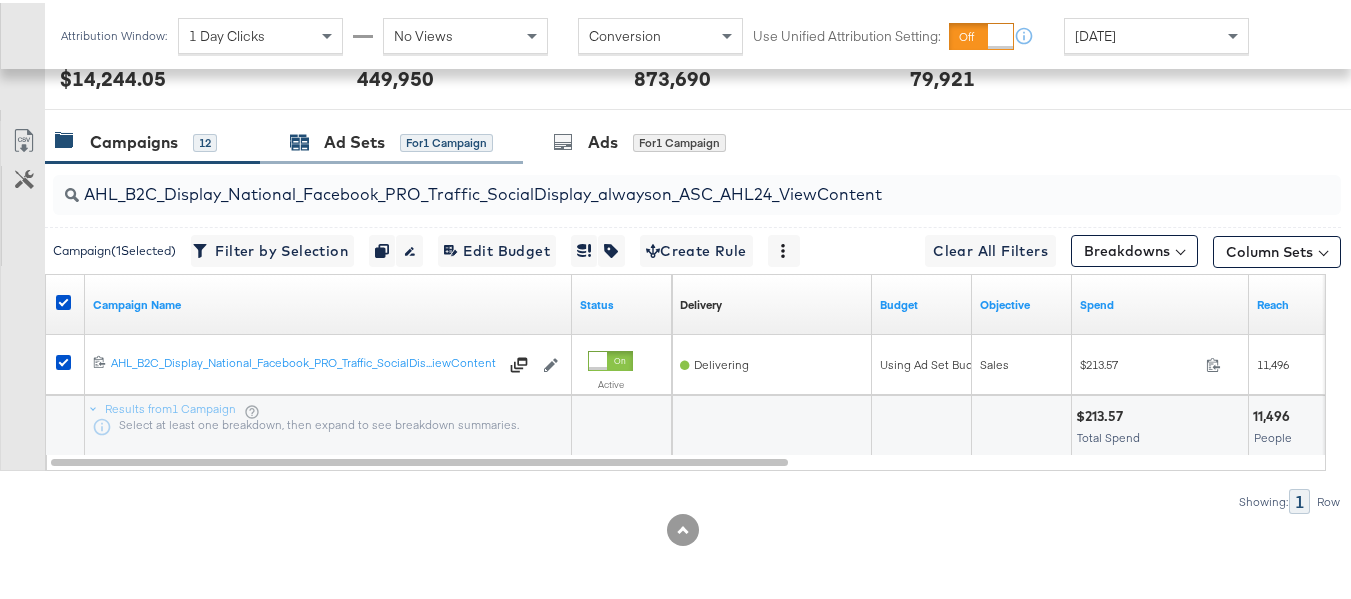 click on "for  1   Campaign" at bounding box center [446, 140] 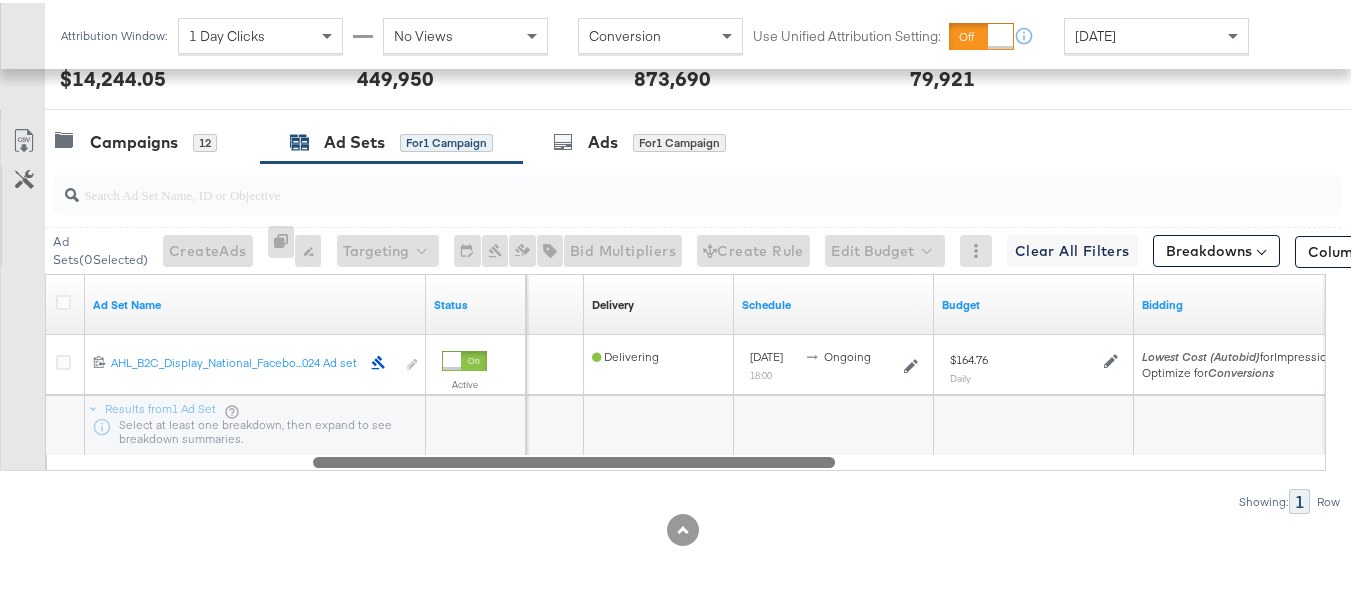 drag, startPoint x: 490, startPoint y: 465, endPoint x: 58, endPoint y: 451, distance: 432.2268 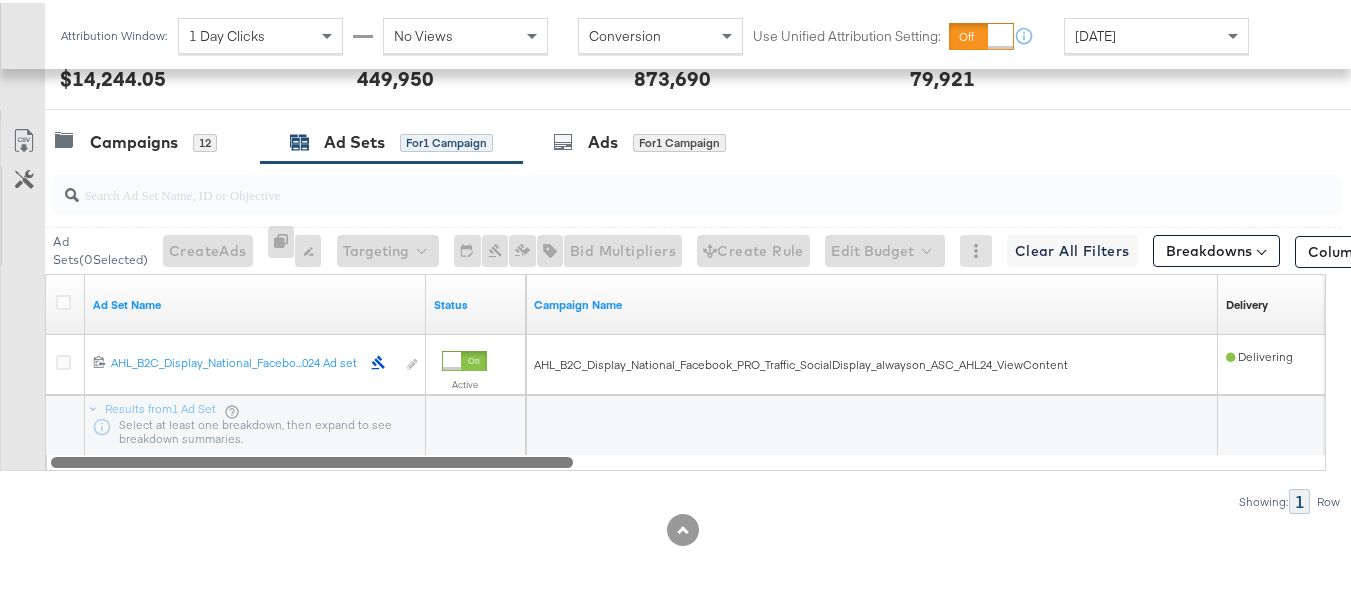 drag, startPoint x: 540, startPoint y: 460, endPoint x: 0, endPoint y: 474, distance: 540.18146 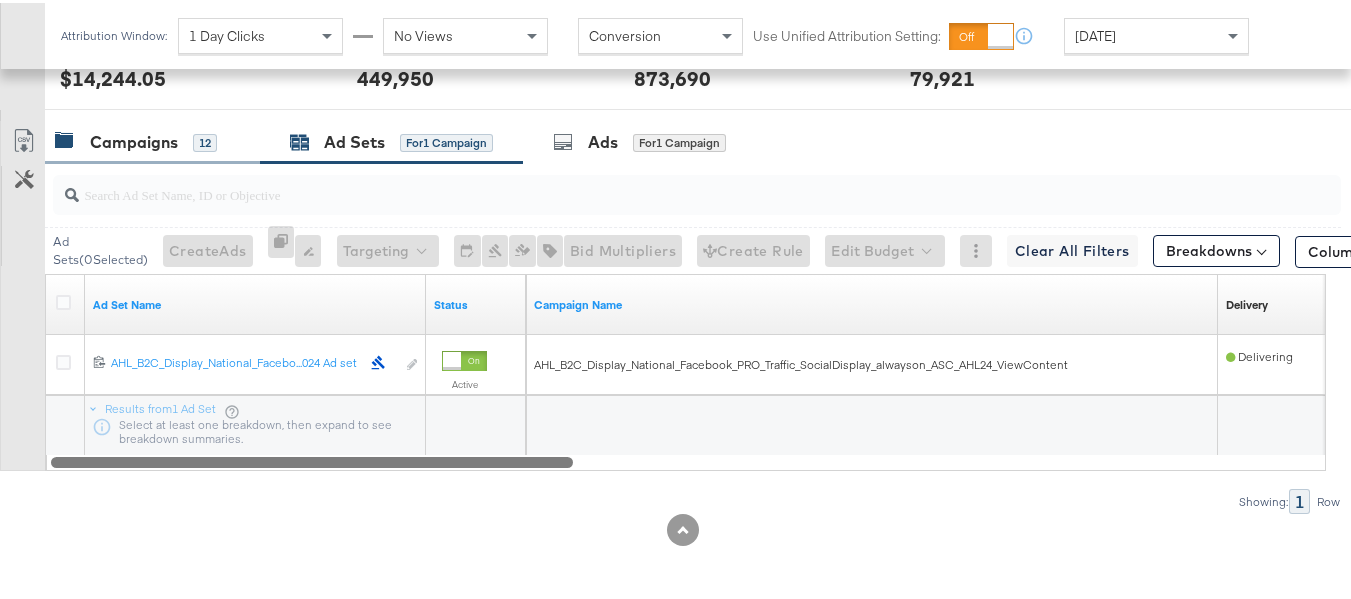 click on "Campaigns 12" at bounding box center (152, 139) 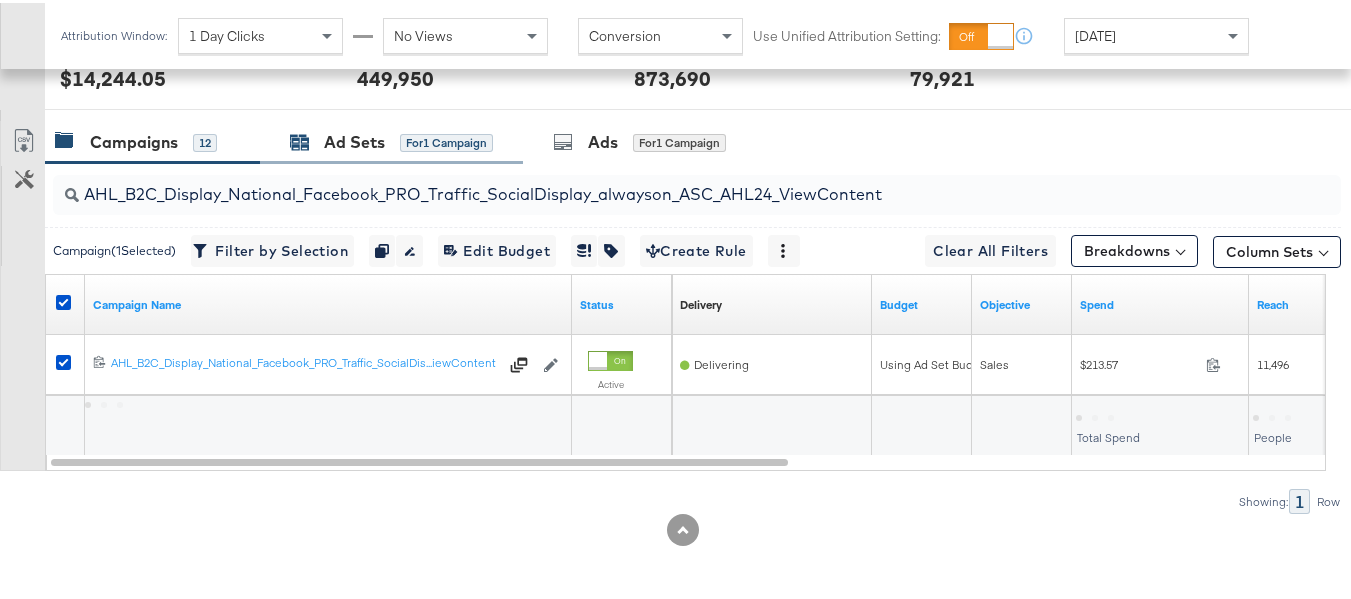 click on "for  1   Campaign" at bounding box center (446, 140) 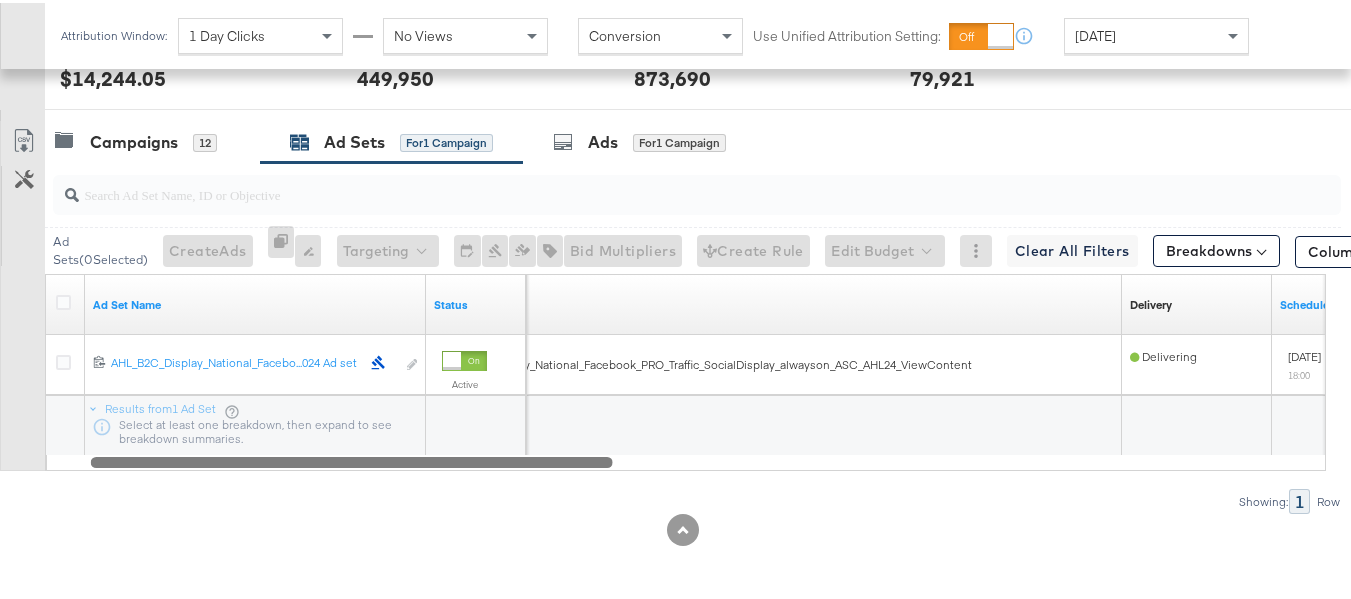 drag, startPoint x: 505, startPoint y: 465, endPoint x: 38, endPoint y: 394, distance: 472.3664 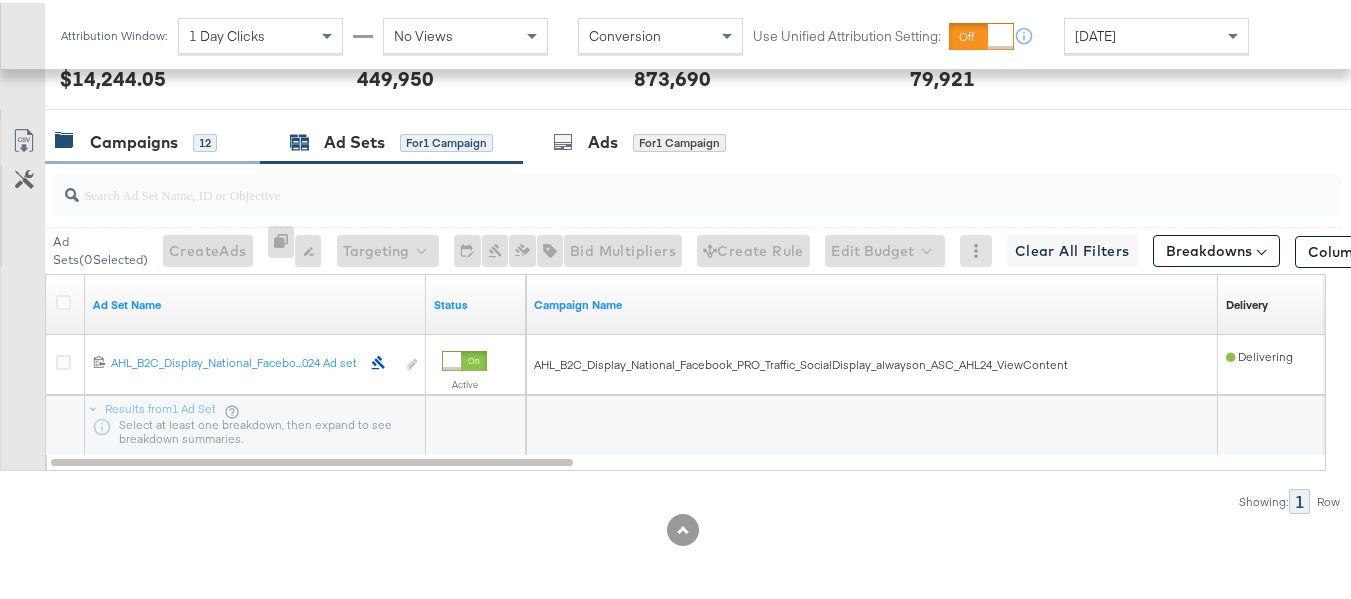click on "Campaigns 12" at bounding box center (152, 139) 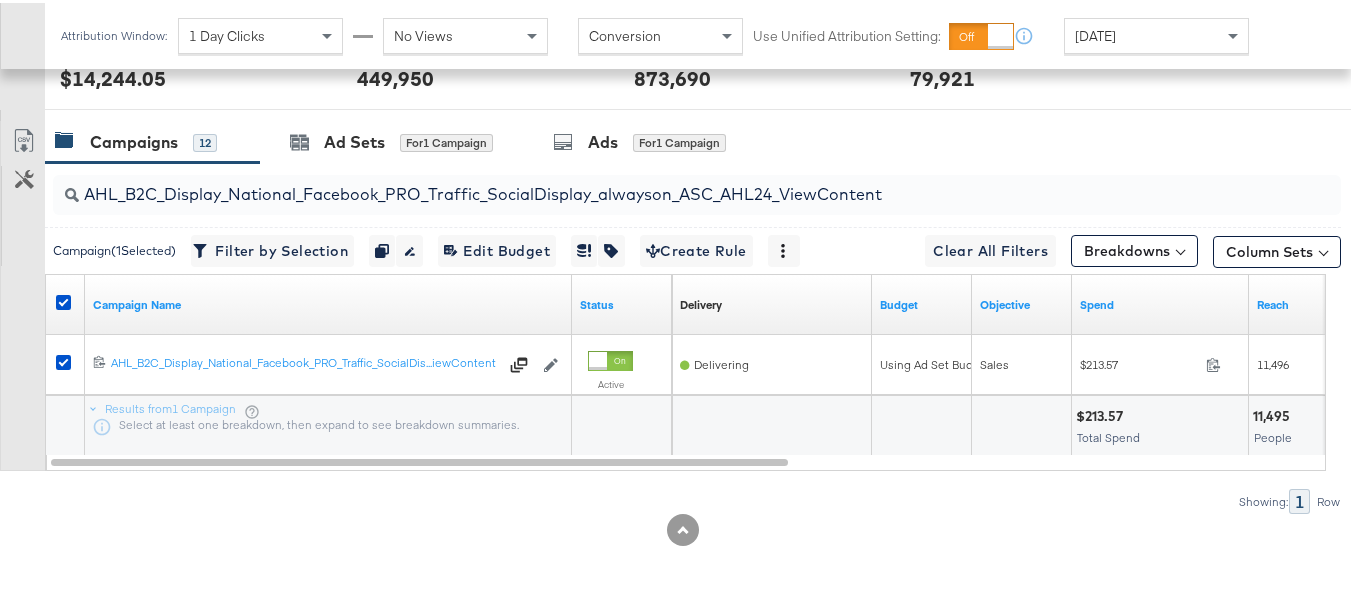 click at bounding box center (66, 302) 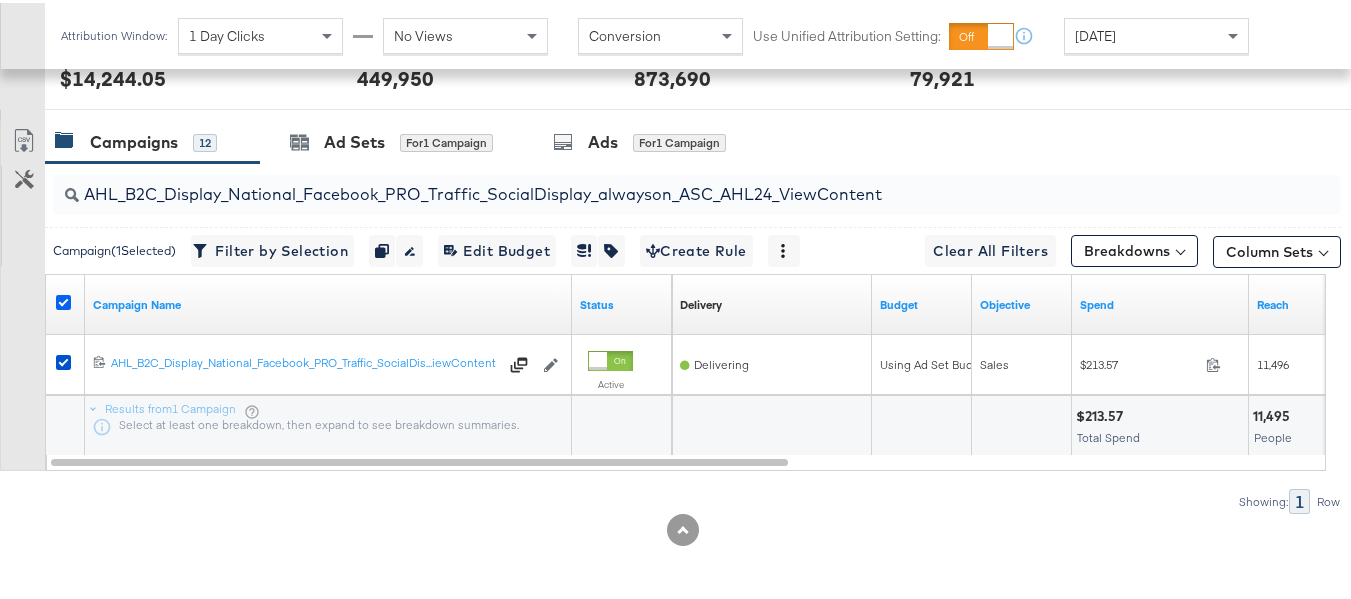 click at bounding box center [63, 299] 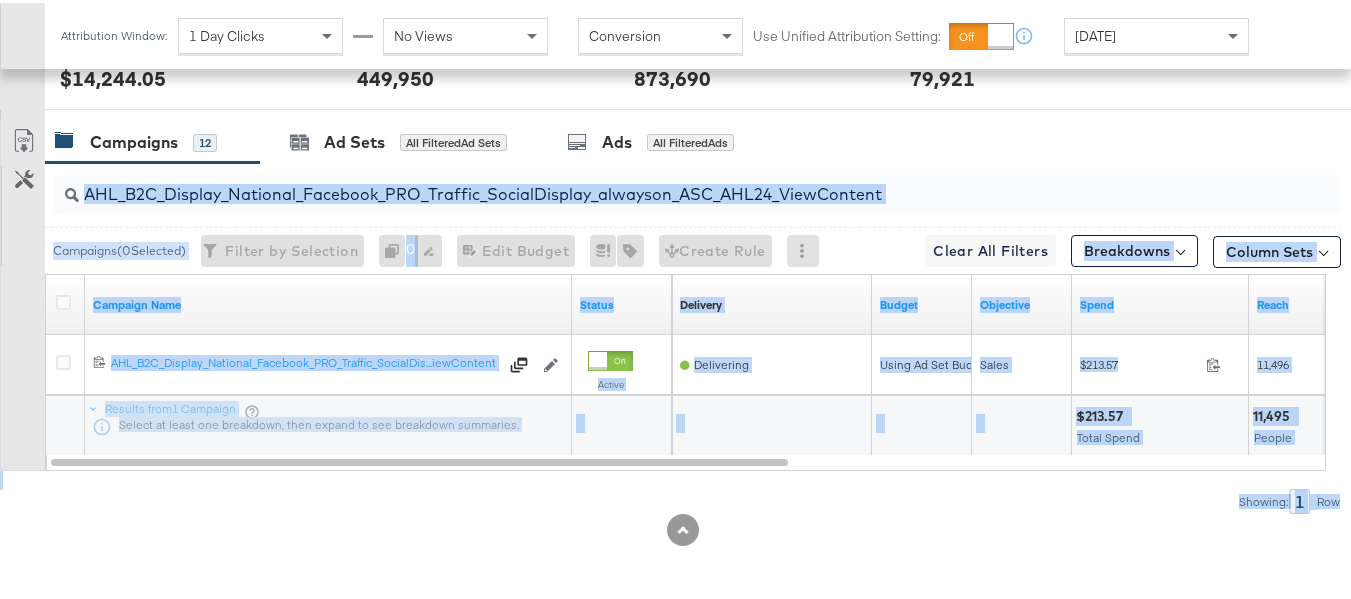 drag, startPoint x: 1347, startPoint y: 551, endPoint x: 1364, endPoint y: 90, distance: 461.31335 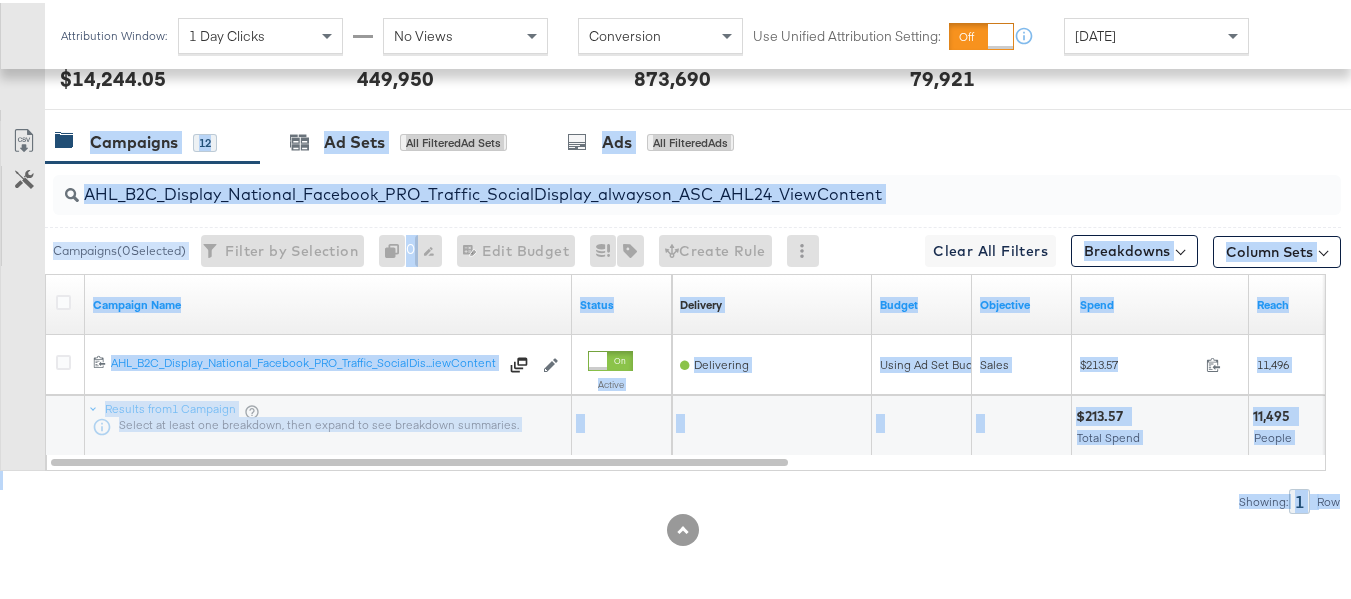 click on "Campaigns 12 Ad Sets All Filtered  Ad Sets Ads All Filtered  Ads" at bounding box center [705, 139] 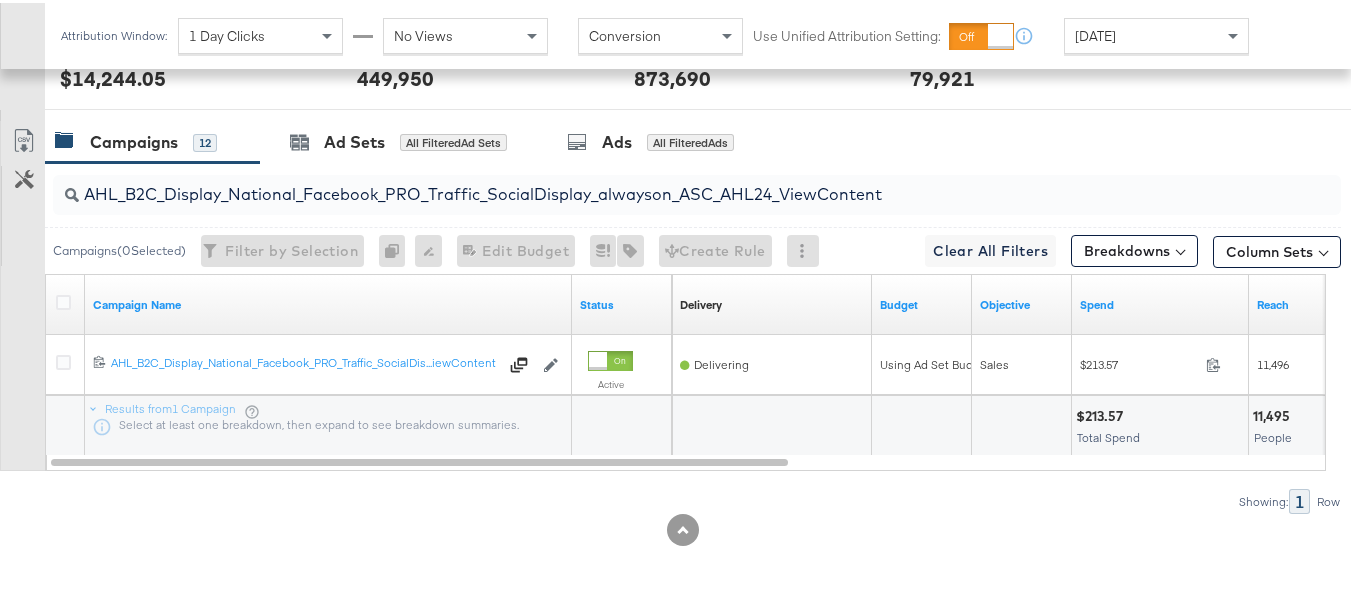 scroll, scrollTop: 0, scrollLeft: 0, axis: both 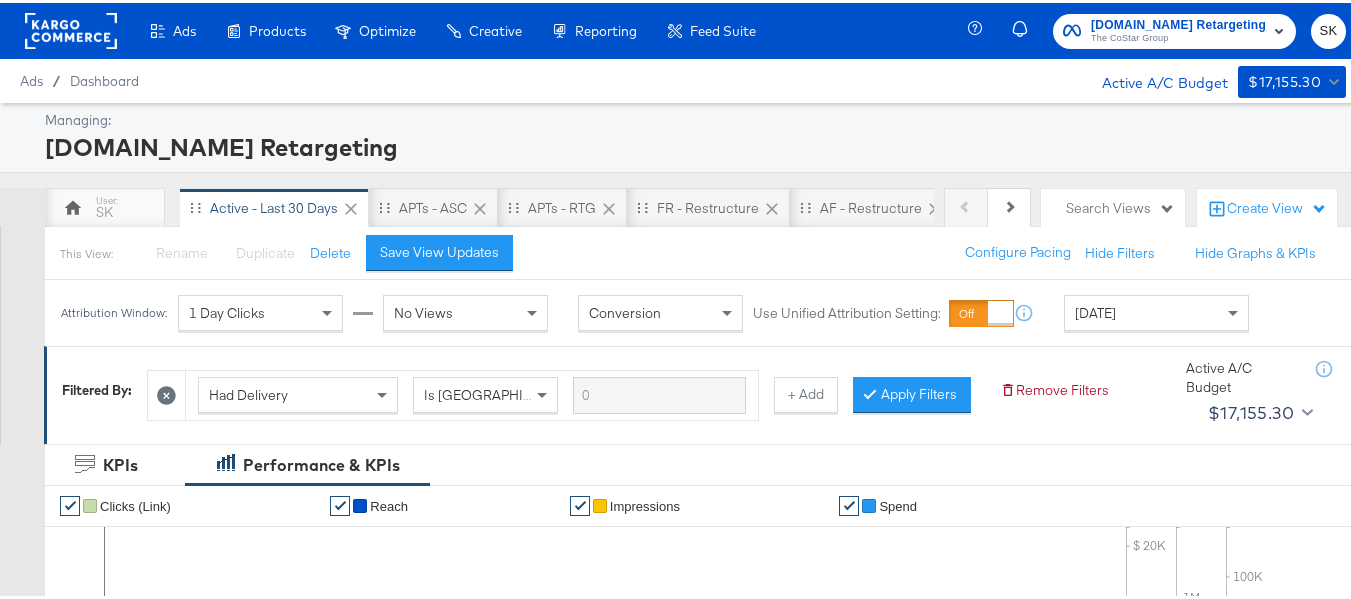 click on "The CoStar Group" at bounding box center [1178, 36] 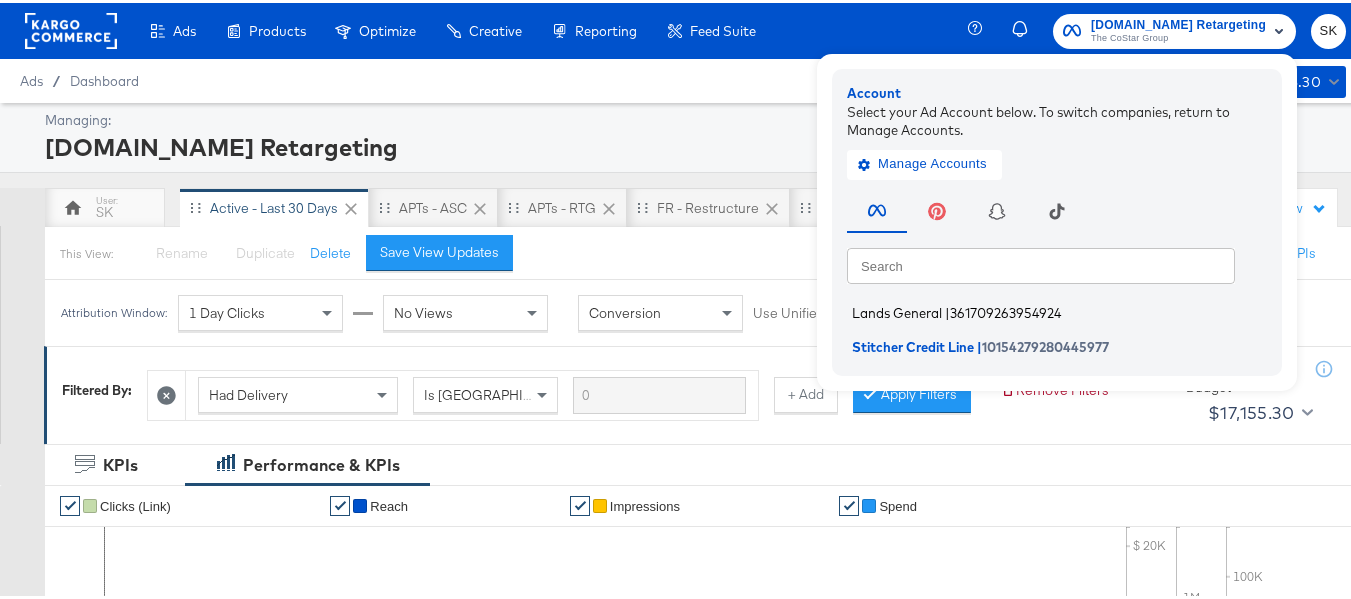 click on "Lands General" at bounding box center [897, 310] 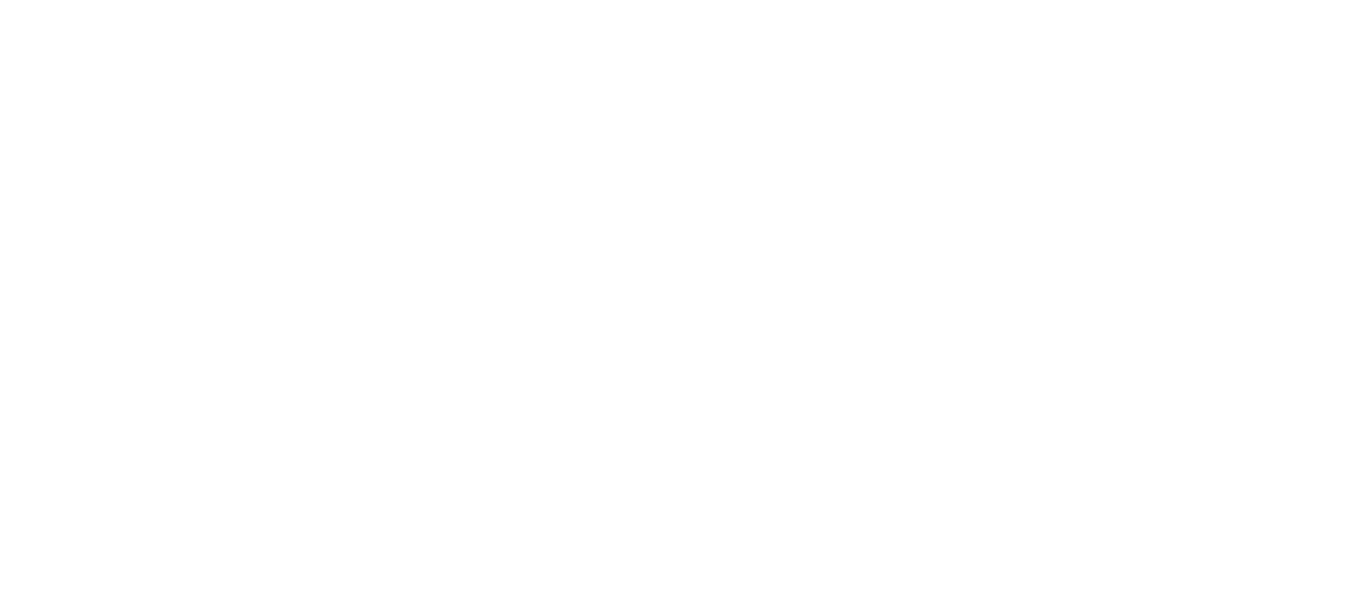 scroll, scrollTop: 0, scrollLeft: 0, axis: both 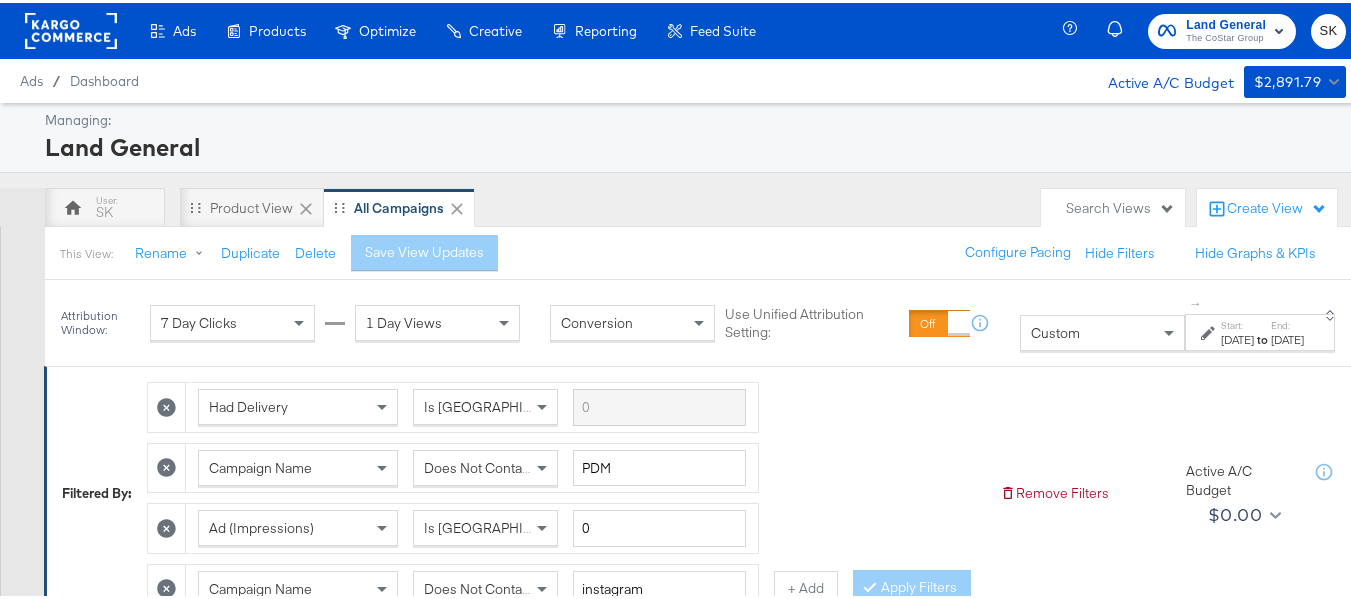 click on "Custom" at bounding box center (1102, 330) 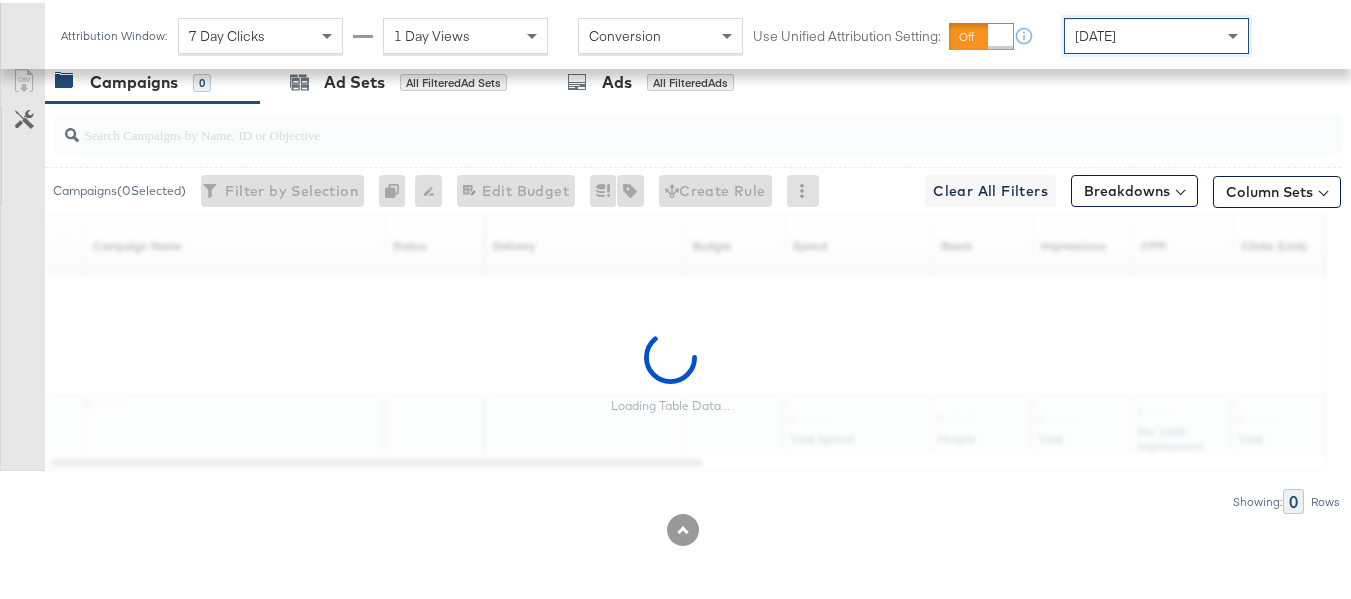 scroll, scrollTop: 1231, scrollLeft: 0, axis: vertical 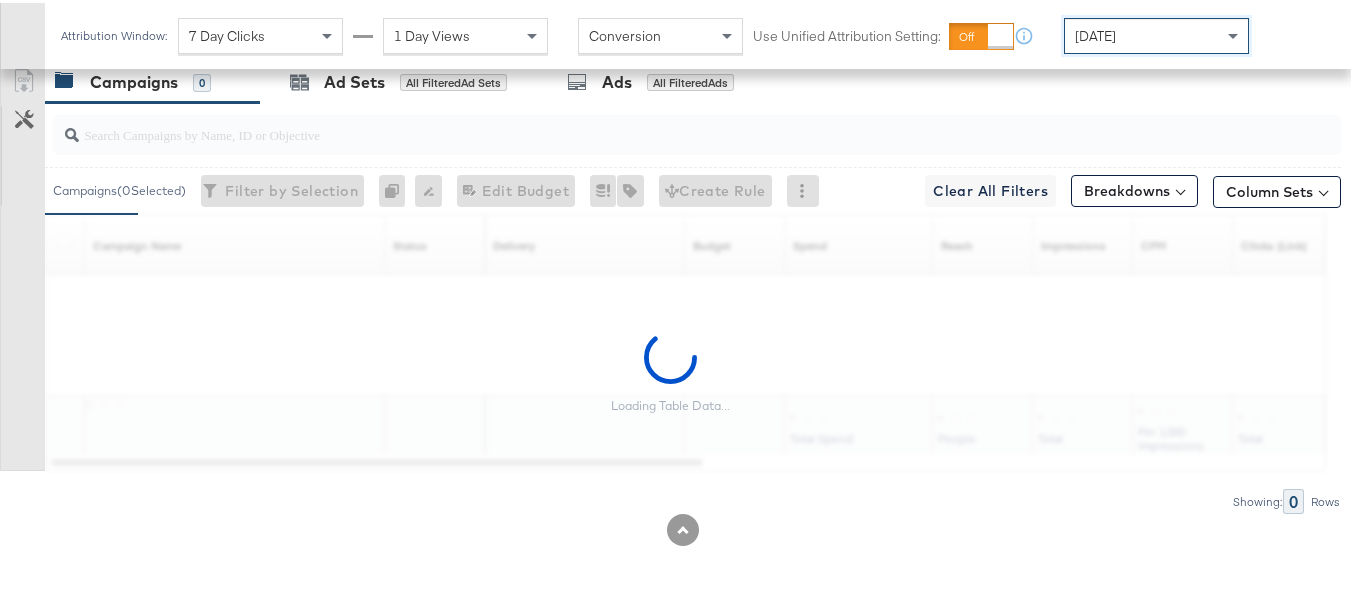 click at bounding box center [653, 123] 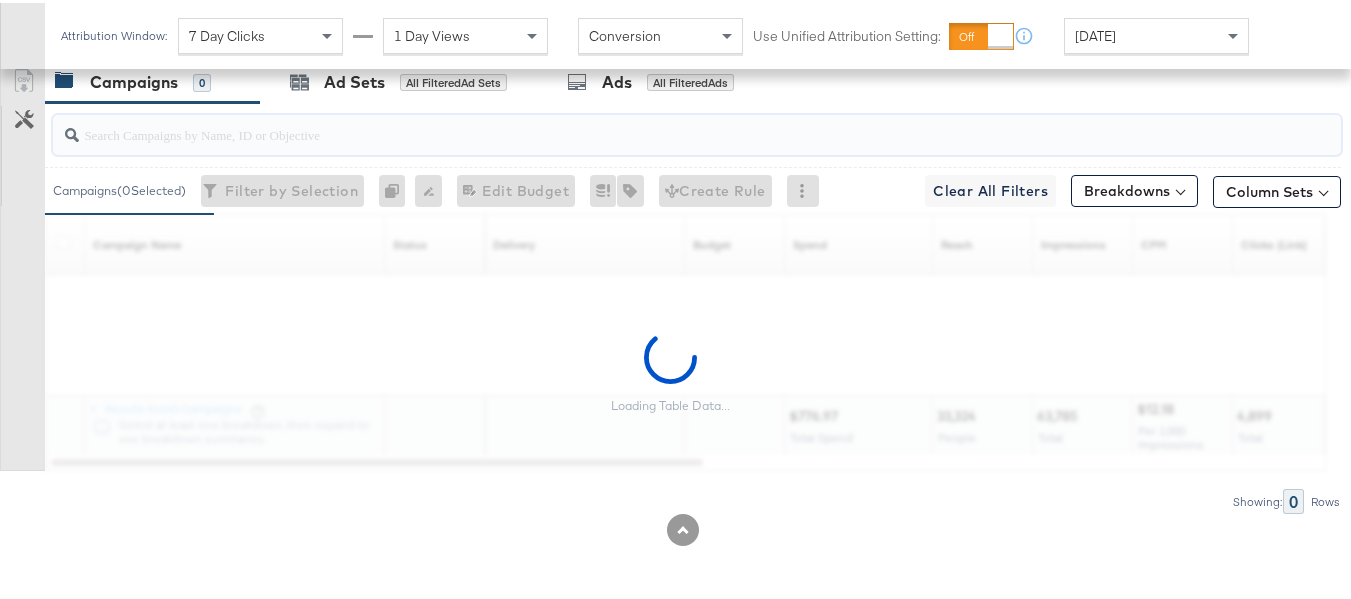 paste on "B2C_LAND_KC_RT_Sig_24" 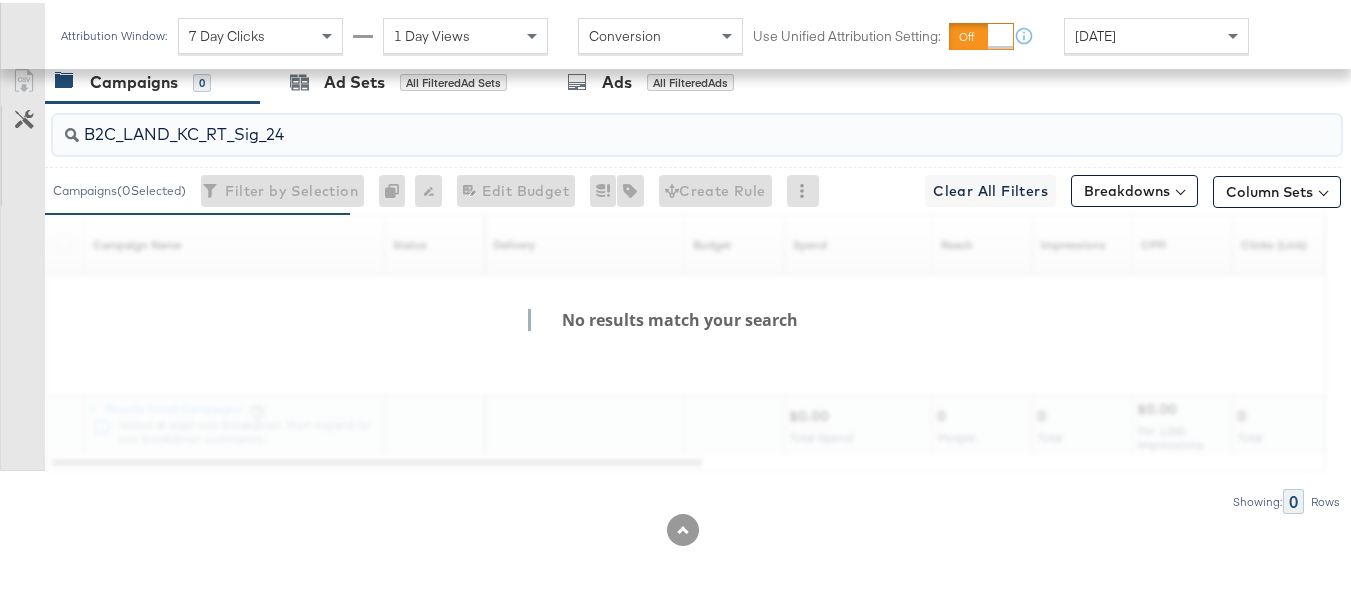 scroll, scrollTop: 1171, scrollLeft: 0, axis: vertical 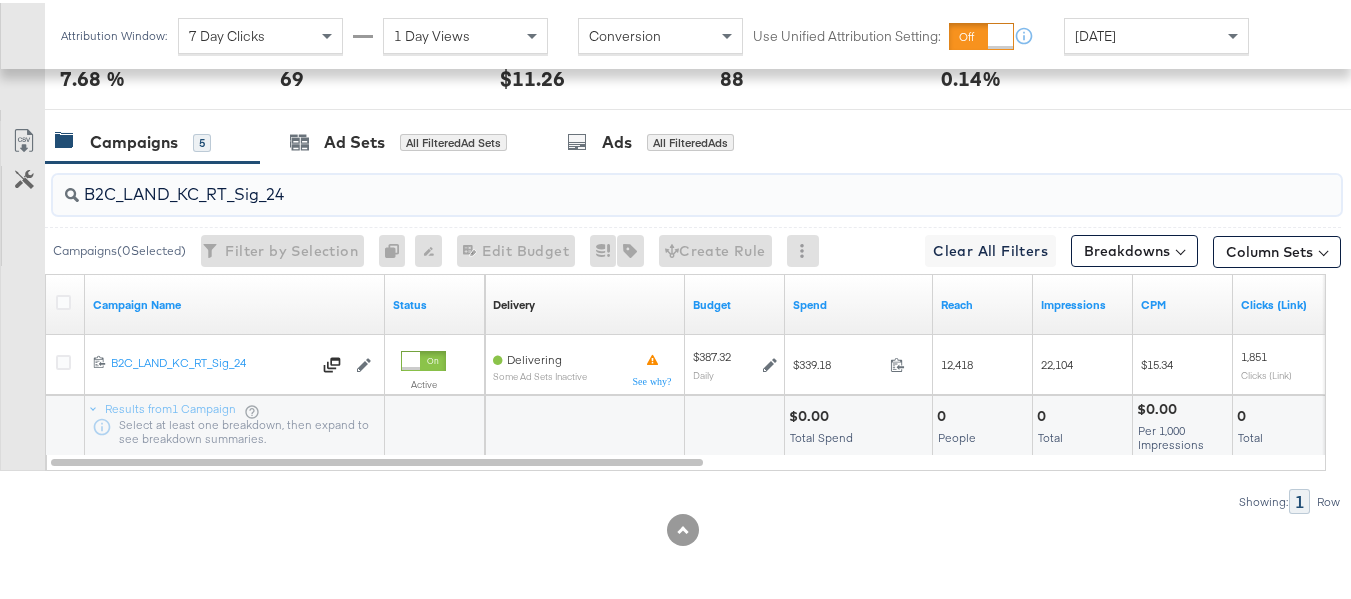 click on "B2C_LAND_KC_RT_Sig_24" at bounding box center (653, 183) 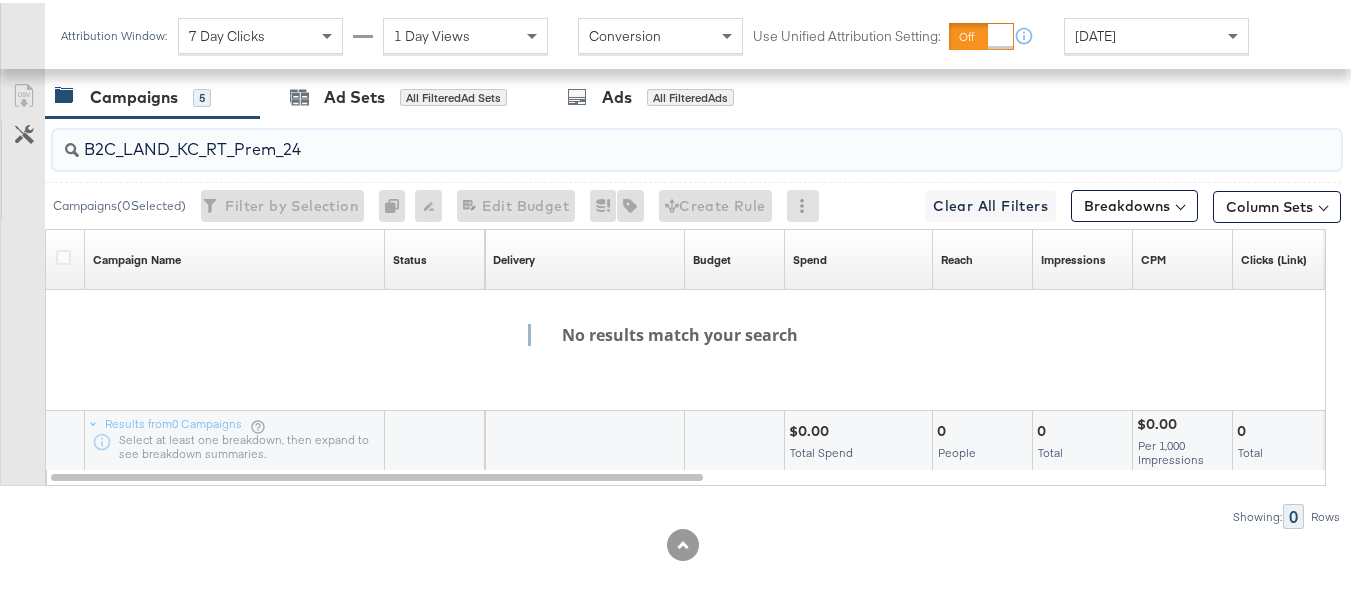 scroll, scrollTop: 1231, scrollLeft: 0, axis: vertical 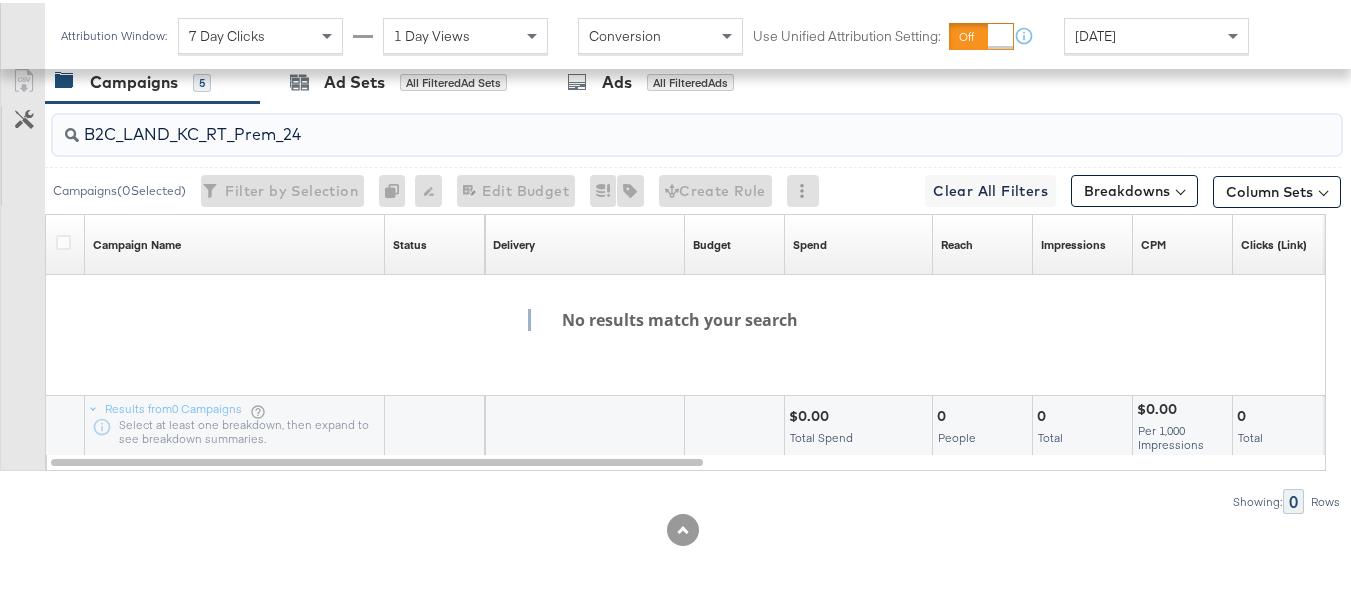 click on "B2C_LAND_KC_RT_Prem_24" at bounding box center [653, 123] 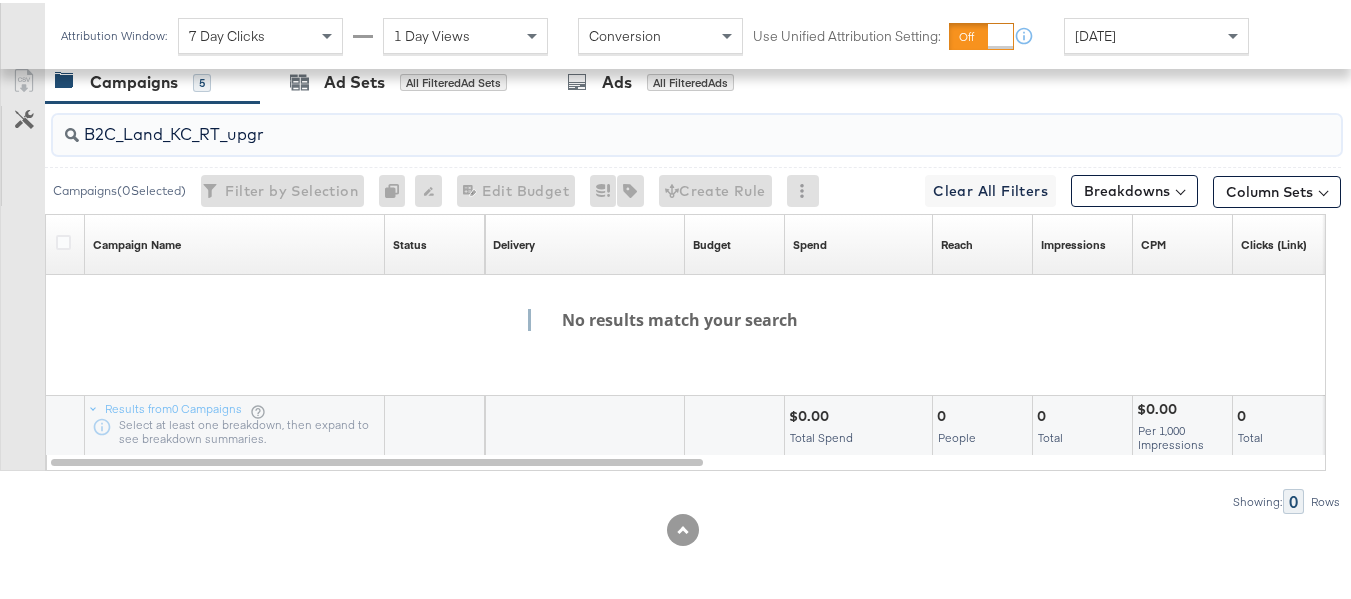 click on "B2C_Land_KC_RT_upgr" at bounding box center (653, 123) 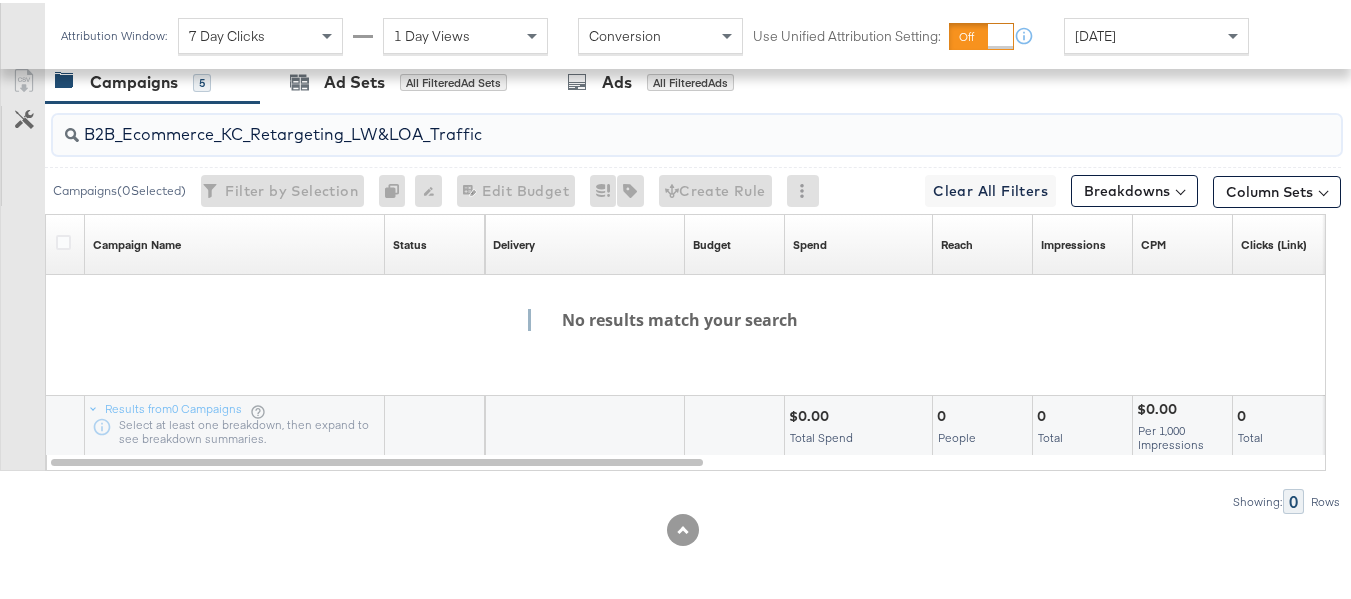 scroll, scrollTop: 1171, scrollLeft: 0, axis: vertical 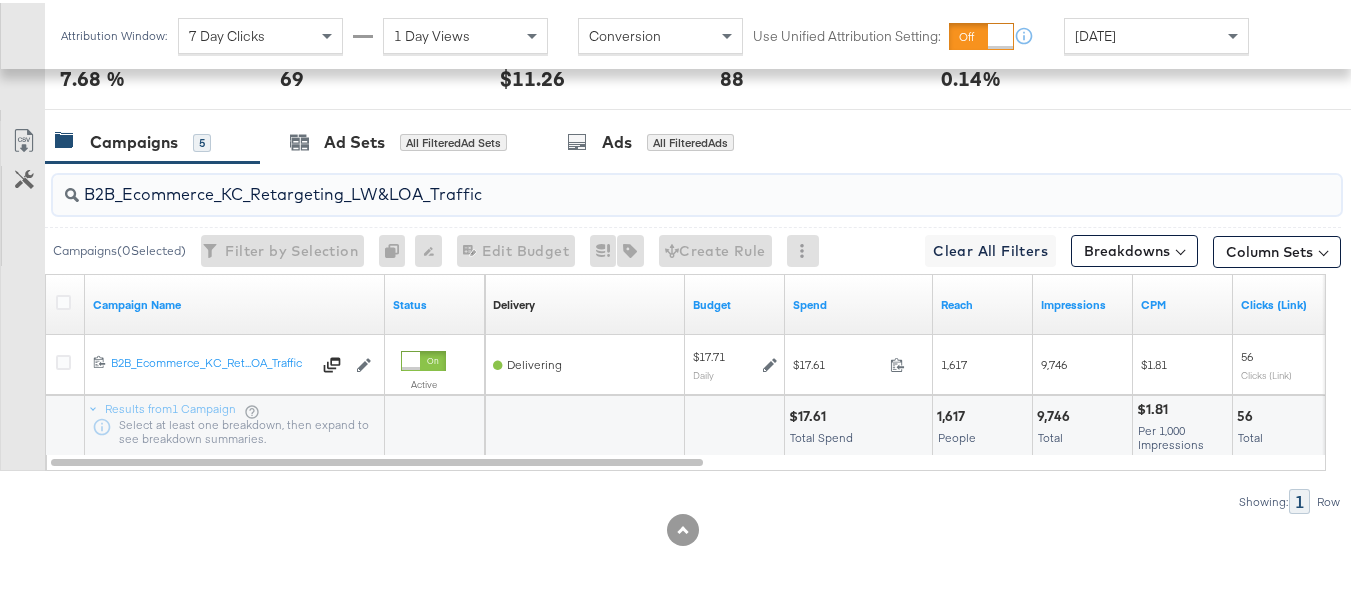 click on "B2B_Ecommerce_KC_Retargeting_LW&LOA_Traffic" at bounding box center (653, 183) 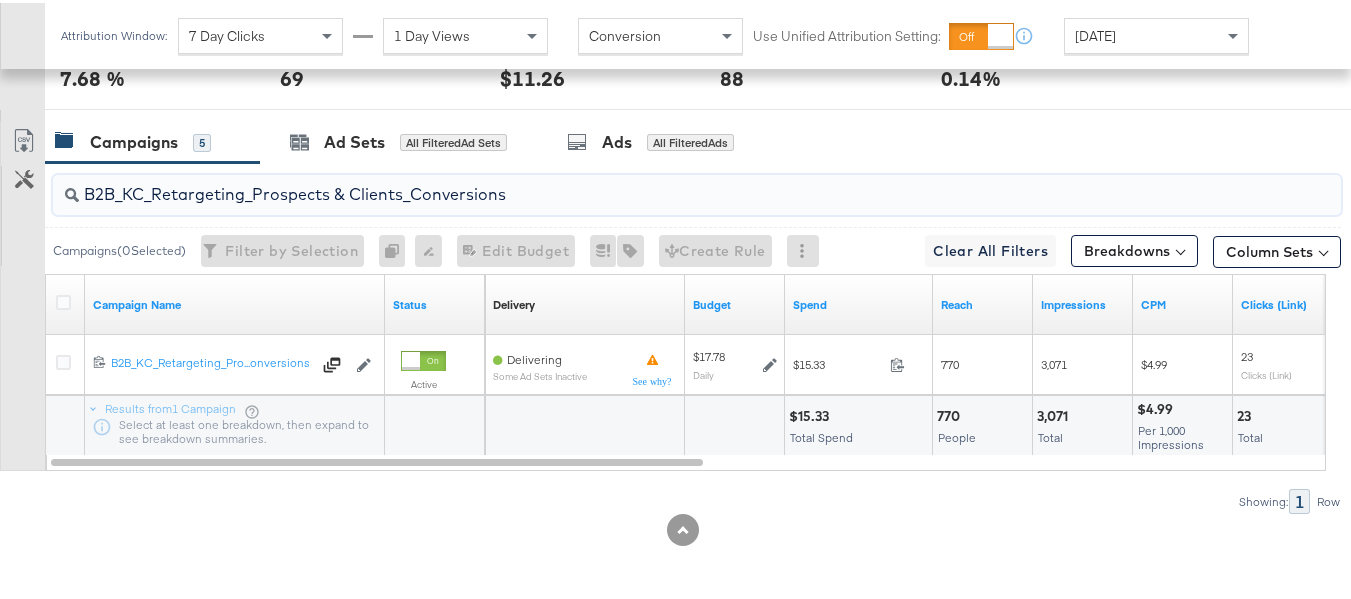 click on "B2B_KC_Retargeting_Prospects & Clients_Conversions" at bounding box center (653, 183) 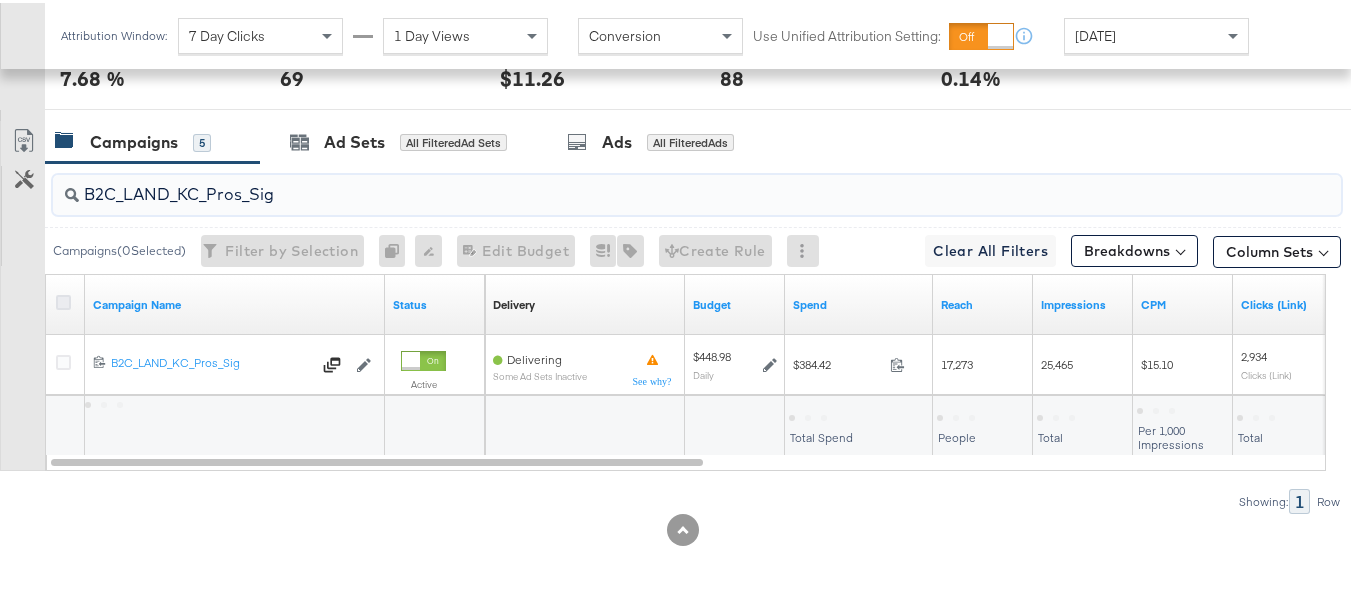 type on "B2C_LAND_KC_Pros_Sig" 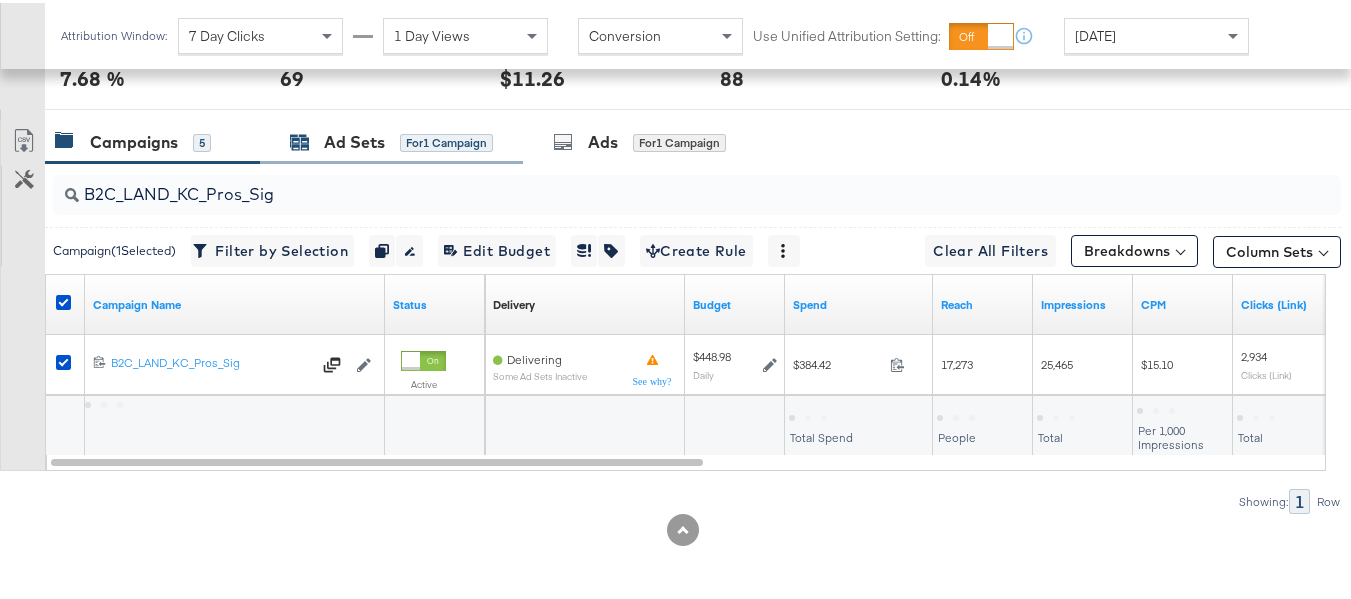 click on "for  1   Campaign" at bounding box center [446, 140] 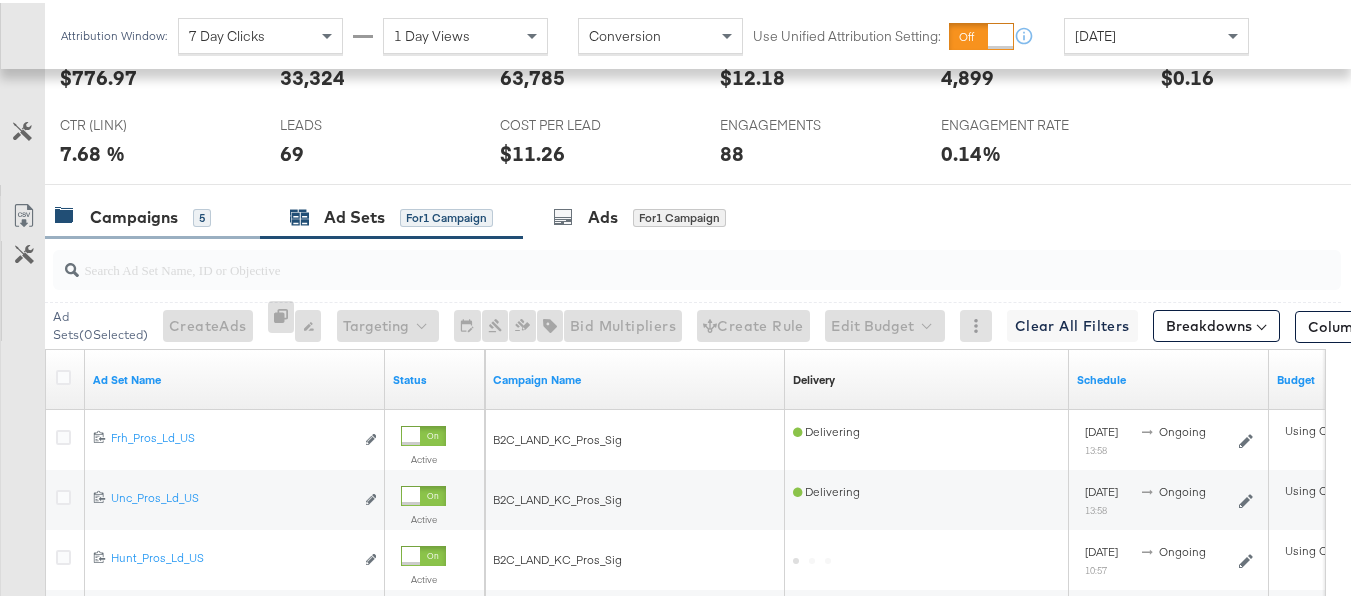 click on "Campaigns" at bounding box center (134, 214) 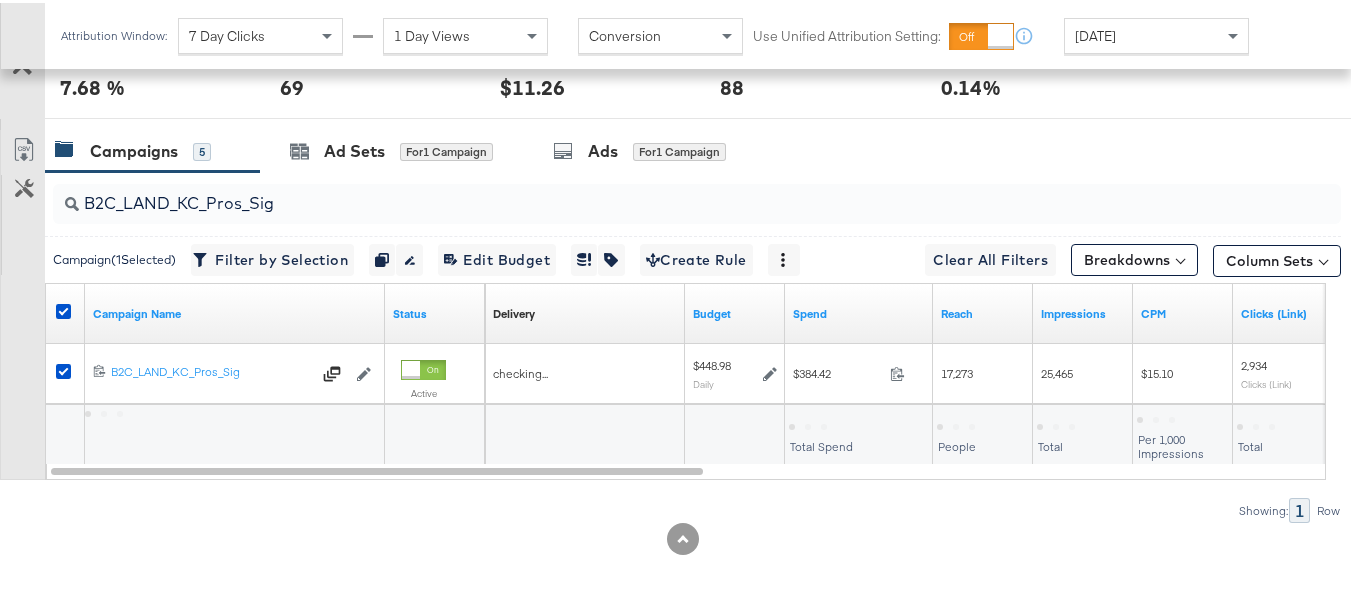 scroll, scrollTop: 1171, scrollLeft: 0, axis: vertical 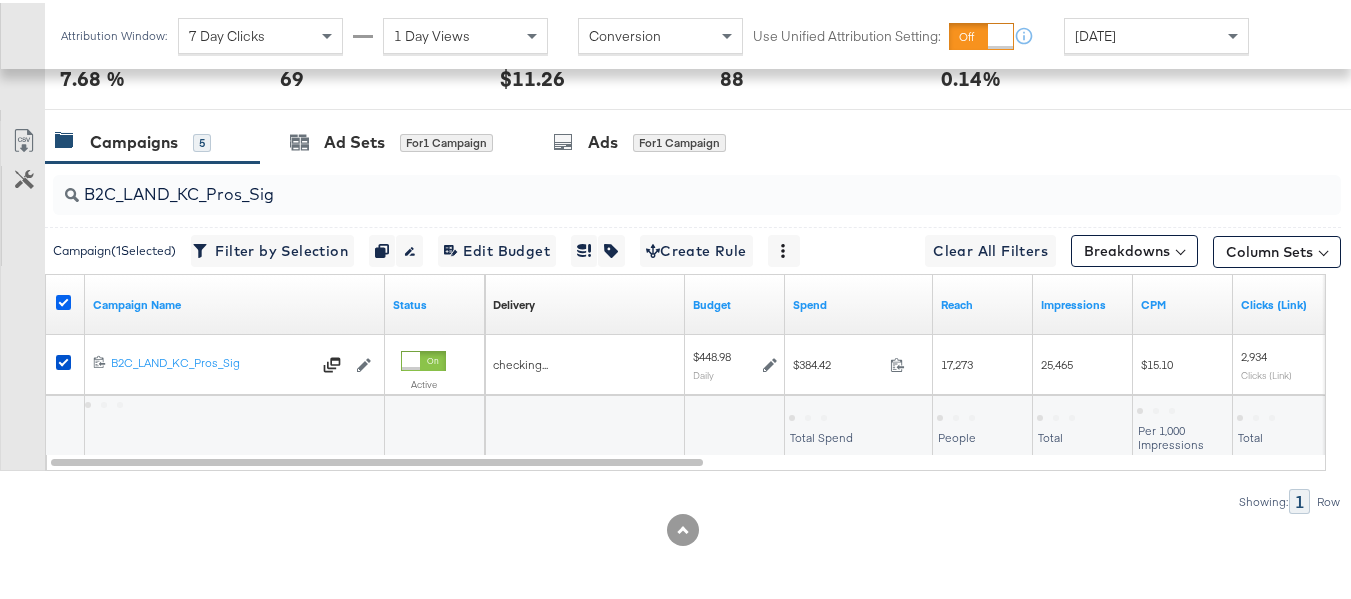 click at bounding box center (63, 299) 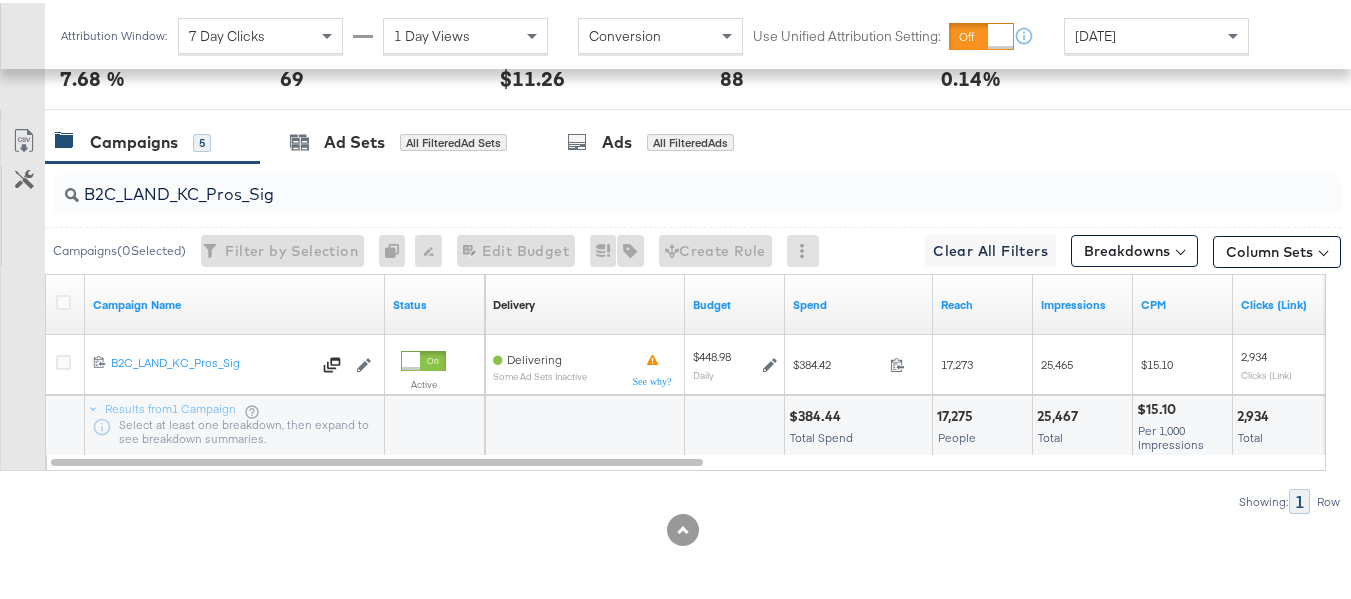 click on "B2C_LAND_KC_Pros_Sig" at bounding box center [653, 183] 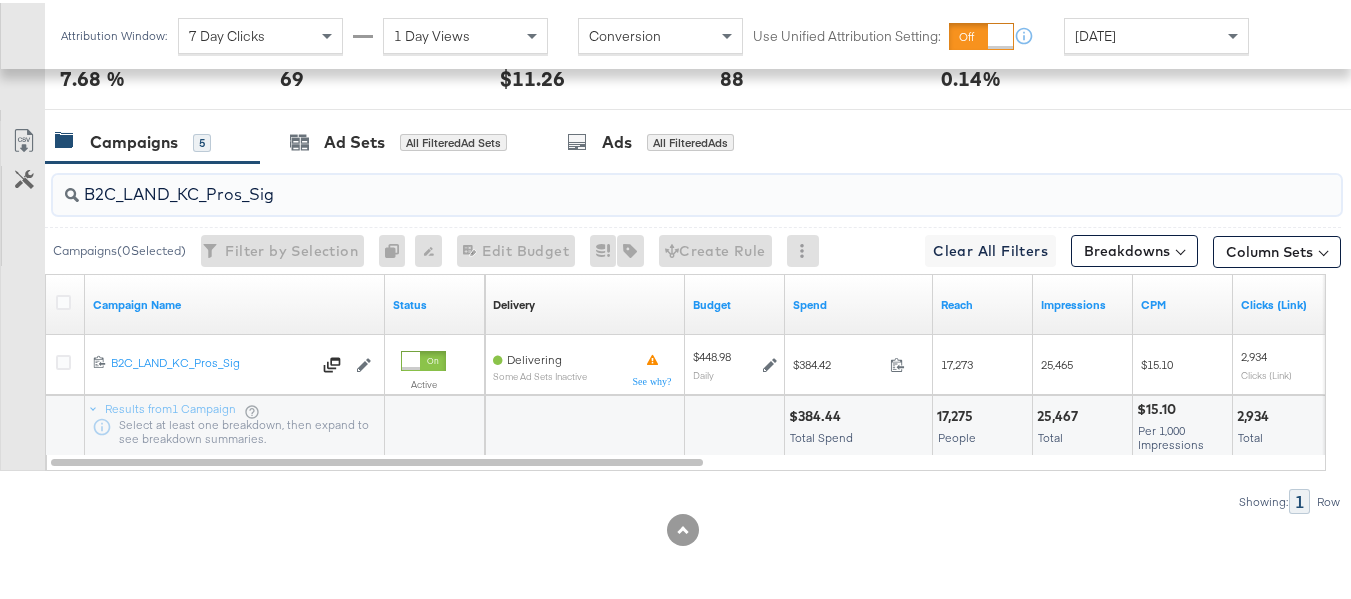 paste on "Prem" 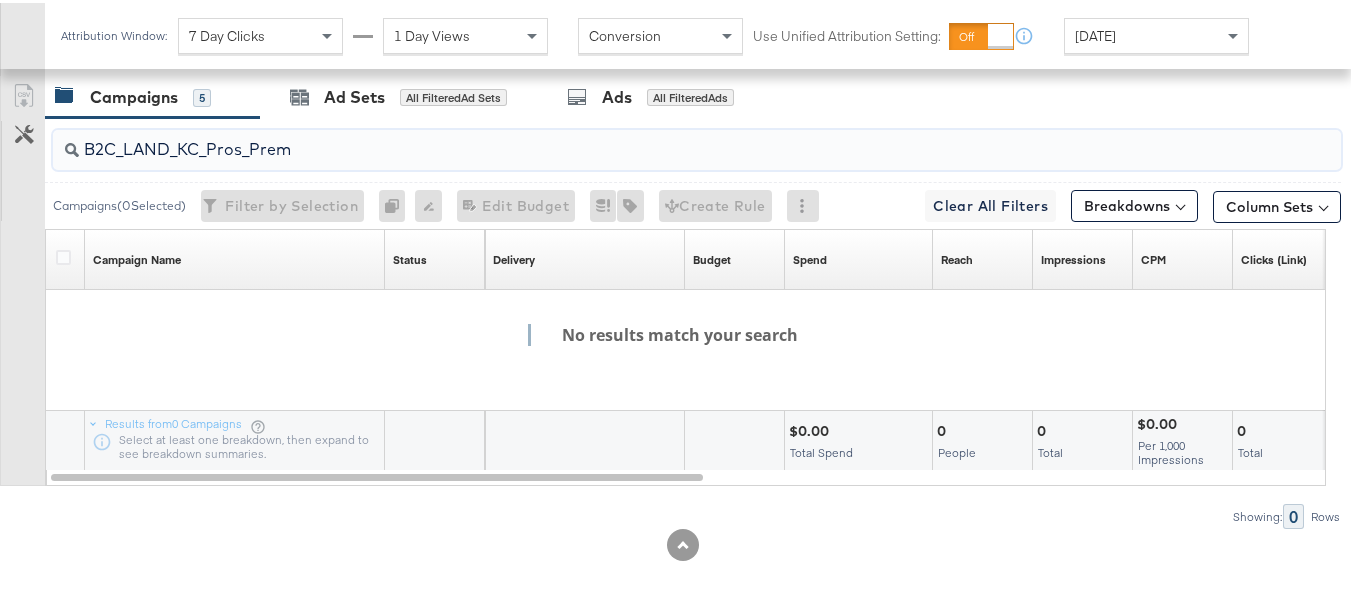 click on "B2C_LAND_KC_Pros_Prem" at bounding box center [653, 138] 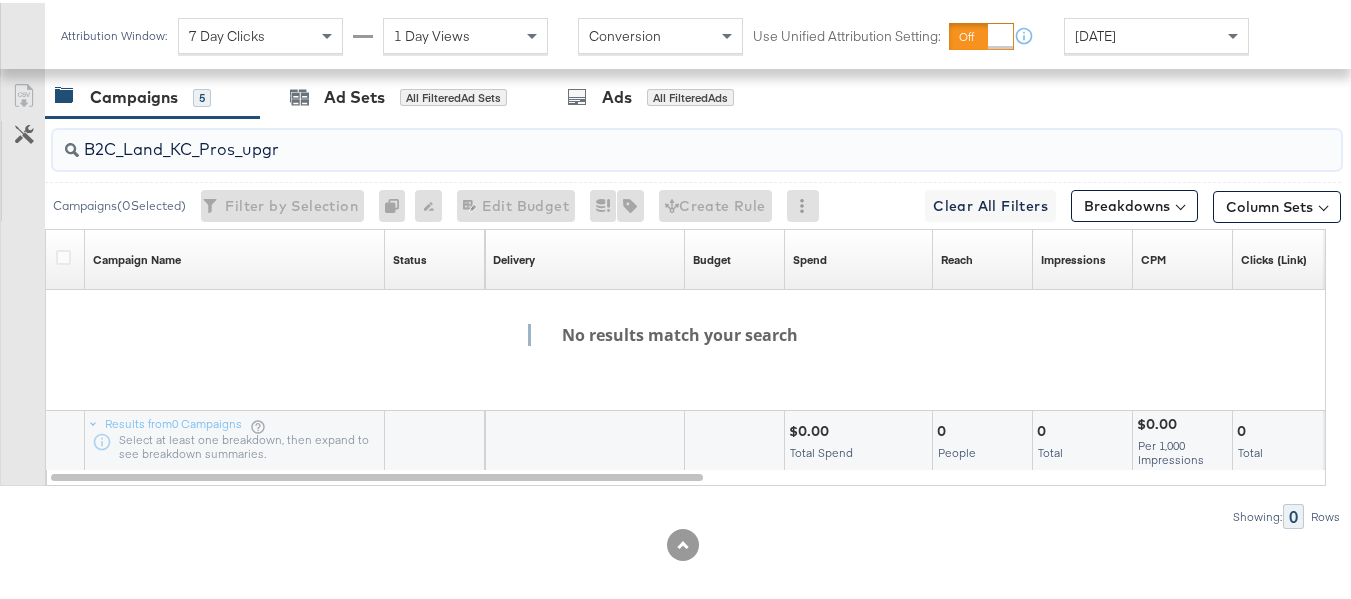 type on "B2C_Land_KC_Pros_upgr" 